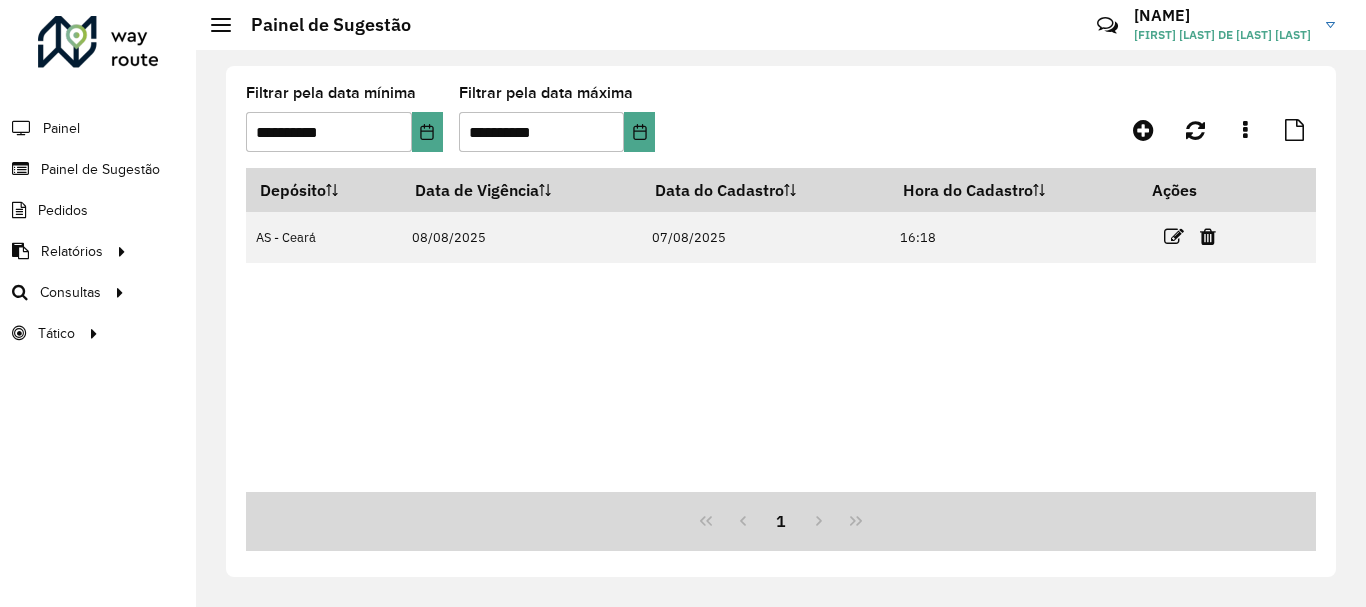 scroll, scrollTop: 0, scrollLeft: 0, axis: both 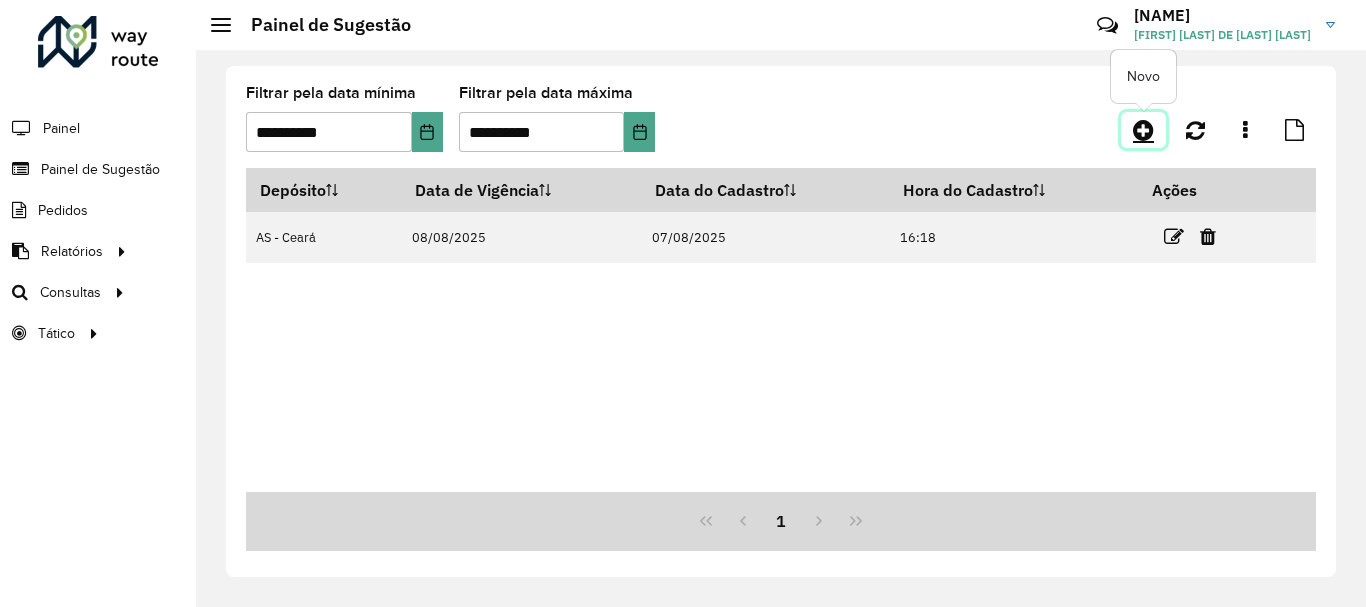 click 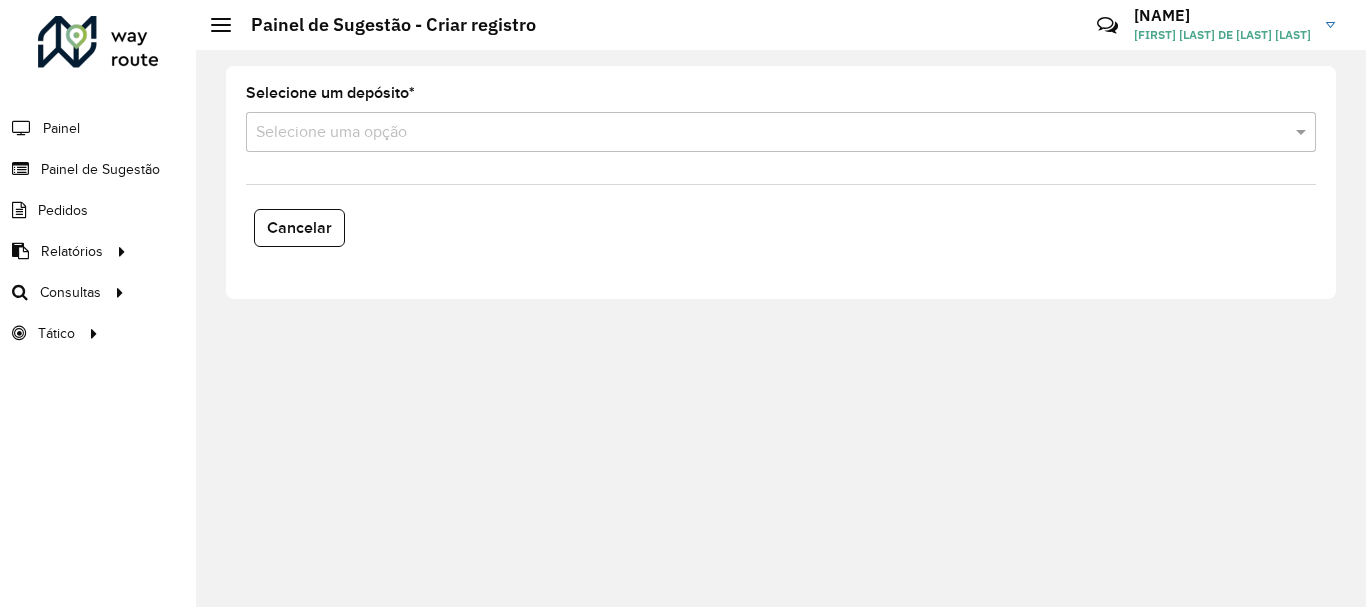 click at bounding box center (761, 133) 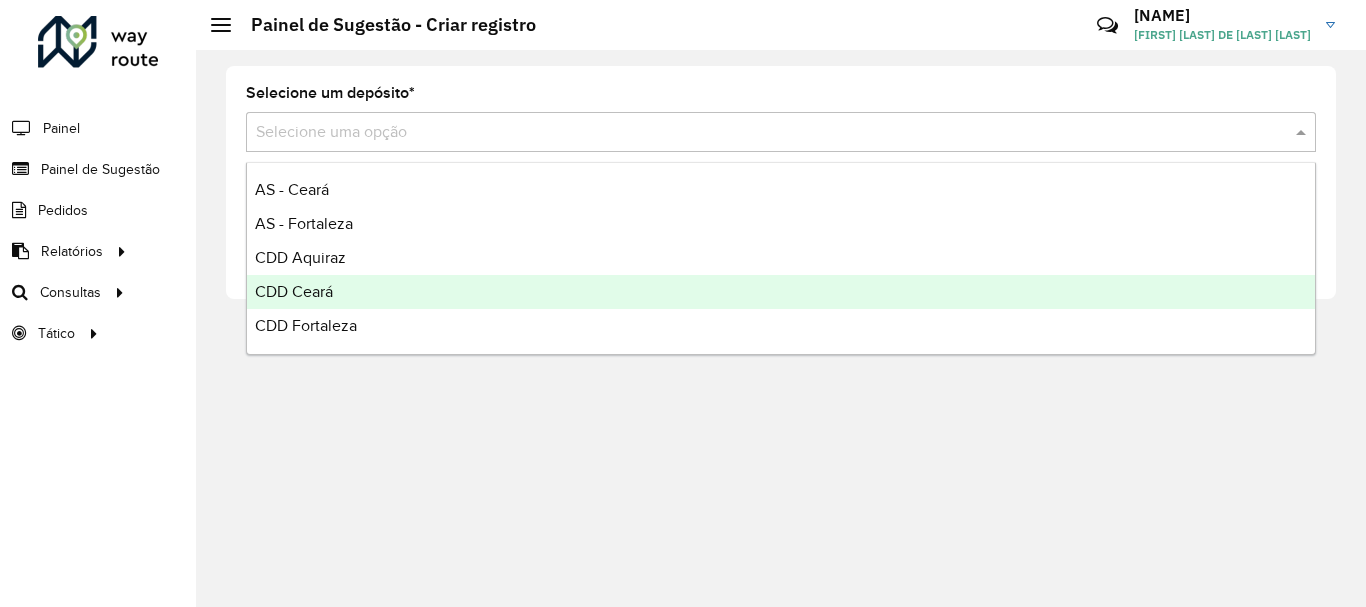 click on "CDD Ceará" at bounding box center [294, 291] 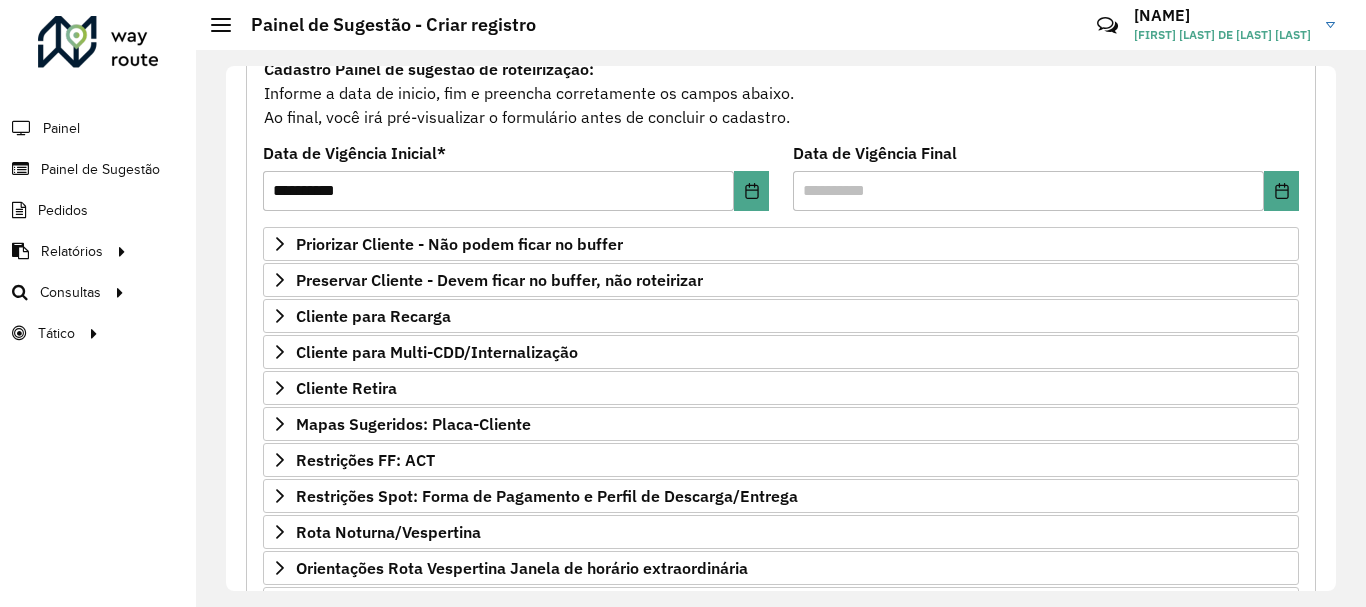 scroll, scrollTop: 300, scrollLeft: 0, axis: vertical 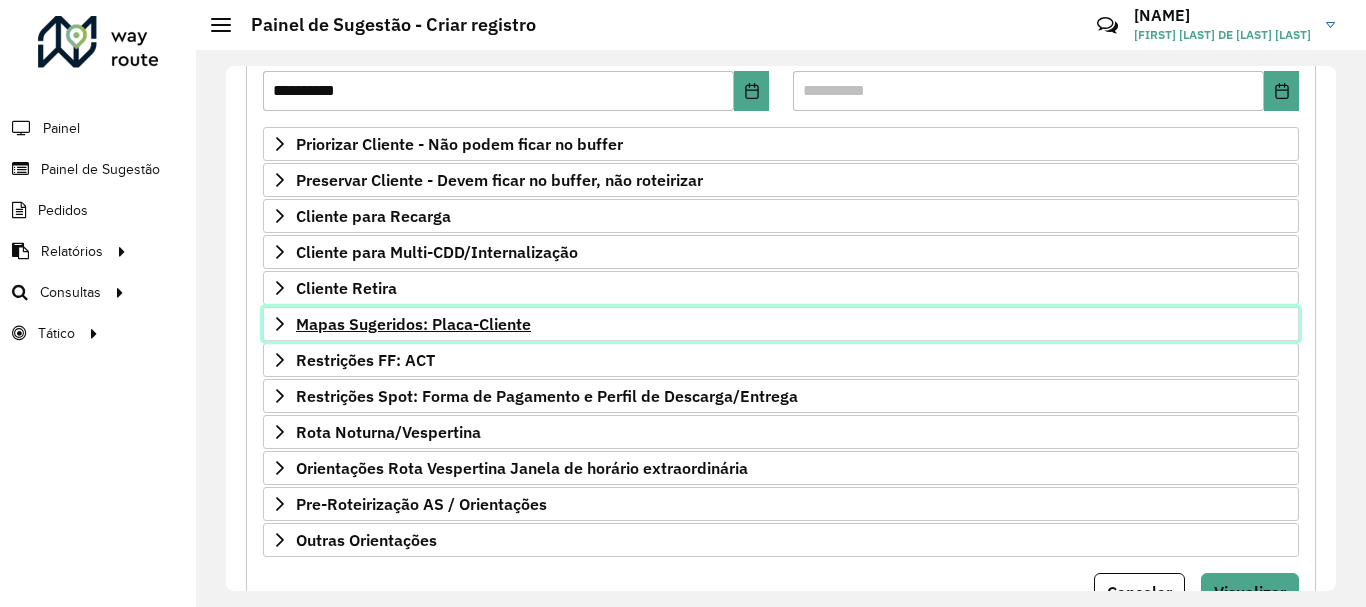 click on "Mapas Sugeridos: Placa-Cliente" at bounding box center (413, 324) 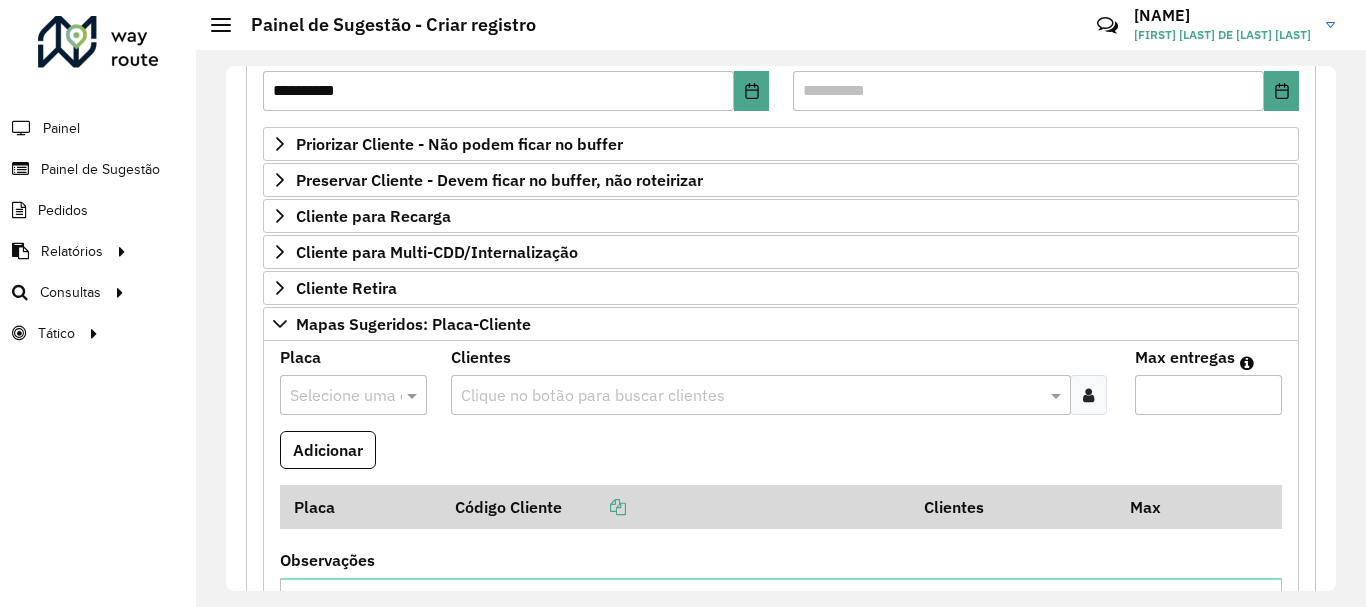 click at bounding box center (333, 396) 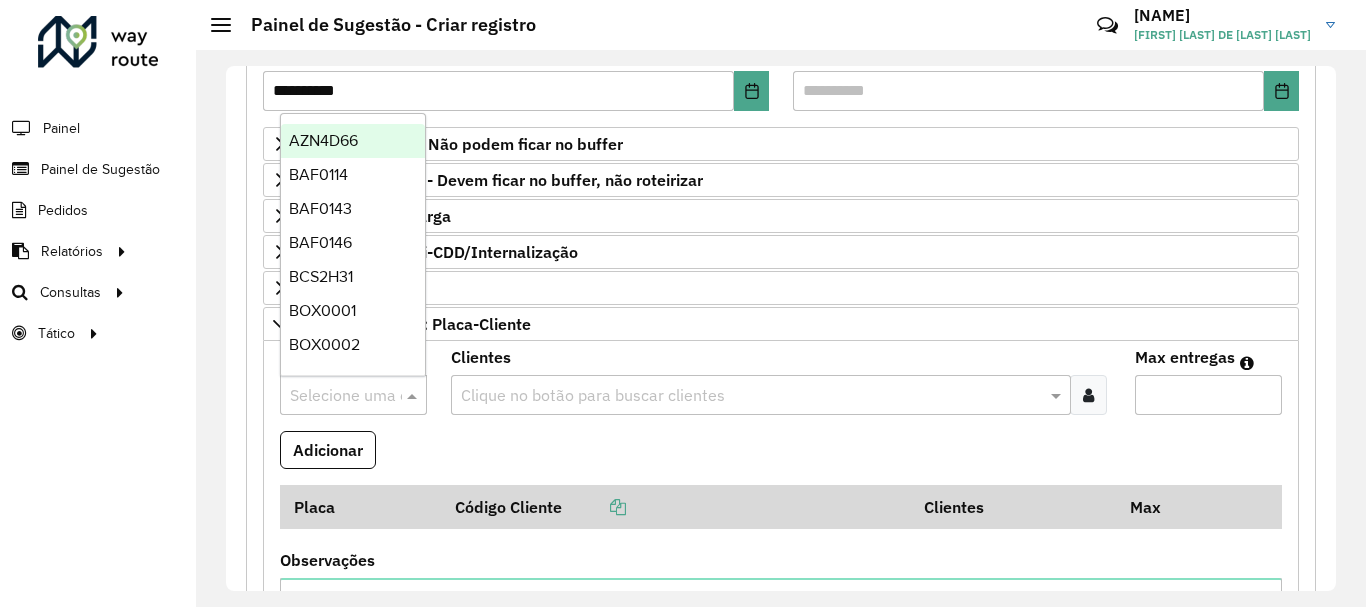 paste on "*******" 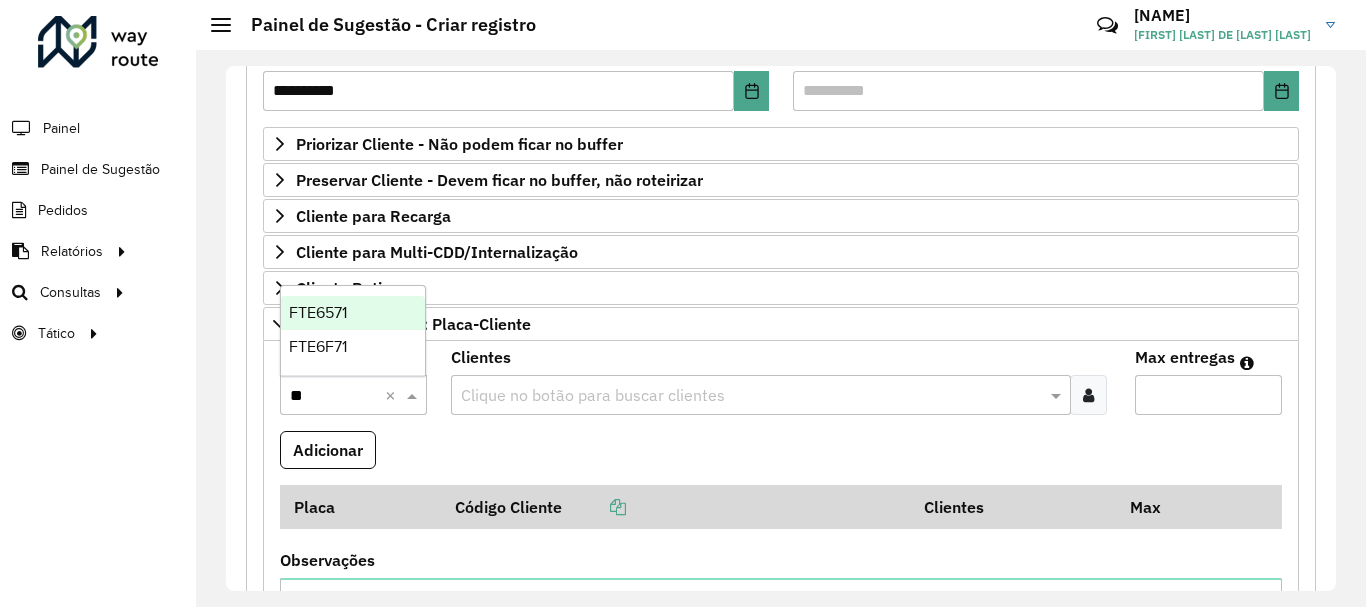 type on "*" 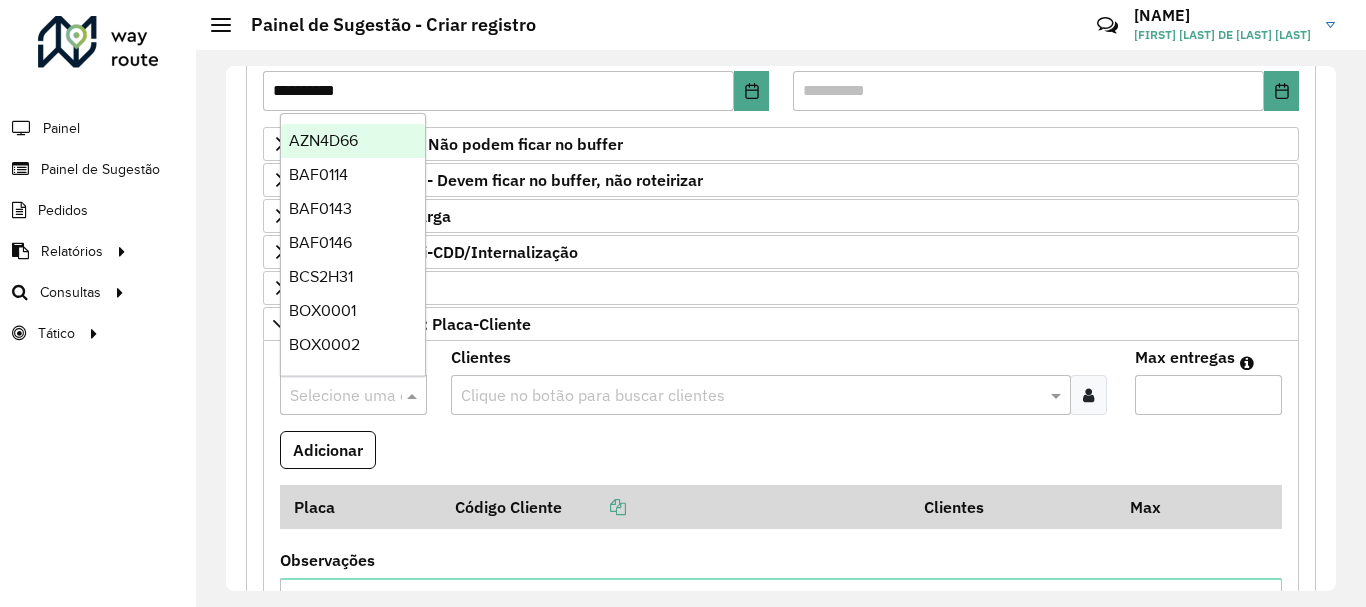 click on "Adicionar" at bounding box center [781, 458] 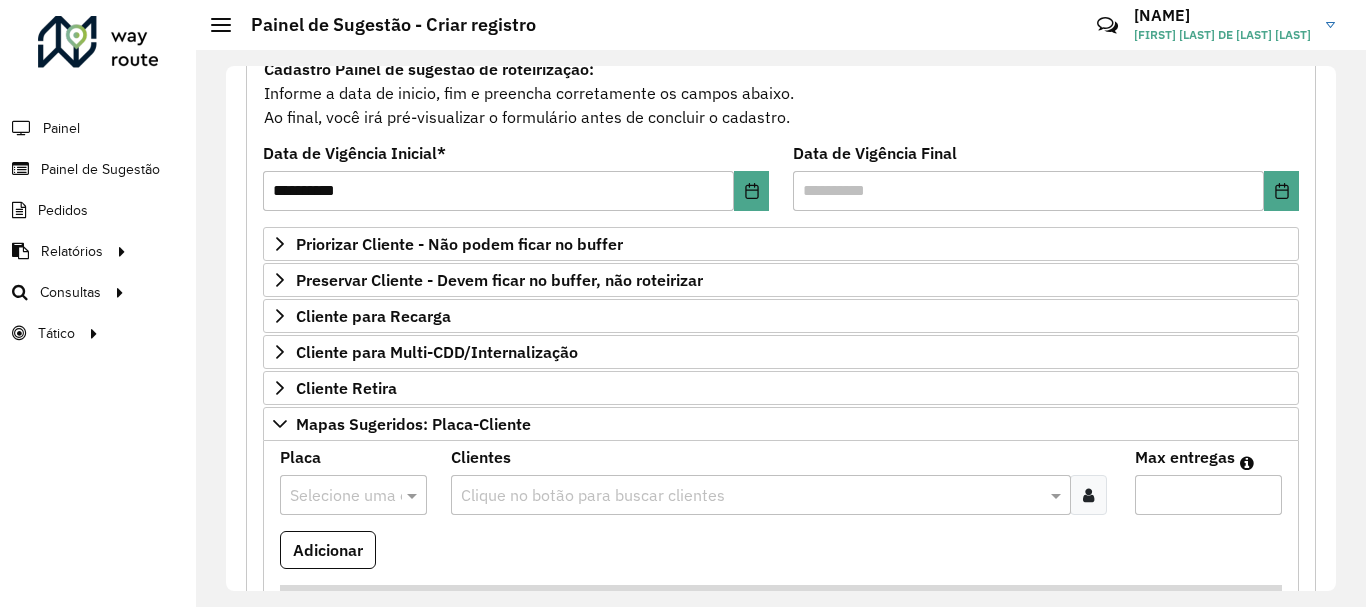 scroll, scrollTop: 300, scrollLeft: 0, axis: vertical 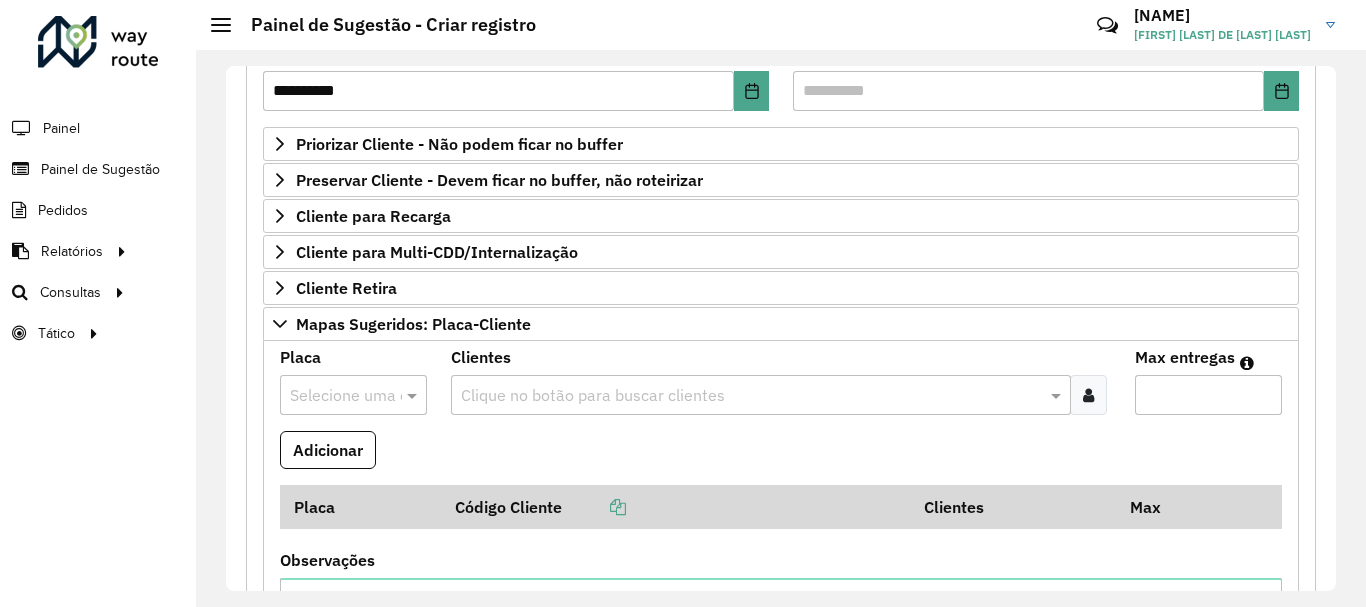 click at bounding box center [333, 396] 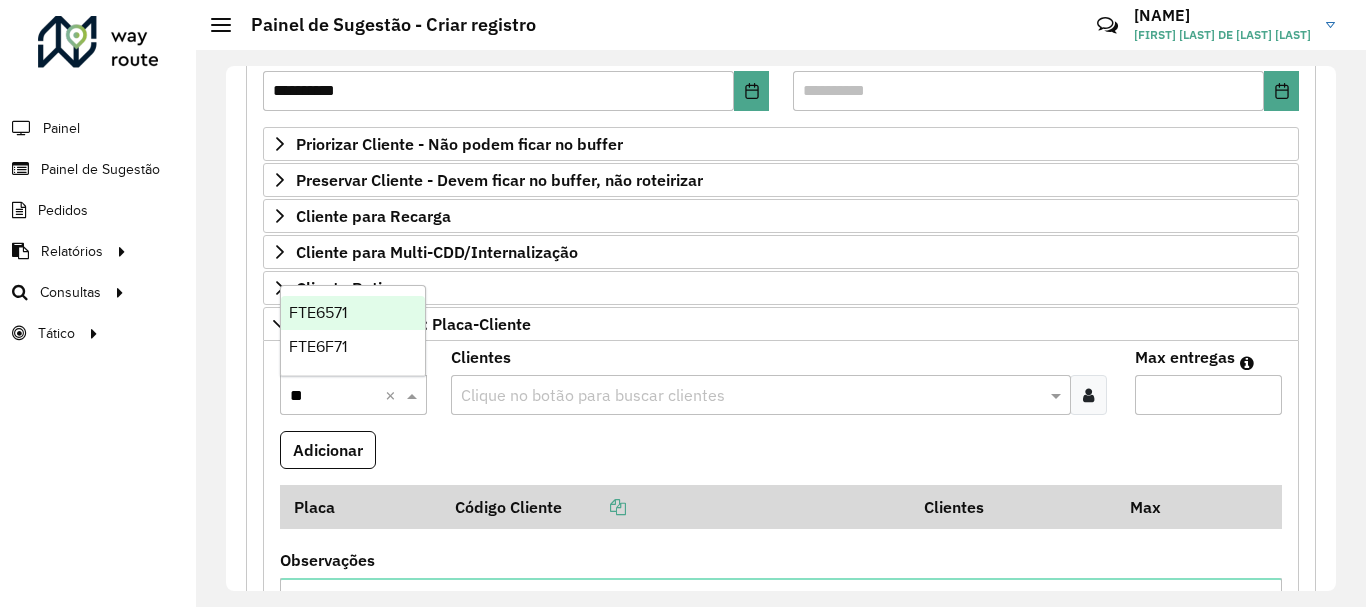 type on "*" 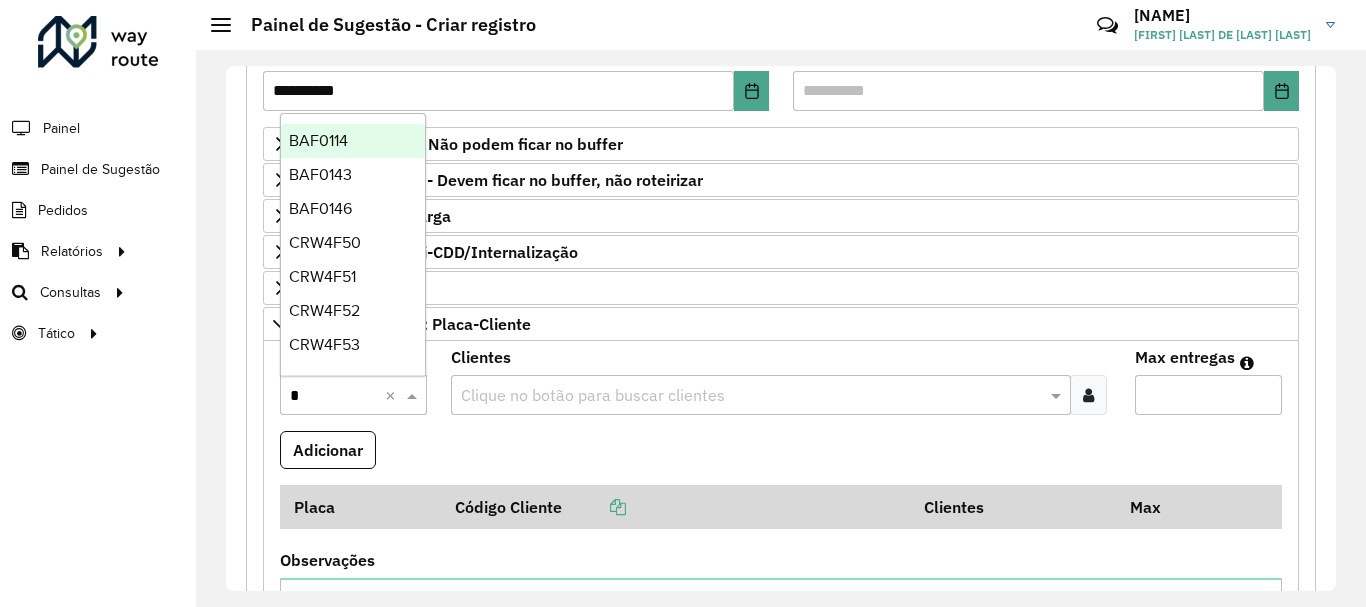 type 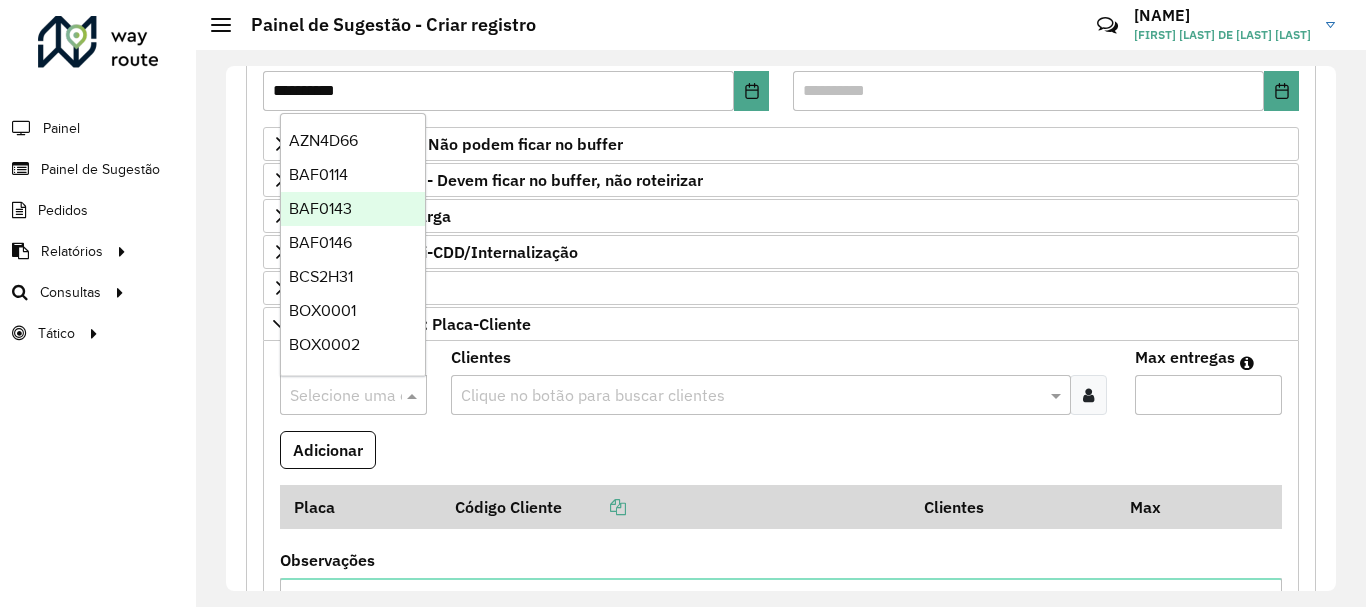 click on "Adicionar" at bounding box center [781, 458] 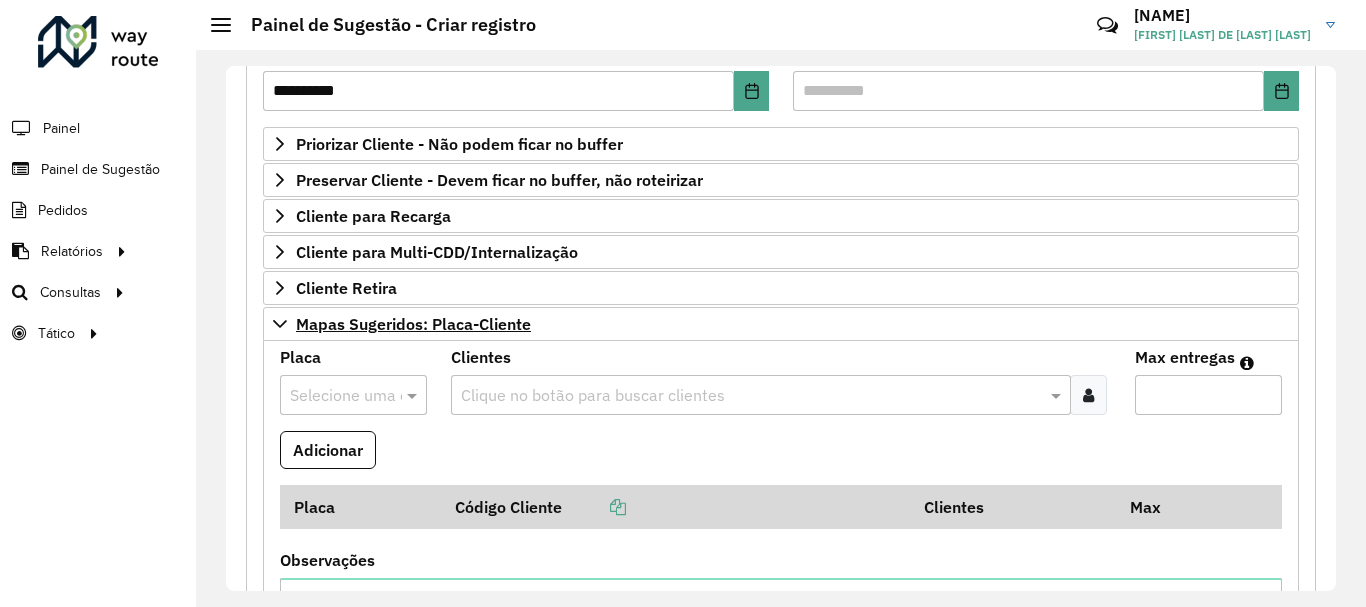 scroll, scrollTop: 0, scrollLeft: 0, axis: both 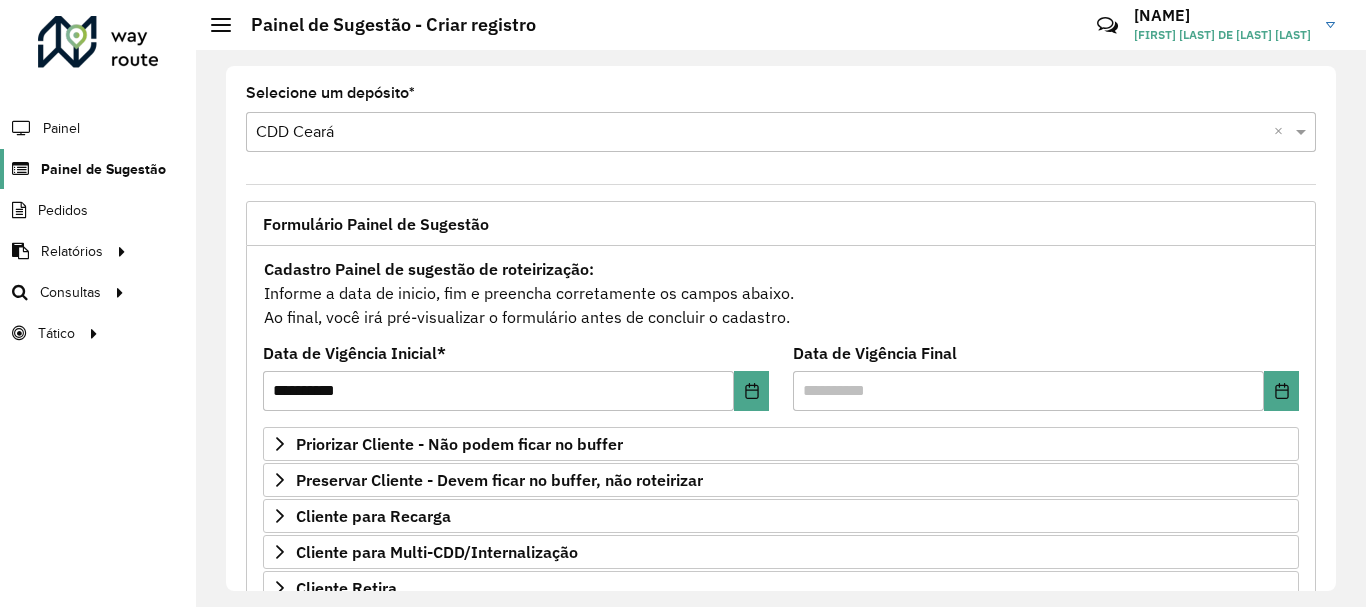 click on "Painel de Sugestão" 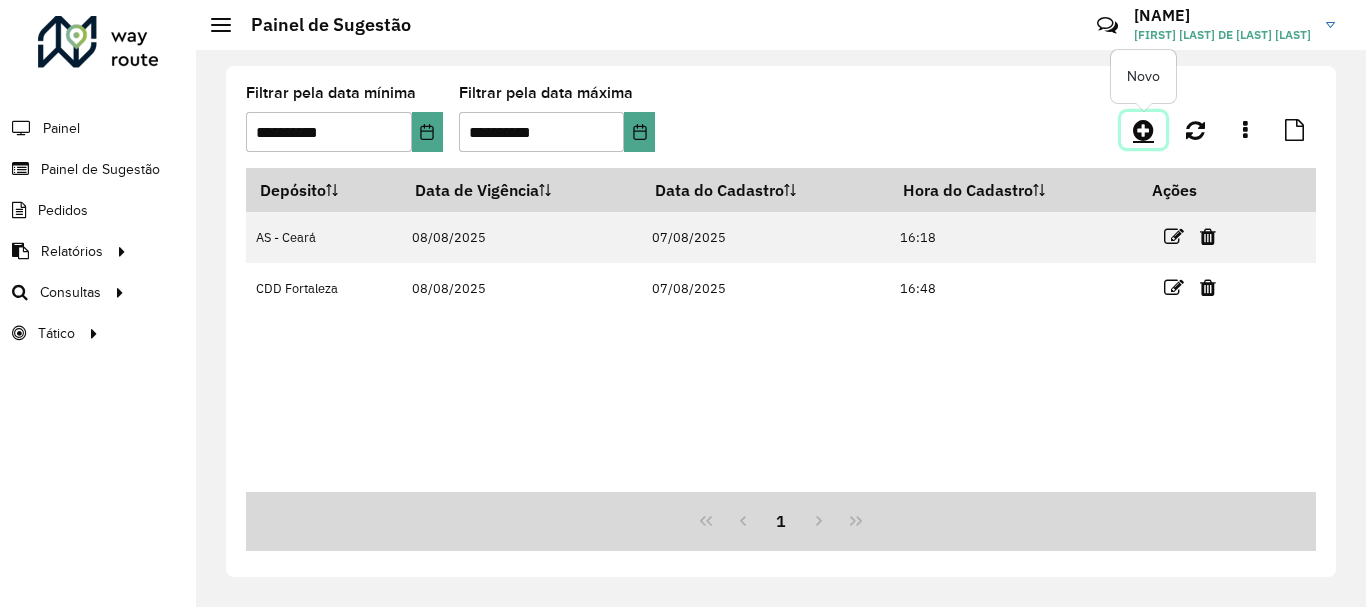 click 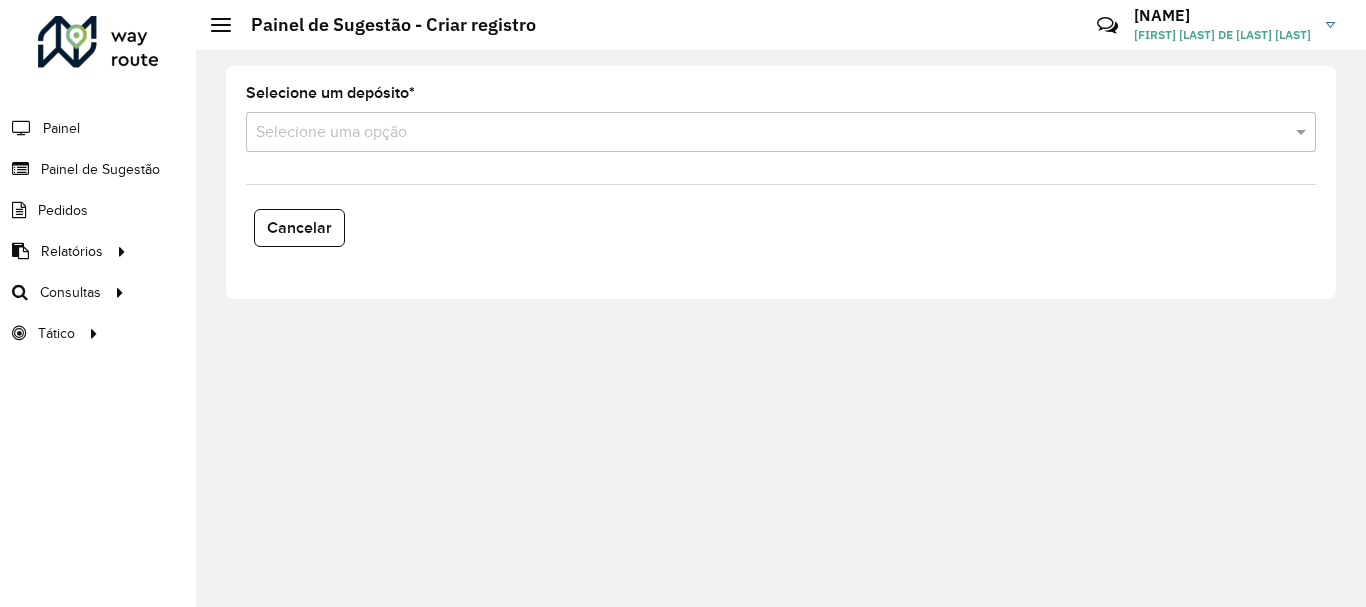 click at bounding box center [761, 133] 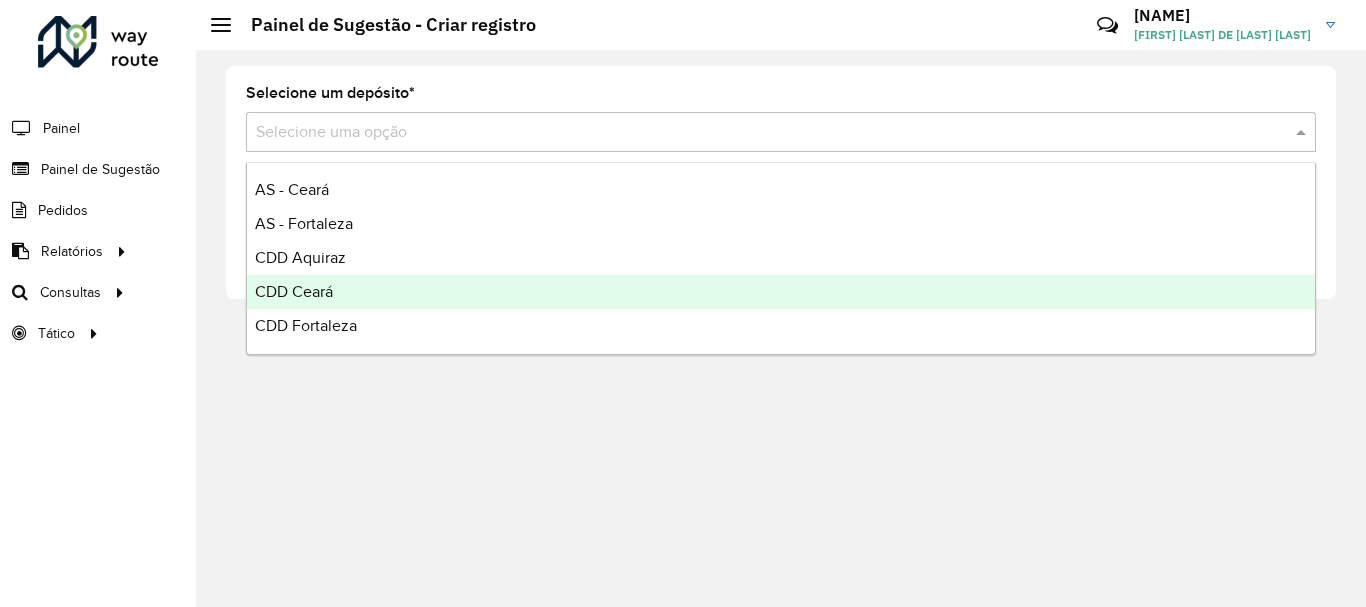 click on "CDD Ceará" at bounding box center (781, 292) 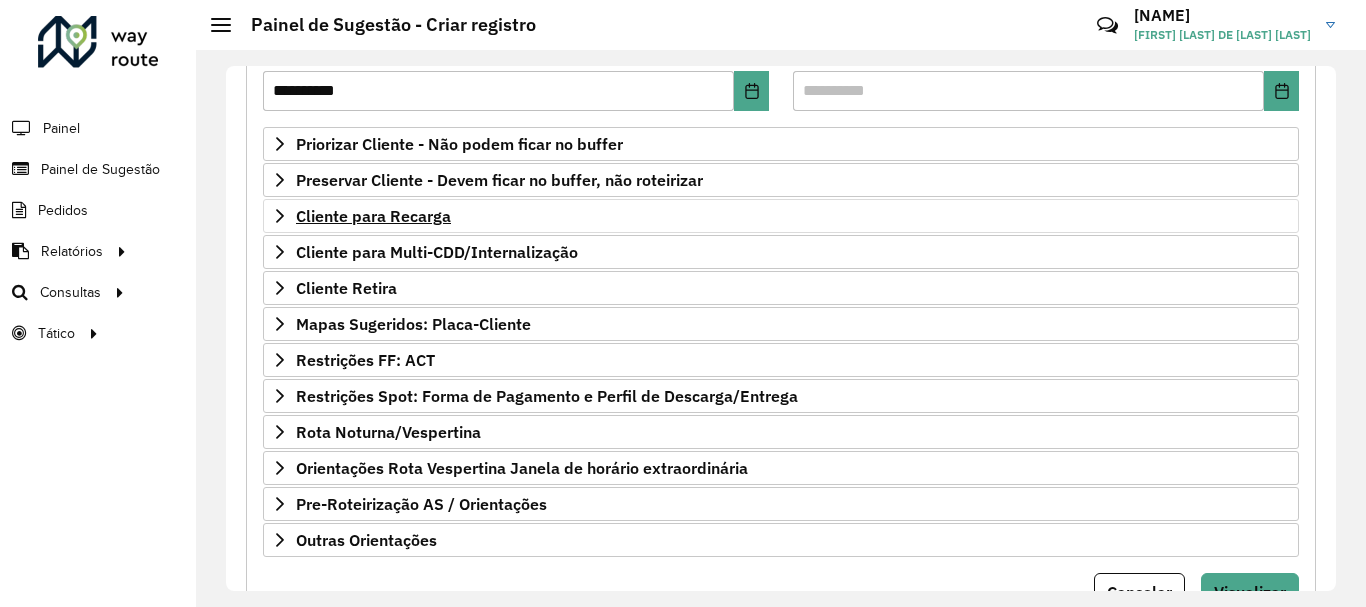 scroll, scrollTop: 390, scrollLeft: 0, axis: vertical 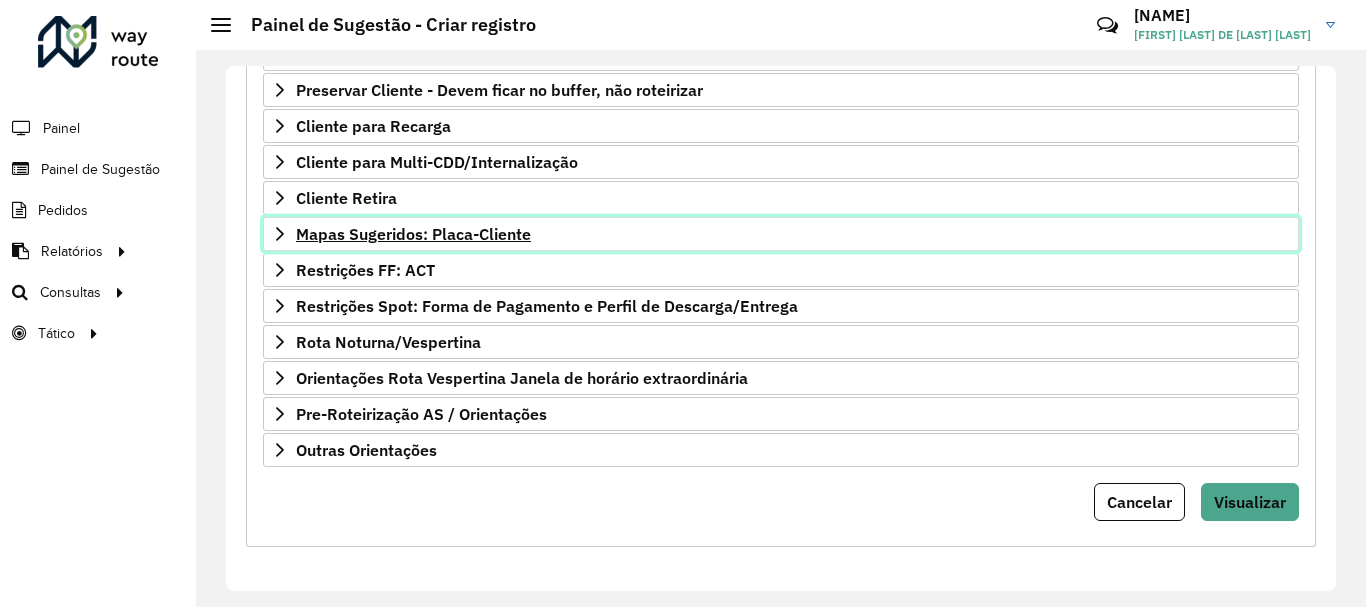 click on "Mapas Sugeridos: Placa-Cliente" at bounding box center [413, 234] 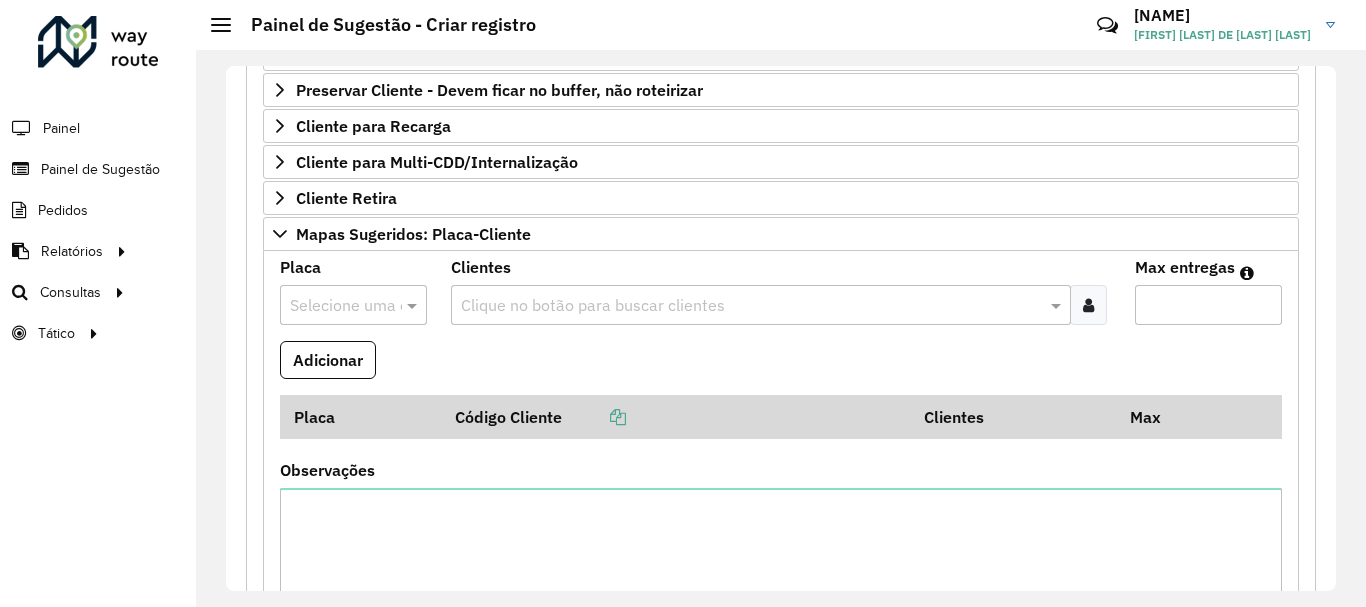 click at bounding box center (333, 306) 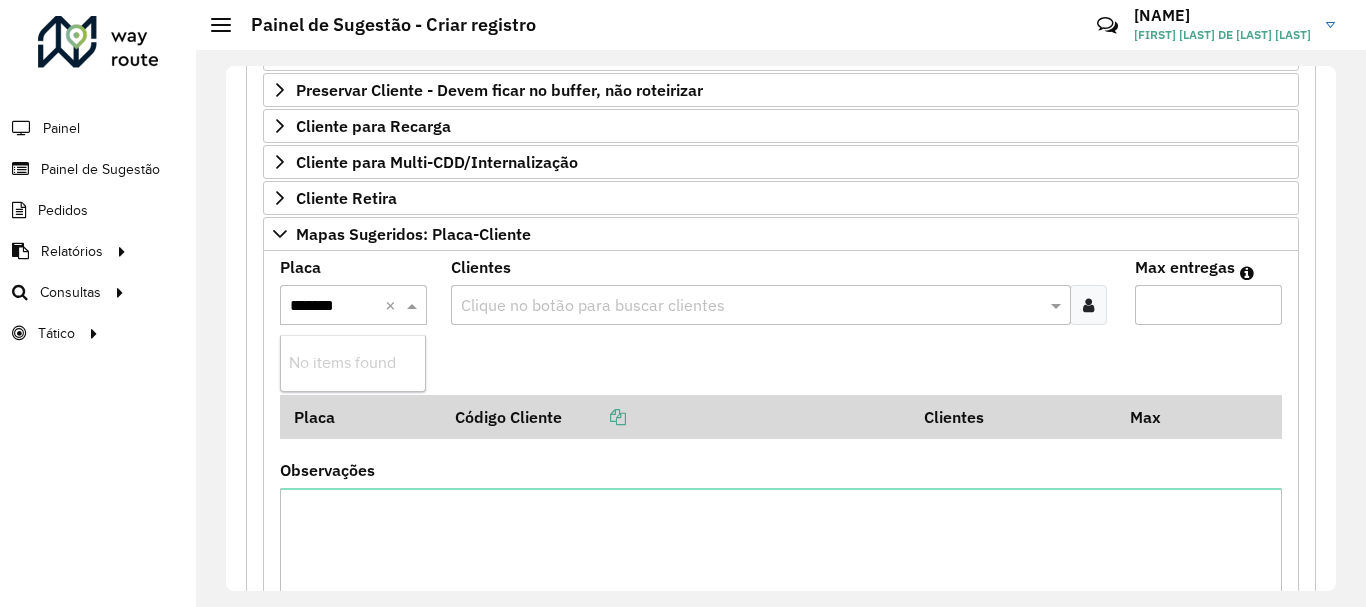 type on "*******" 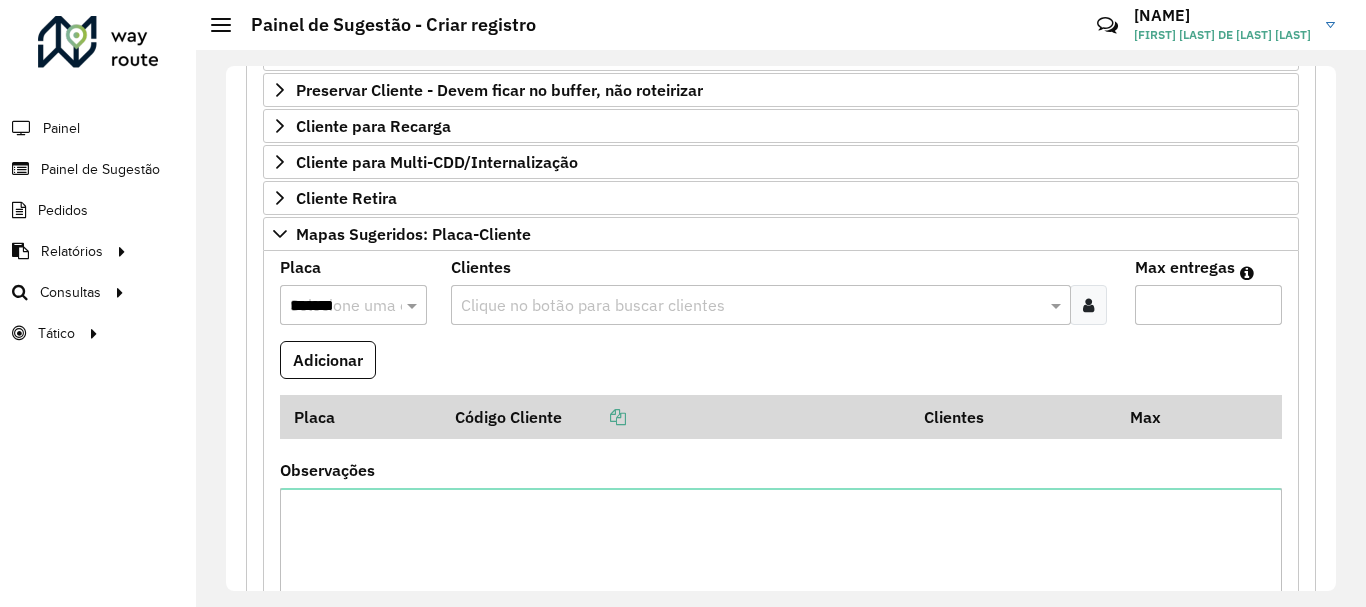 click on "Adicionar" at bounding box center (781, 368) 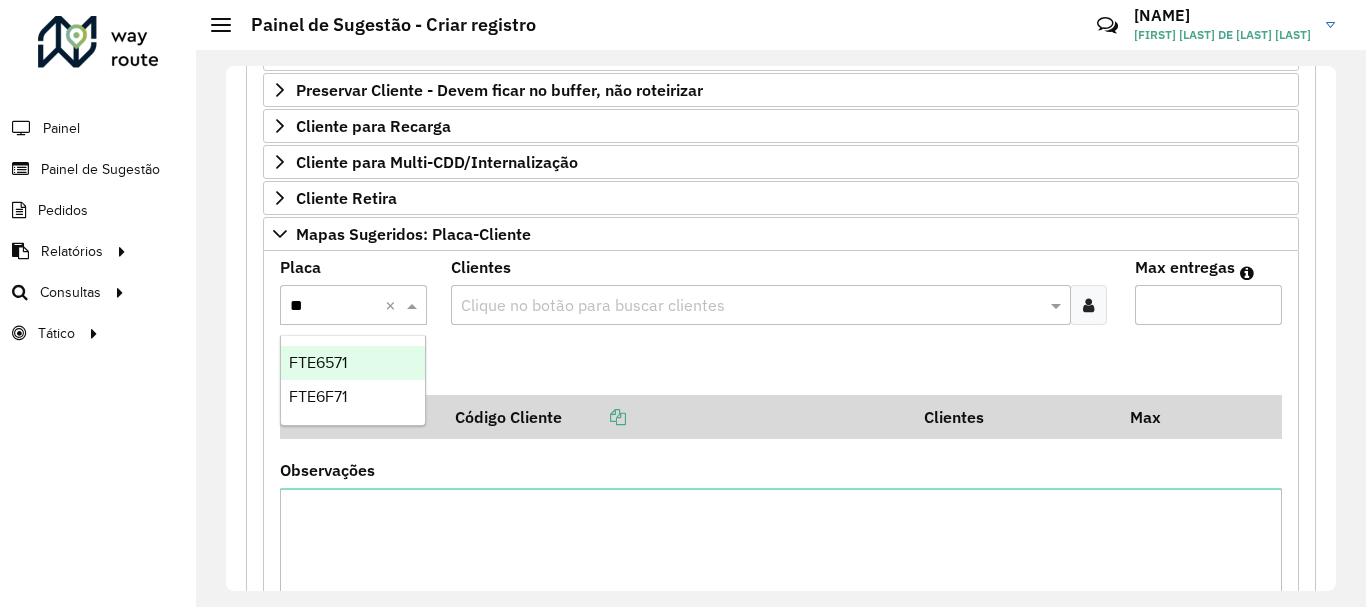 type on "*" 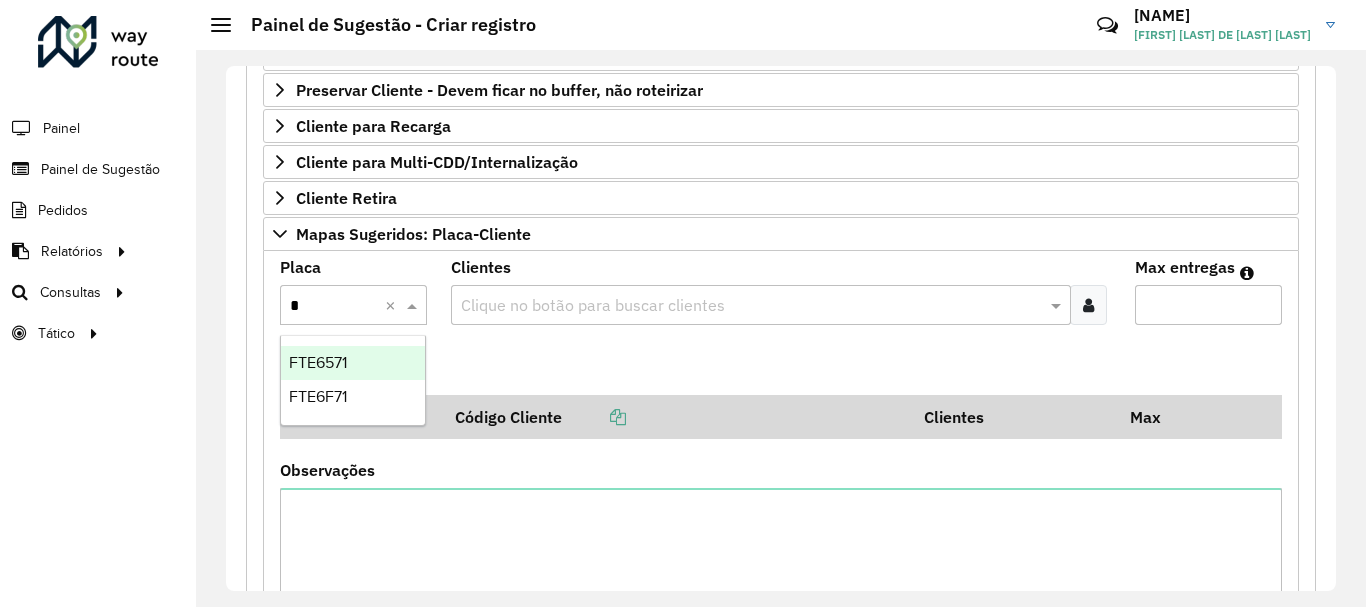 type 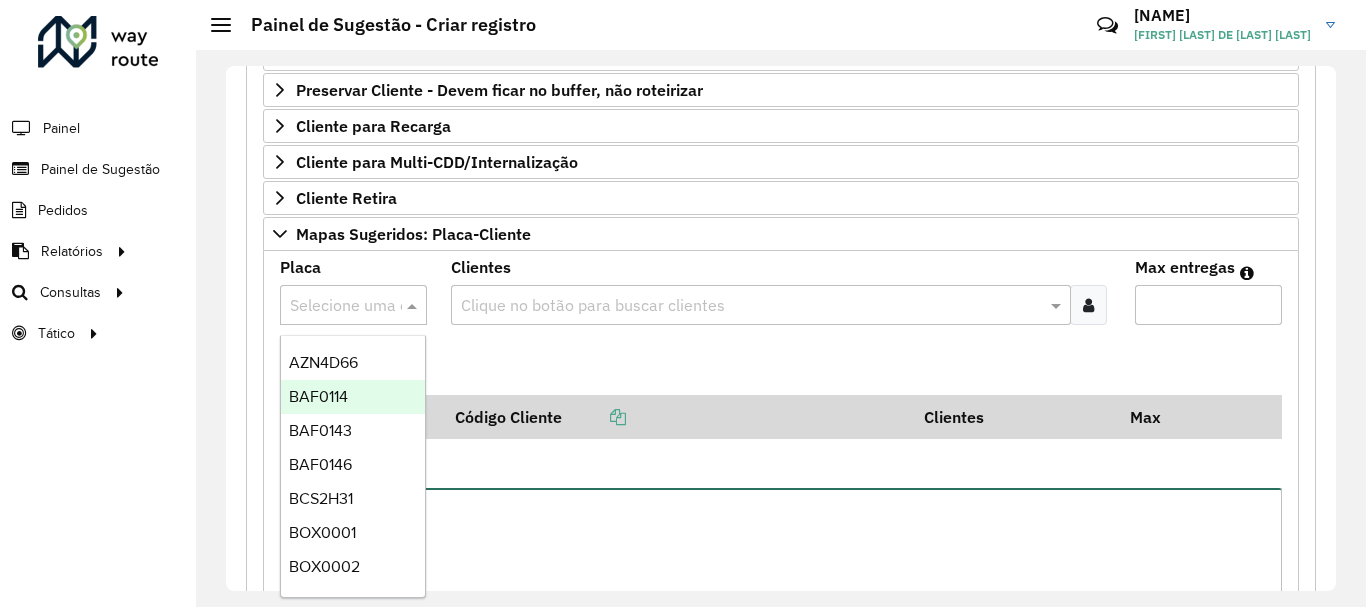 click on "Observações" at bounding box center [781, 572] 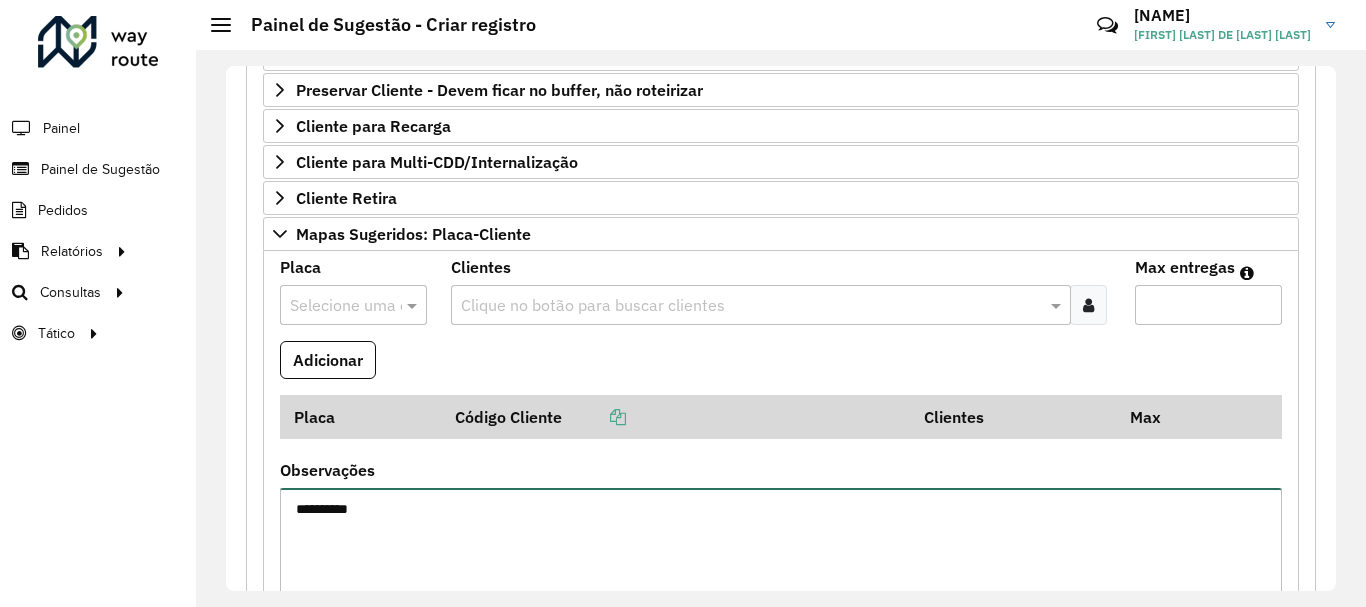 click on "*********" at bounding box center (781, 572) 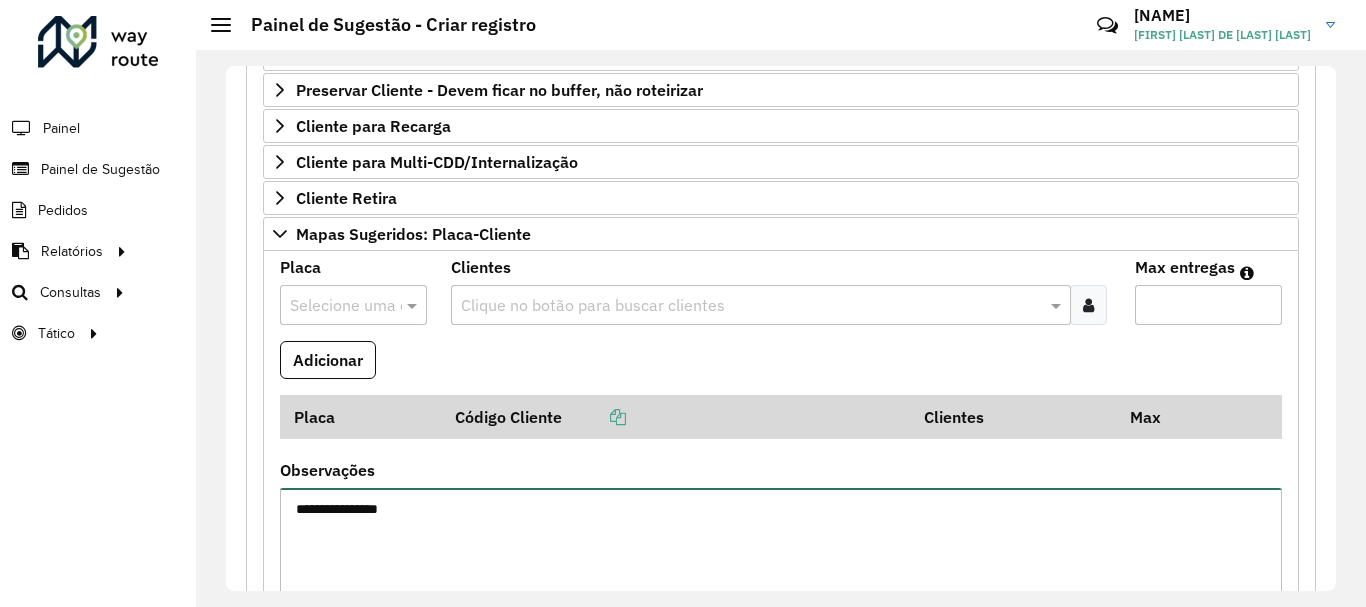 click on "**********" at bounding box center (781, 572) 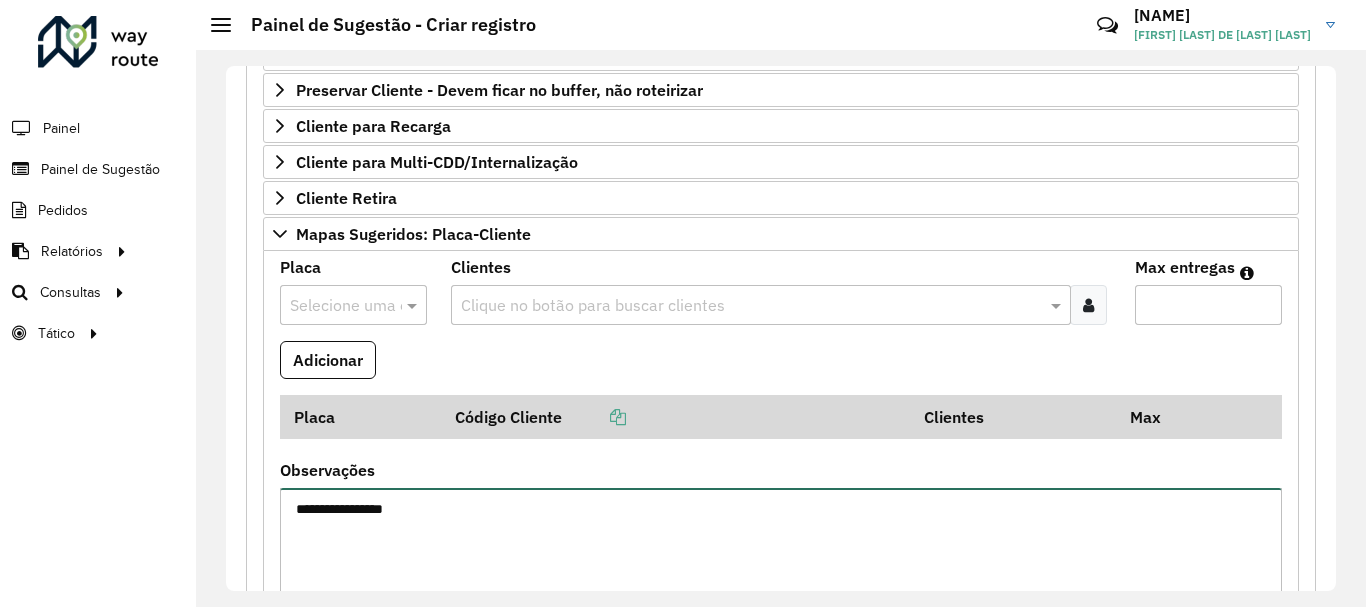 click on "**********" at bounding box center [781, 572] 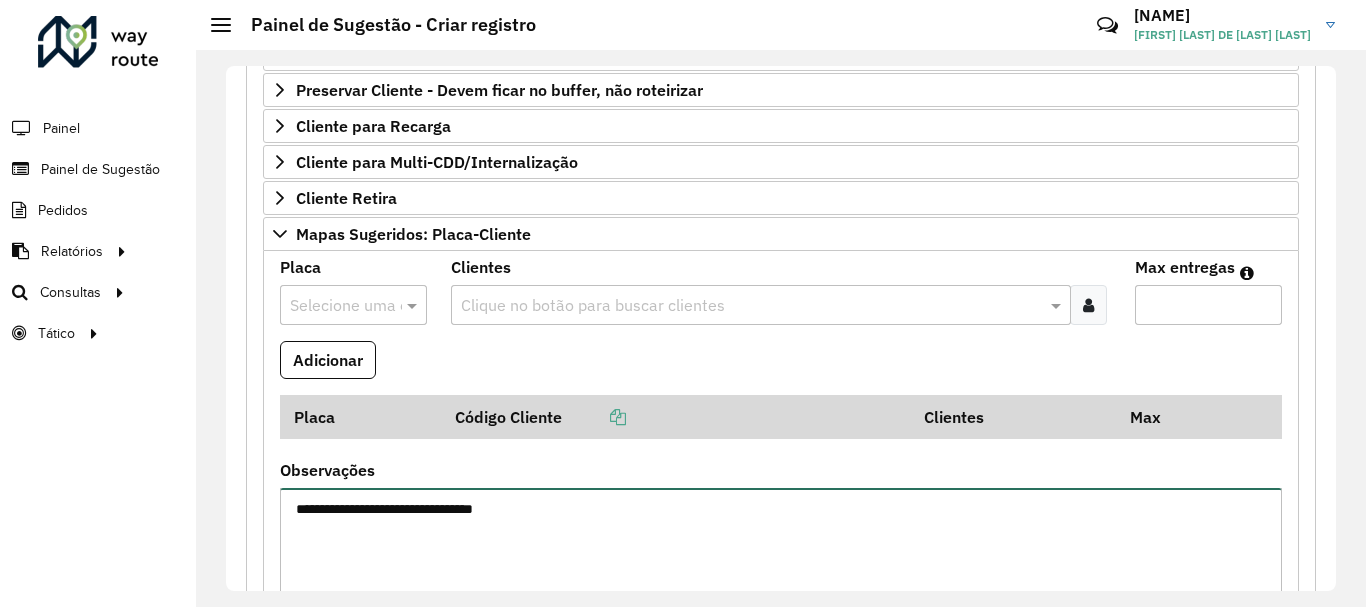 type on "**********" 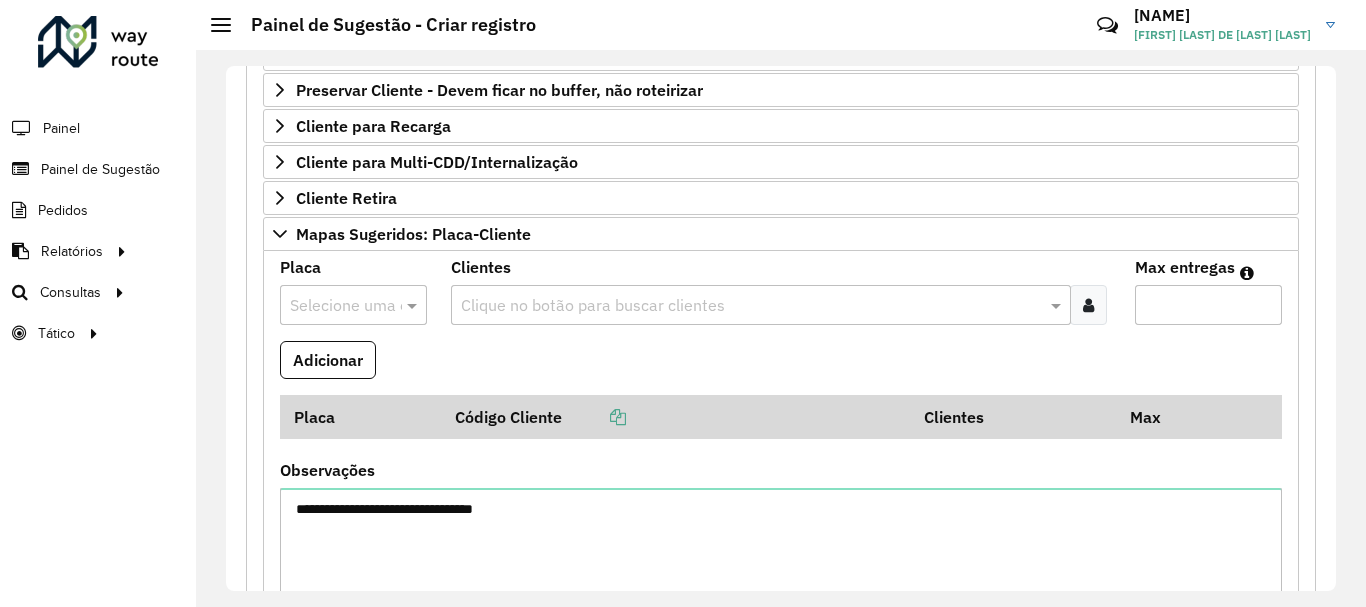 click at bounding box center (333, 306) 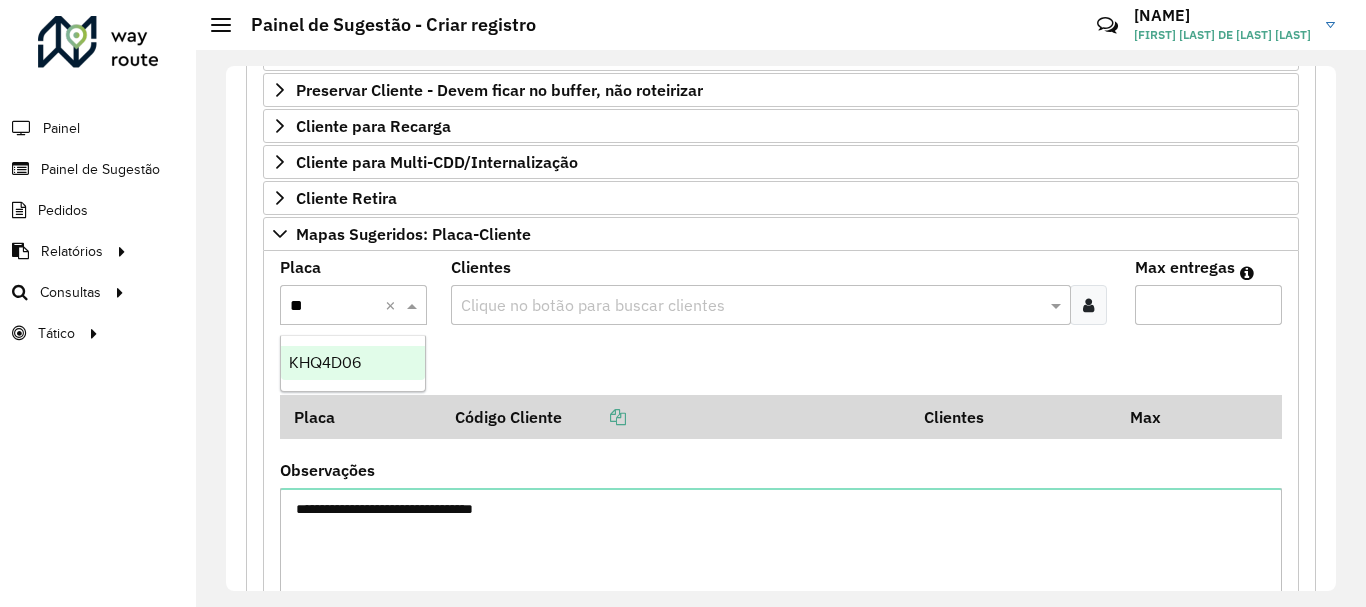 type on "***" 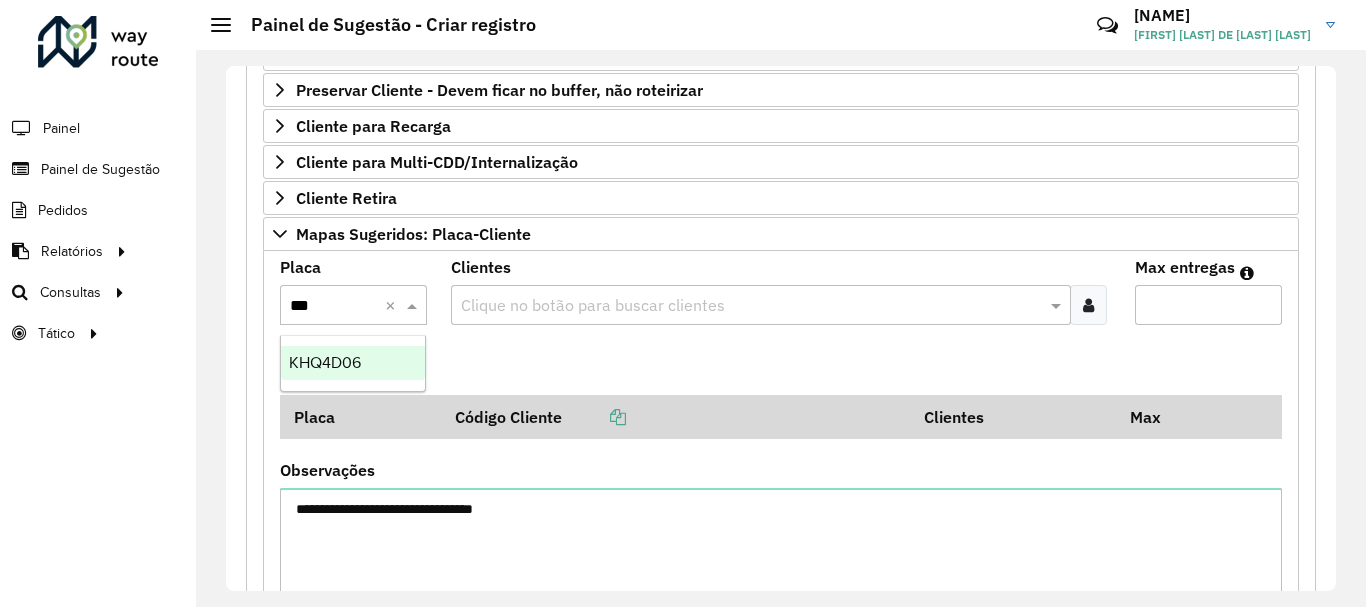 click on "KHQ4D06" at bounding box center (353, 363) 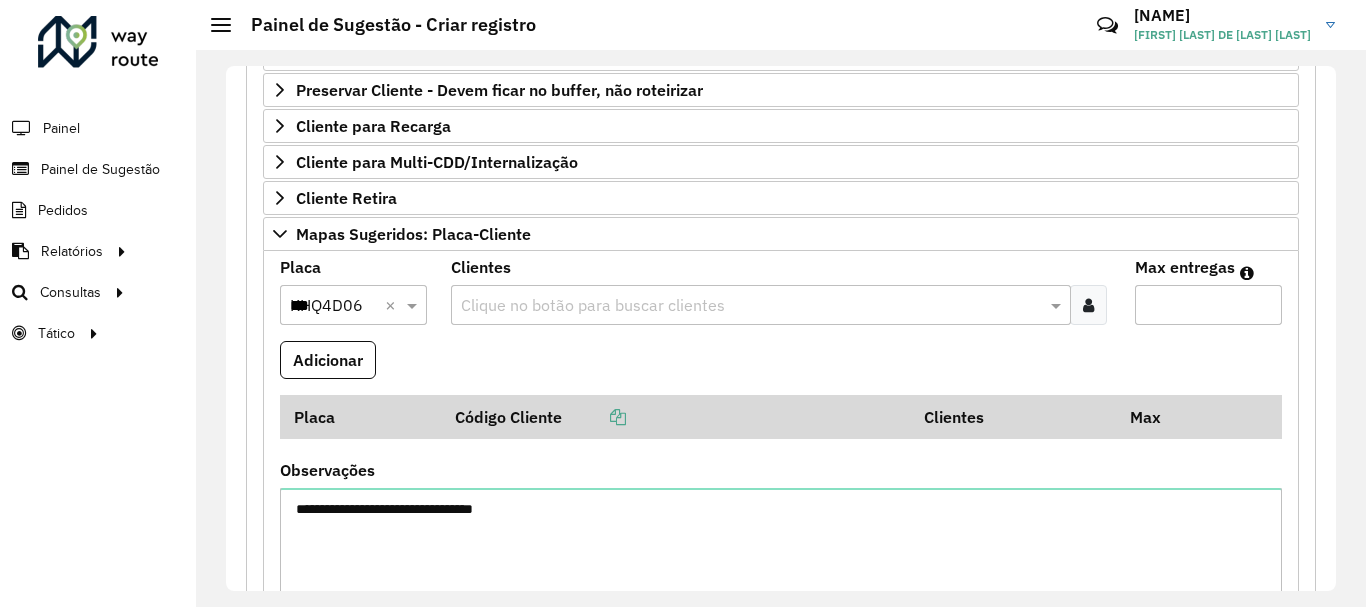 click at bounding box center [751, 306] 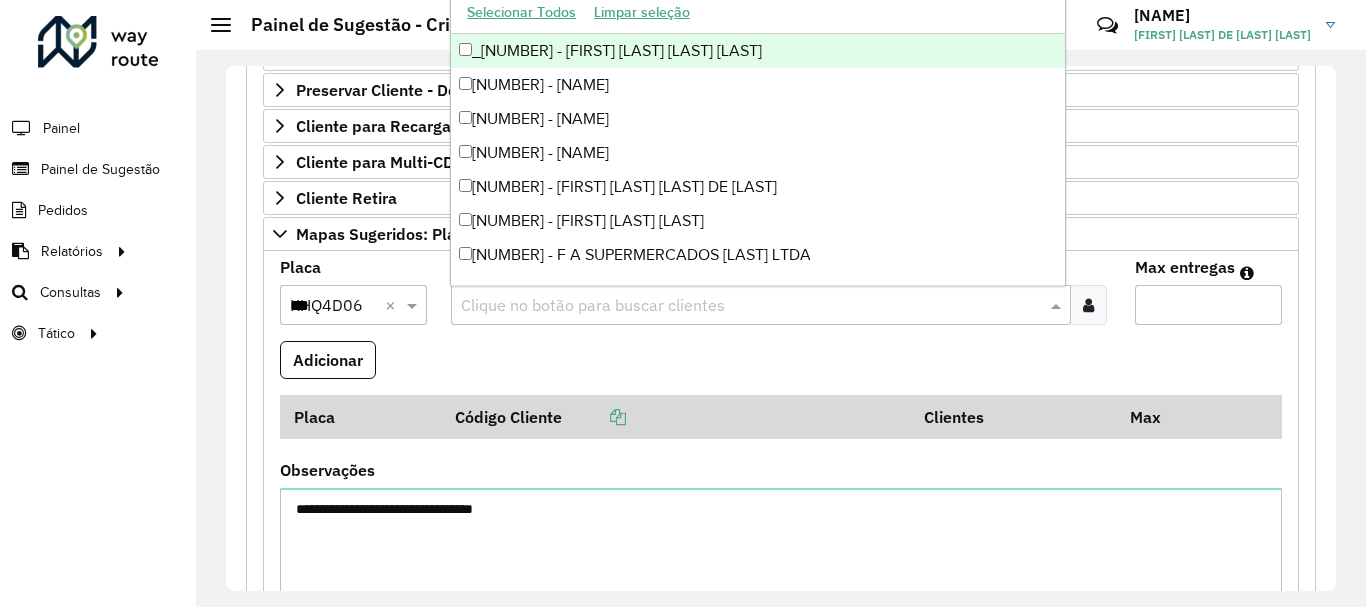 paste on "****" 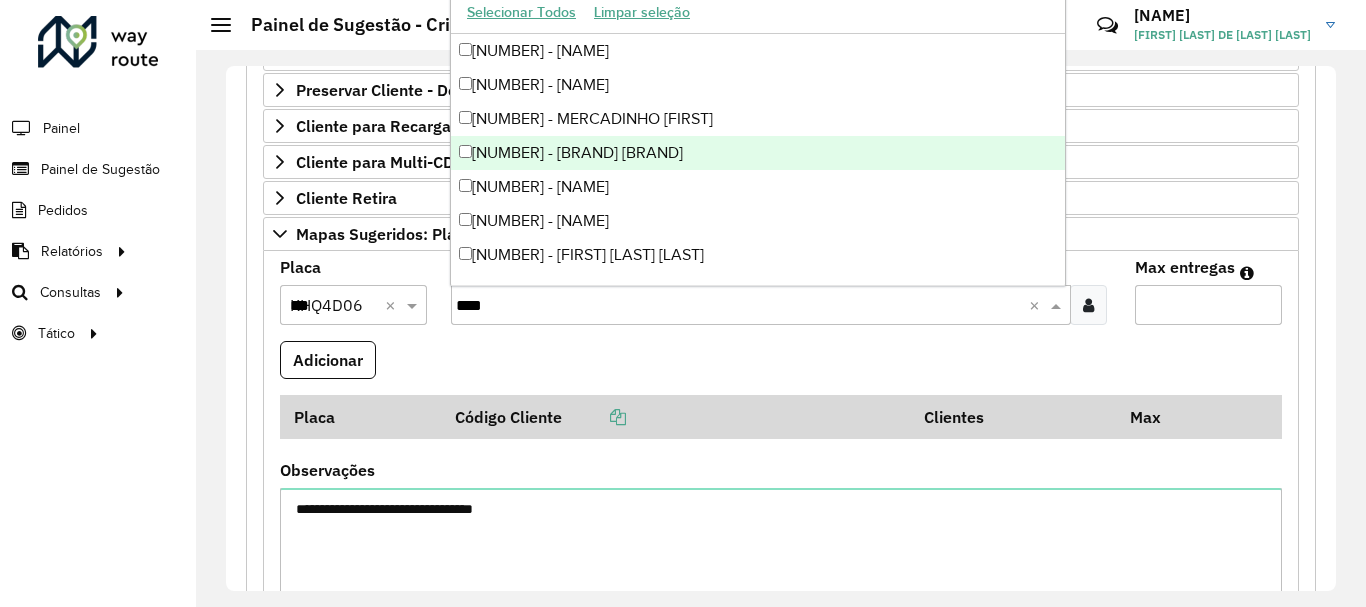 scroll, scrollTop: 66, scrollLeft: 0, axis: vertical 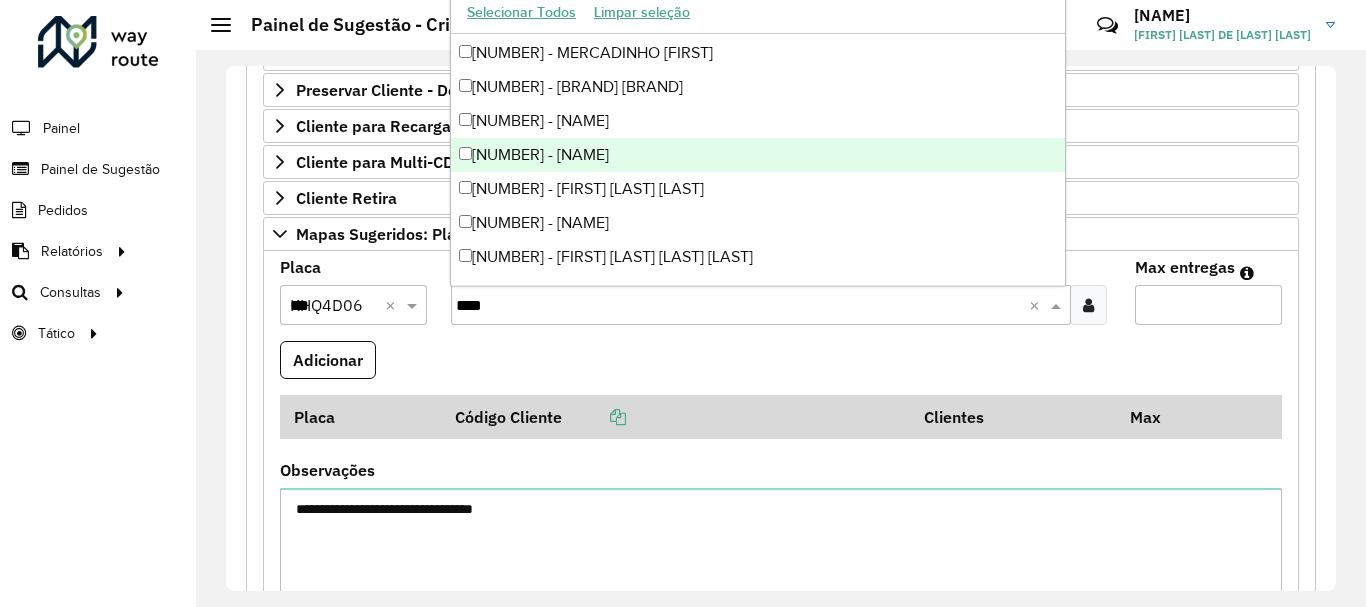 click on "[NUMBER] - [NAME]" at bounding box center [758, 155] 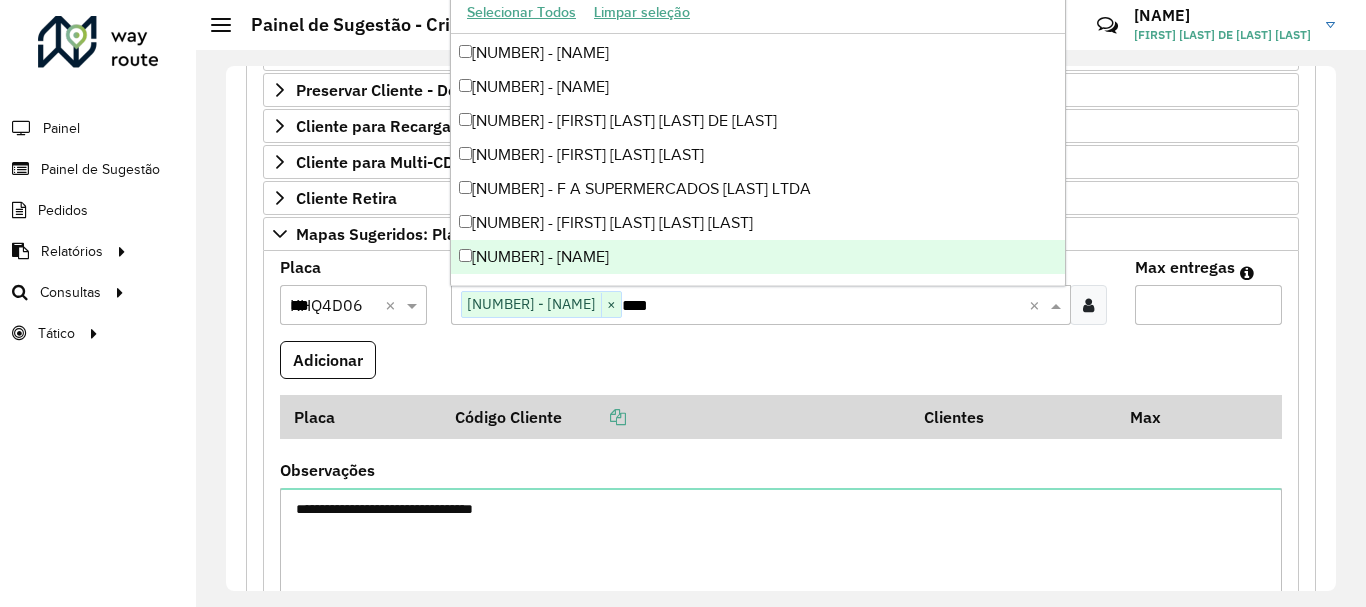 click on "Max entregas" at bounding box center [1208, 305] 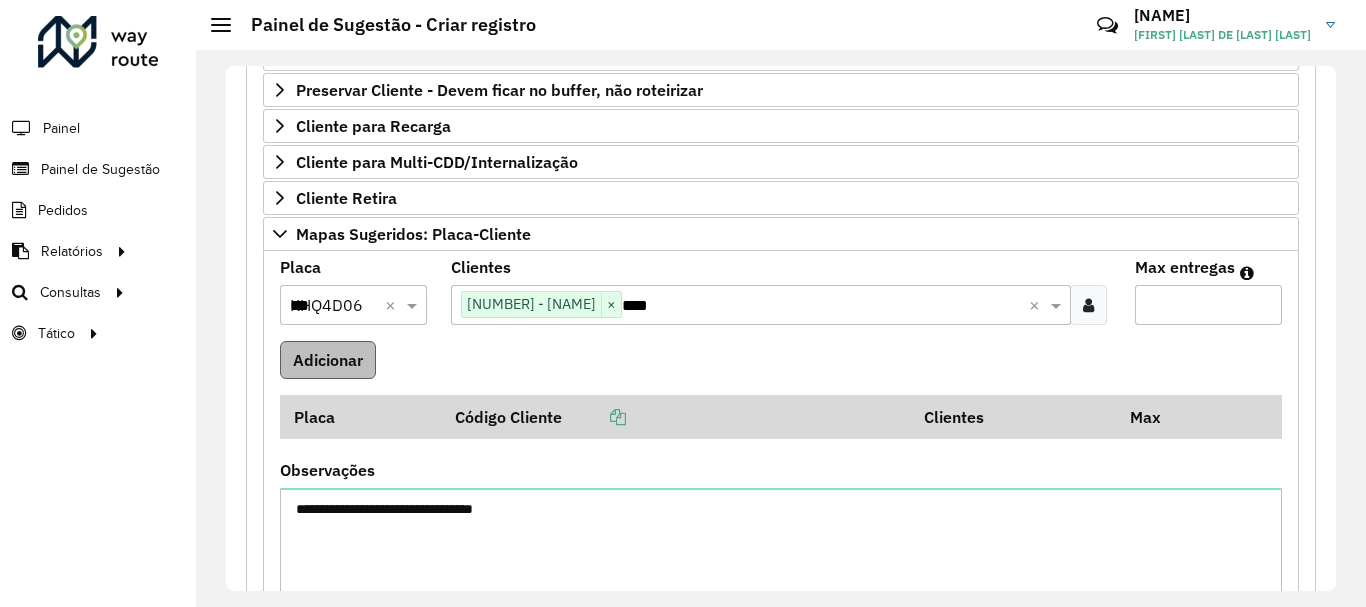 type on "*" 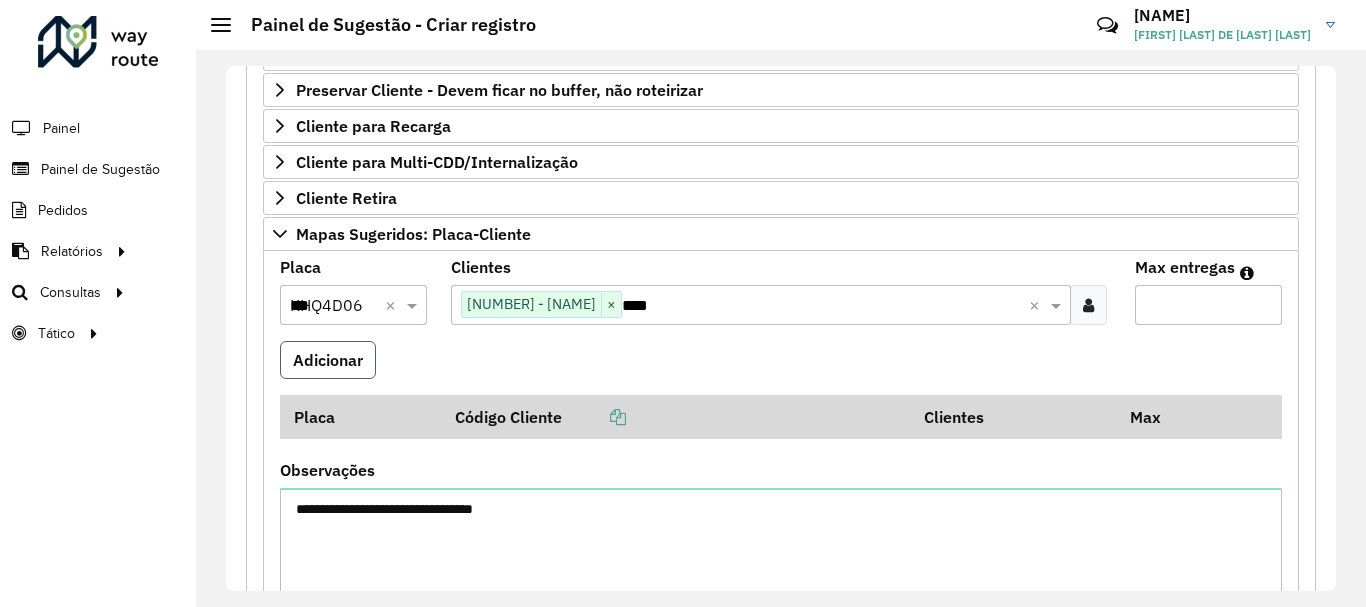 click on "Adicionar" at bounding box center (328, 360) 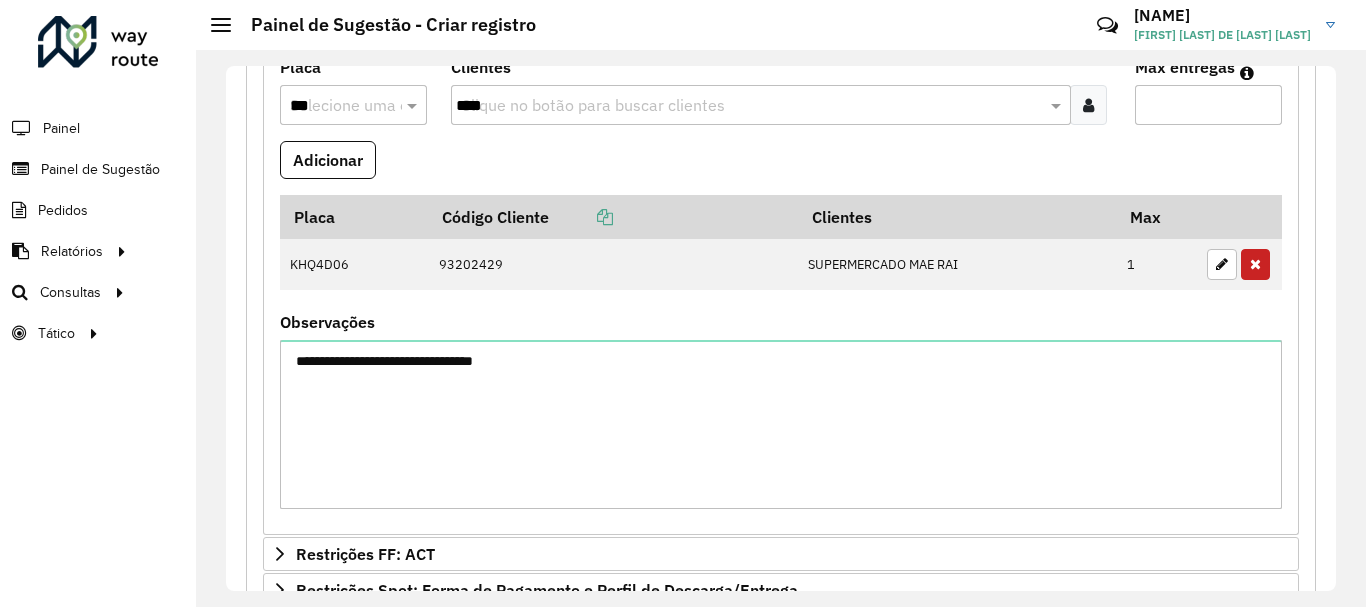 scroll, scrollTop: 874, scrollLeft: 0, axis: vertical 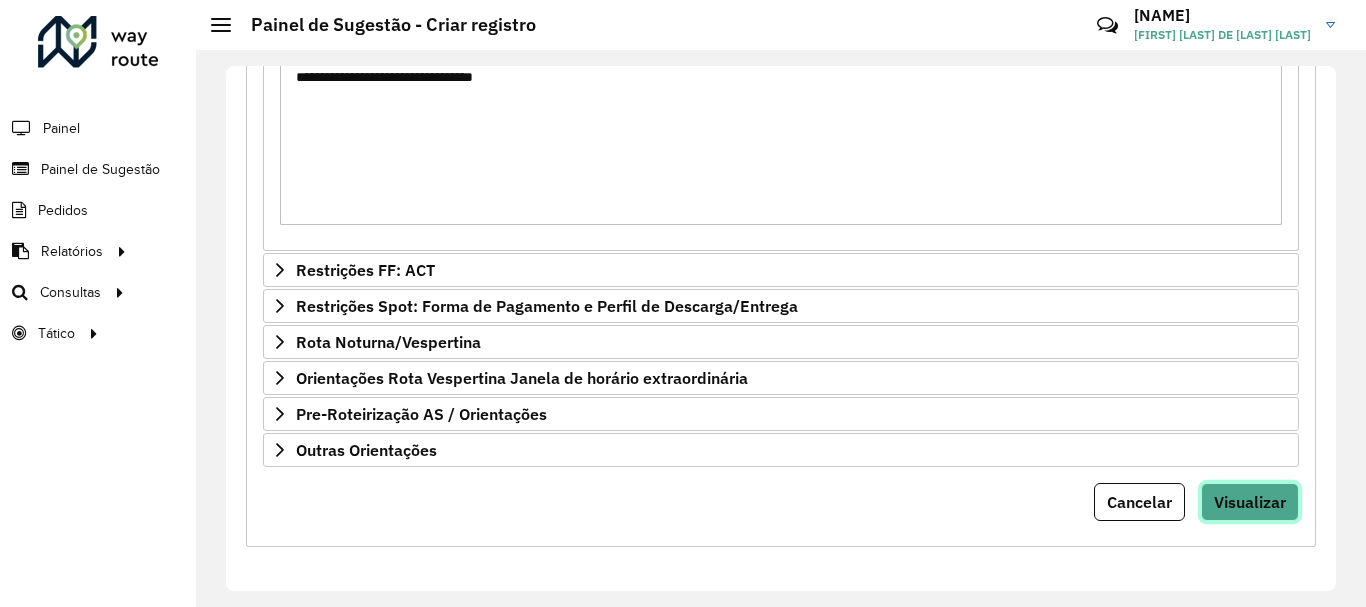 click on "Visualizar" at bounding box center [1250, 502] 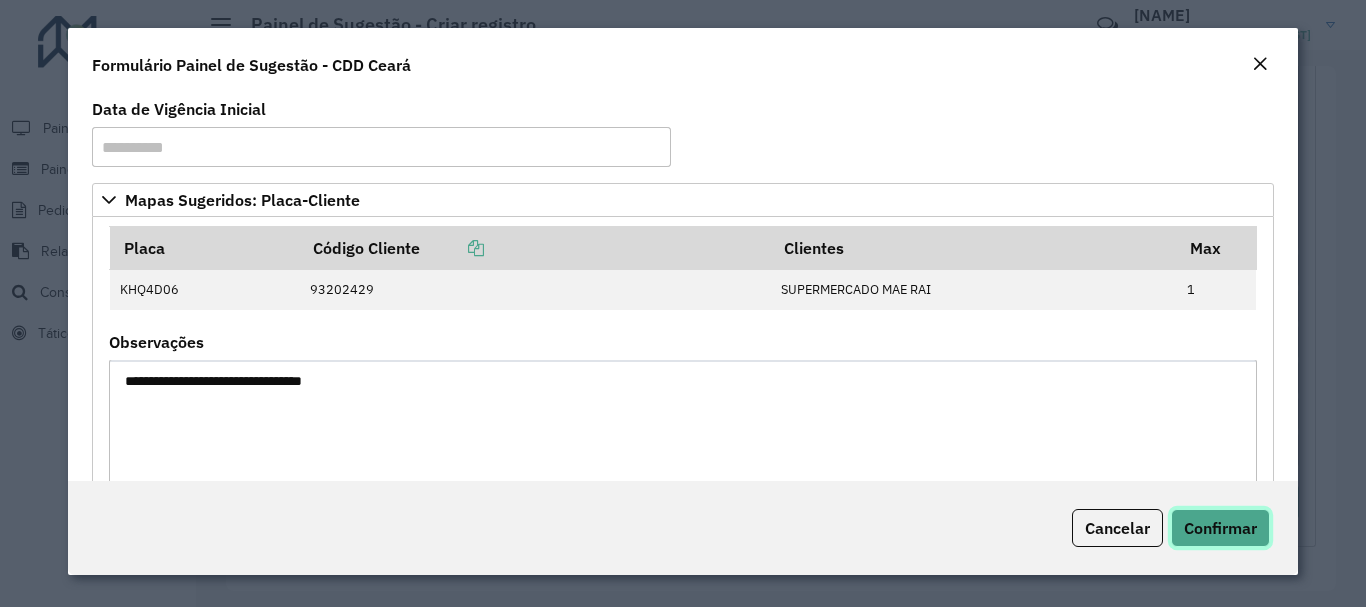 click on "Confirmar" 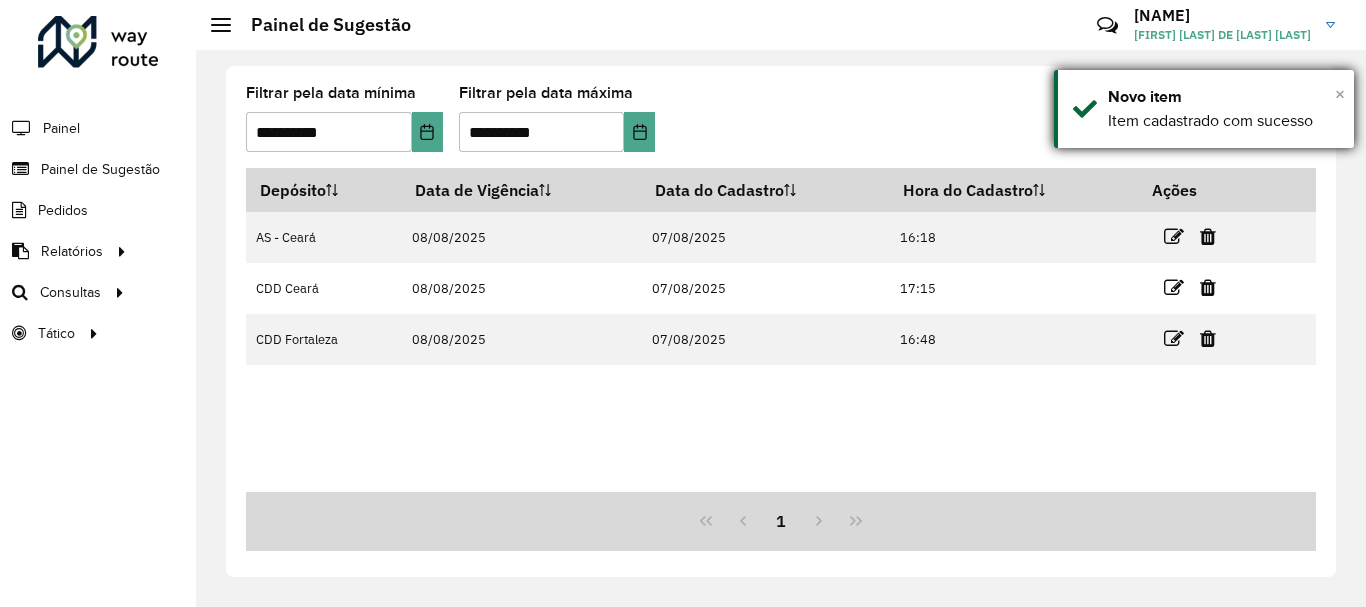 click on "×" at bounding box center (1340, 94) 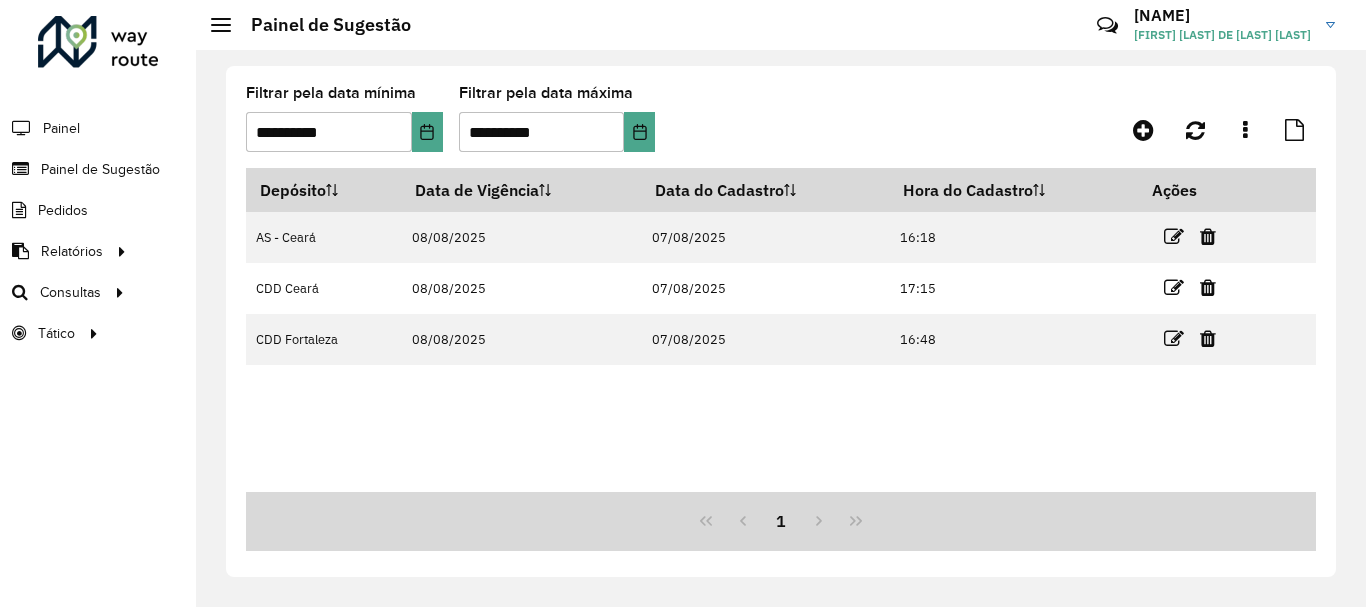 click on "**********" 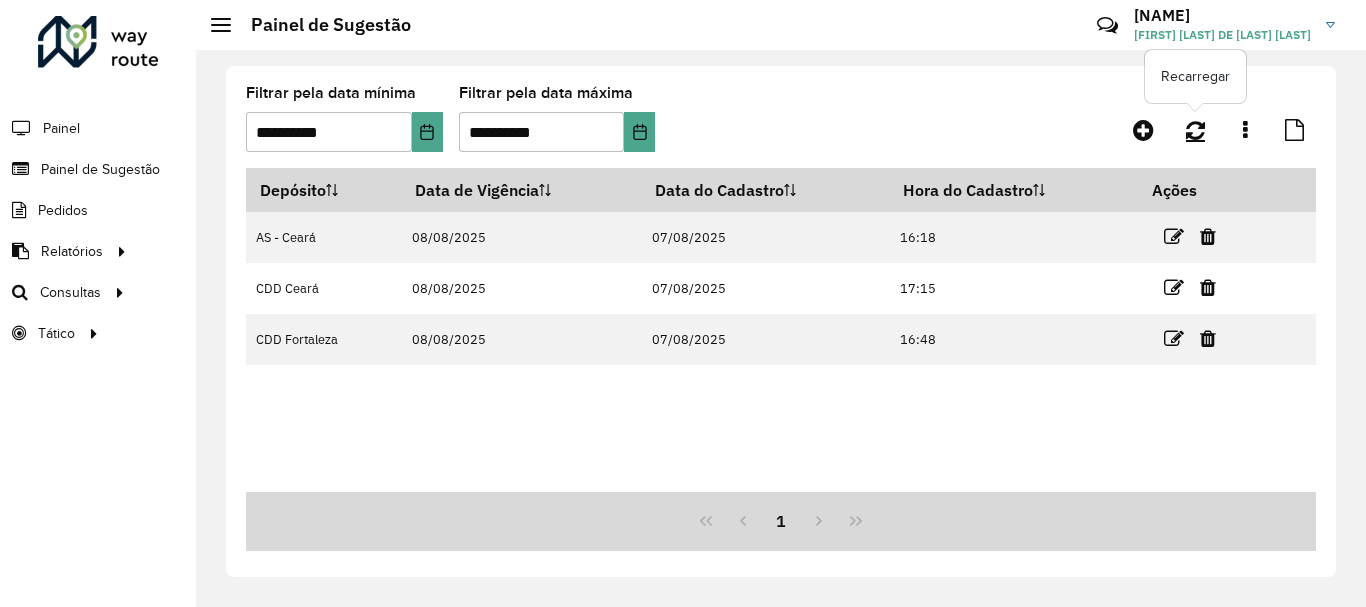 click 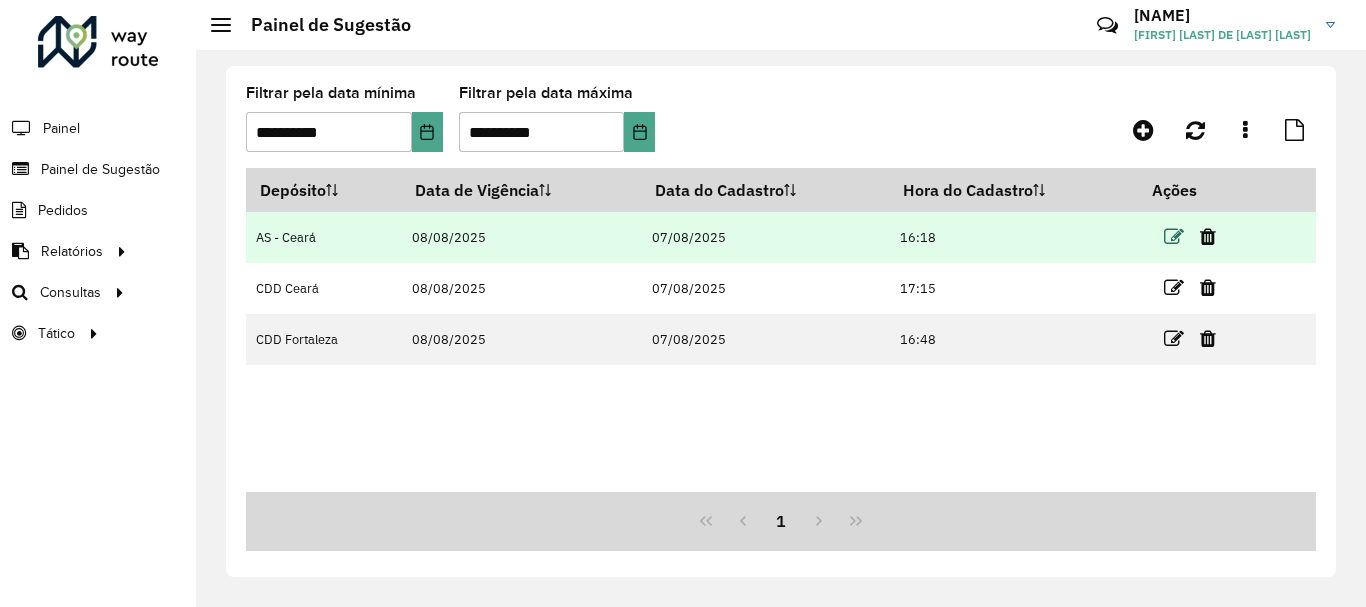 click at bounding box center (1174, 237) 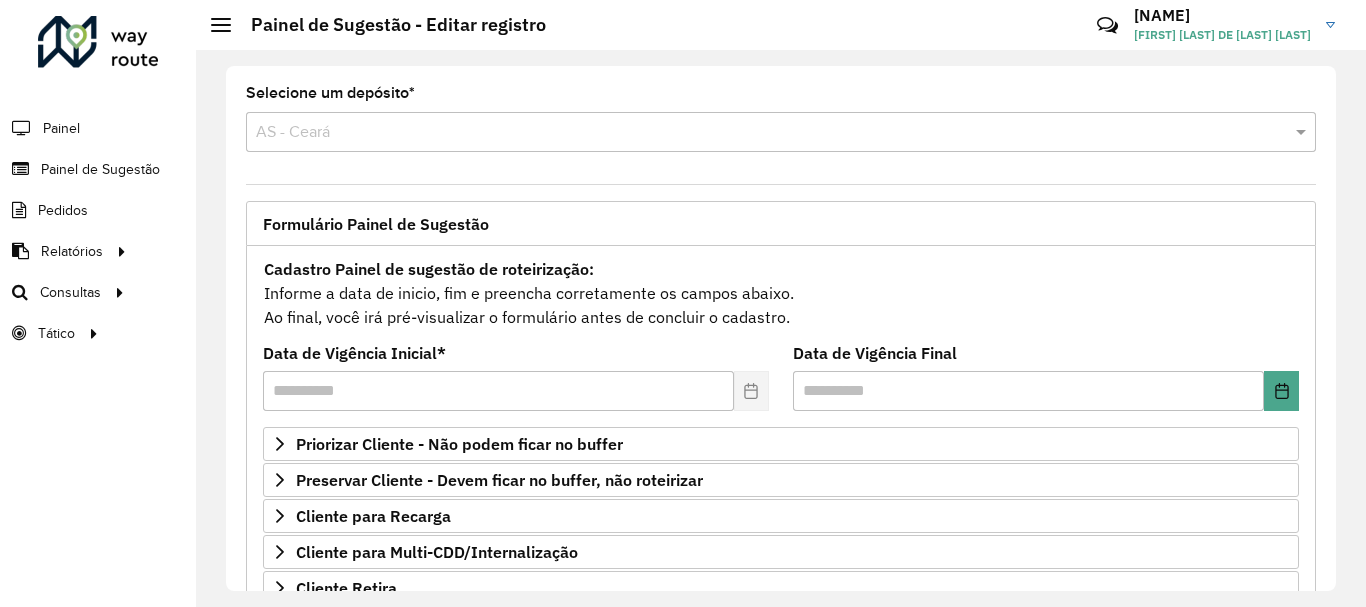 scroll, scrollTop: 390, scrollLeft: 0, axis: vertical 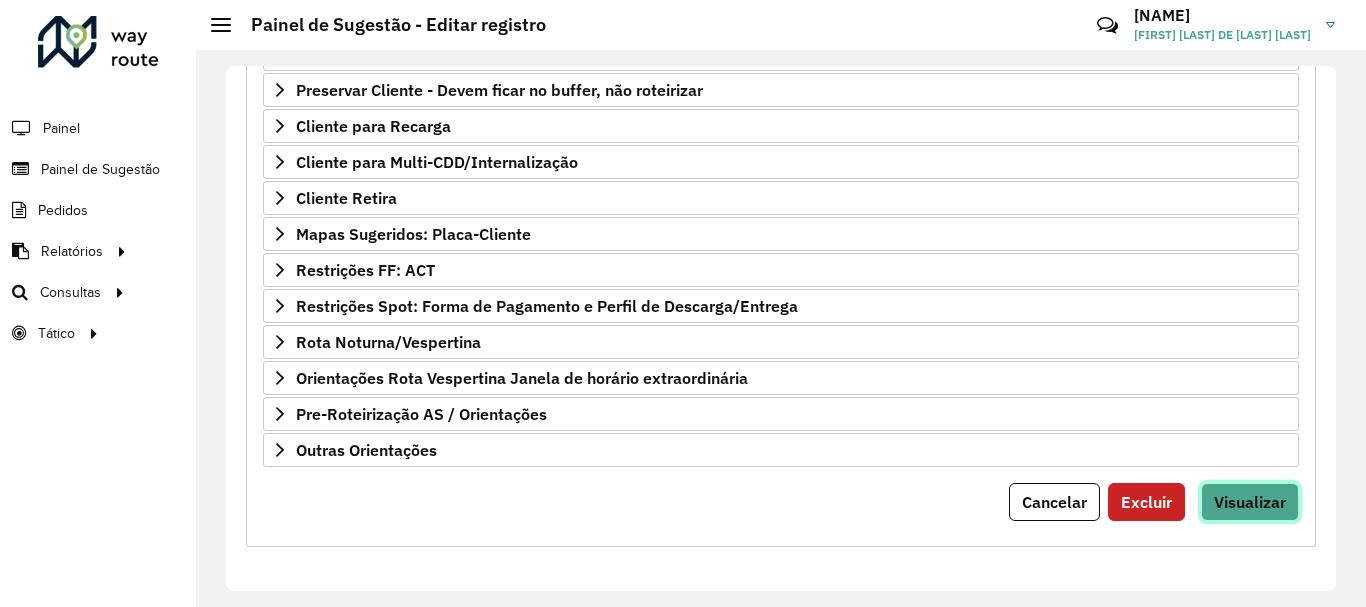 click on "Visualizar" at bounding box center (1250, 502) 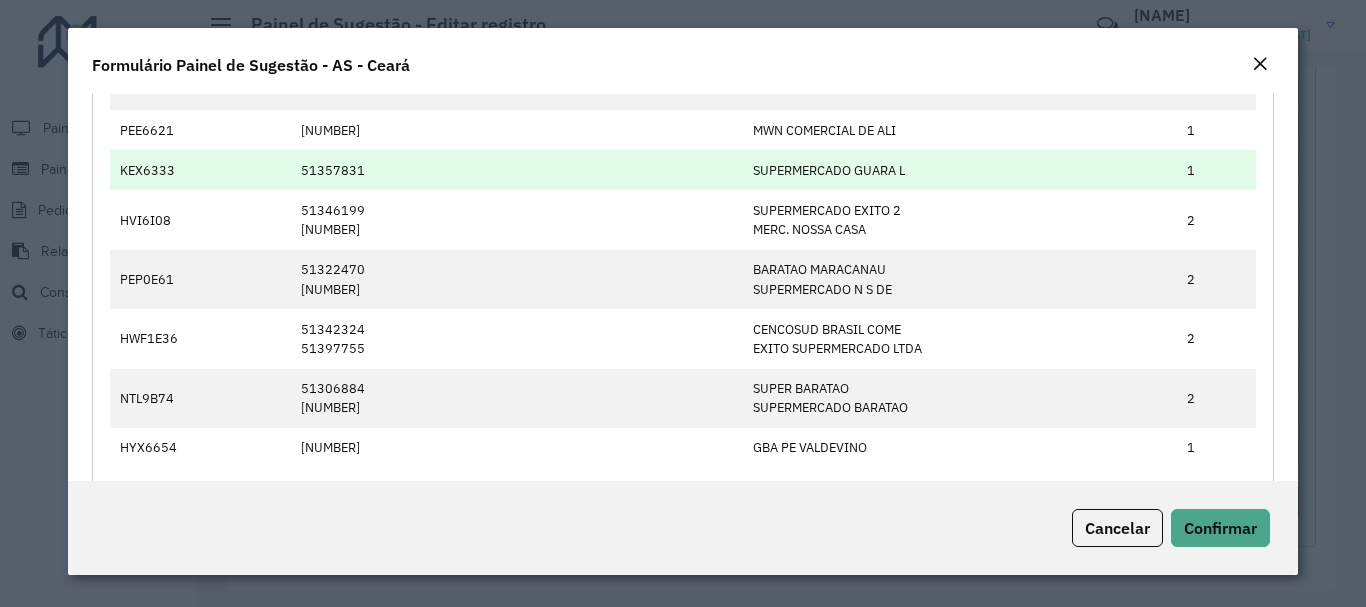 scroll, scrollTop: 400, scrollLeft: 0, axis: vertical 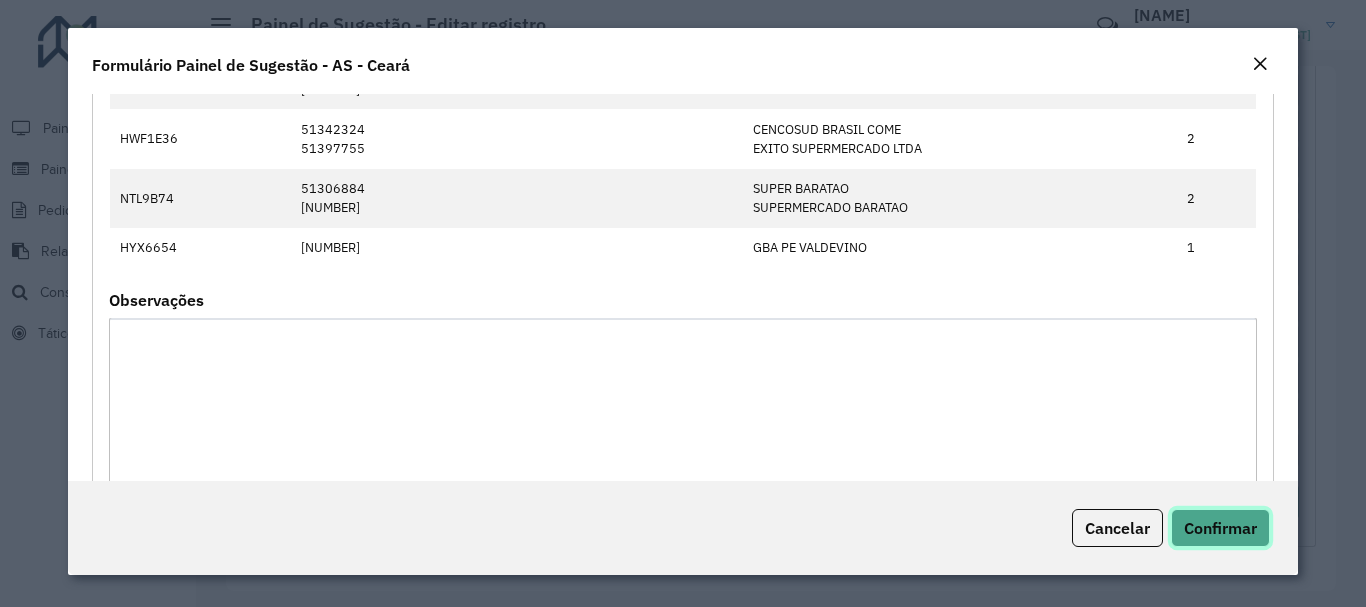 click on "Confirmar" 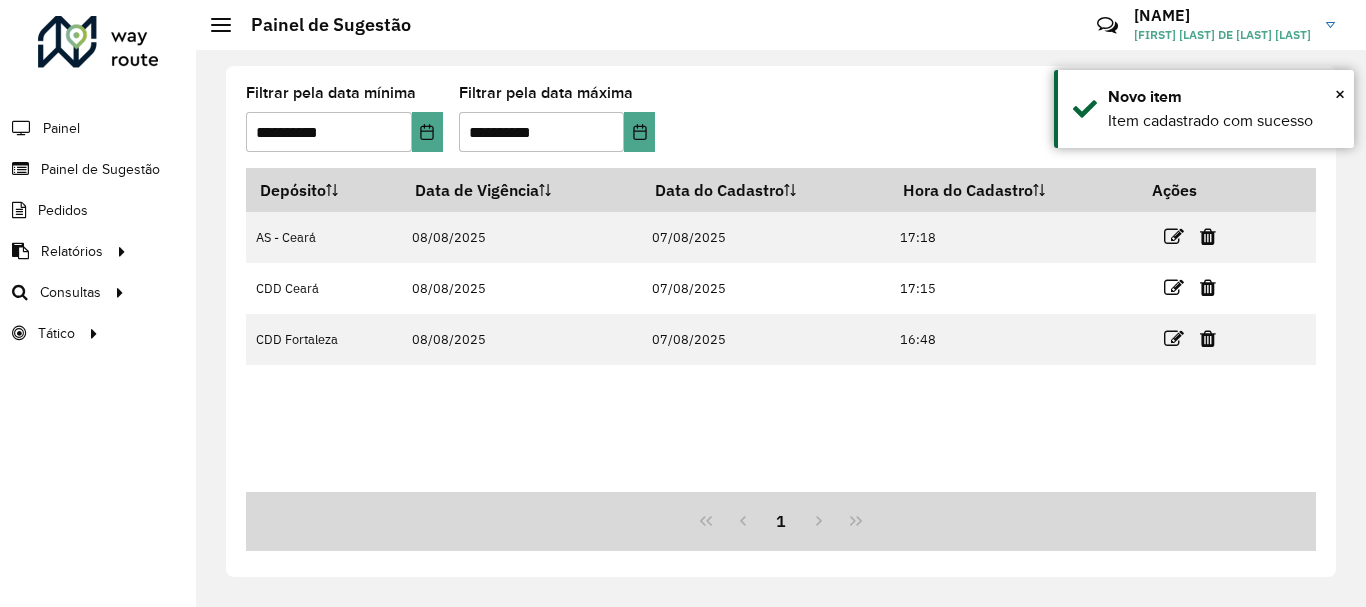 click on "Depósito   Data de Vigência   Data do Cadastro   Hora do Cadastro   Ações   AS - [STATE]   08/08/2025   07/08/2025   17:18   CDD [STATE]   08/08/2025   07/08/2025   17:15   CDD [CITY]   08/08/2025   07/08/2025   16:48" at bounding box center (781, 330) 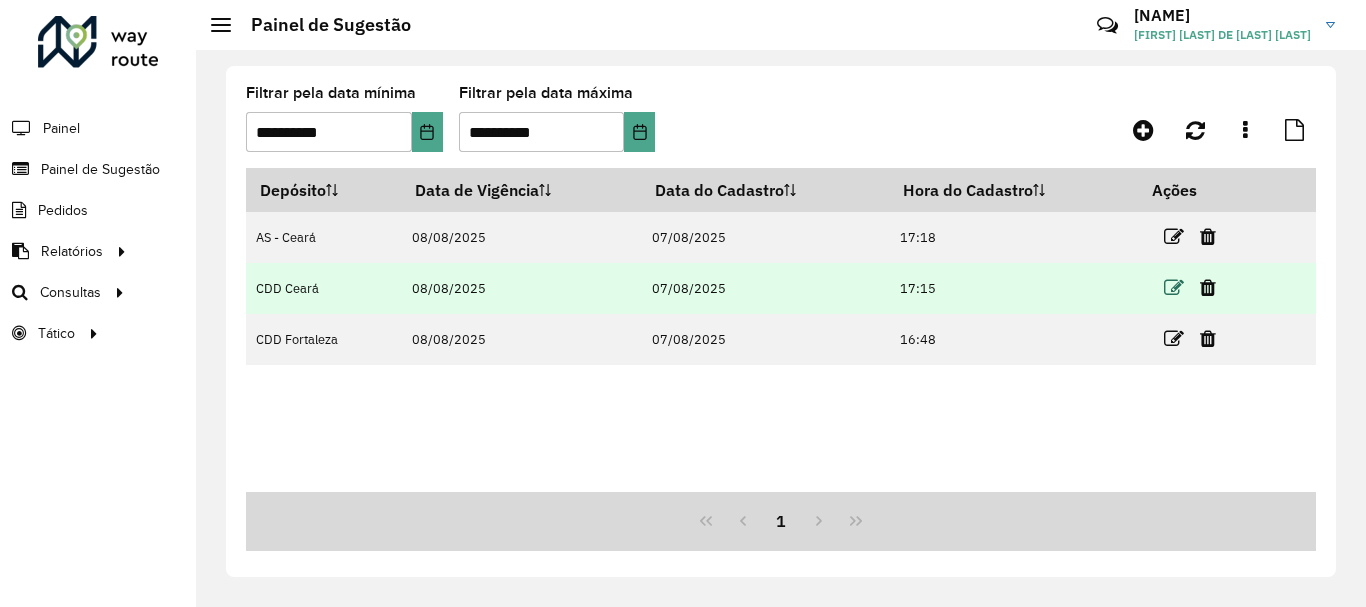 click at bounding box center (1174, 288) 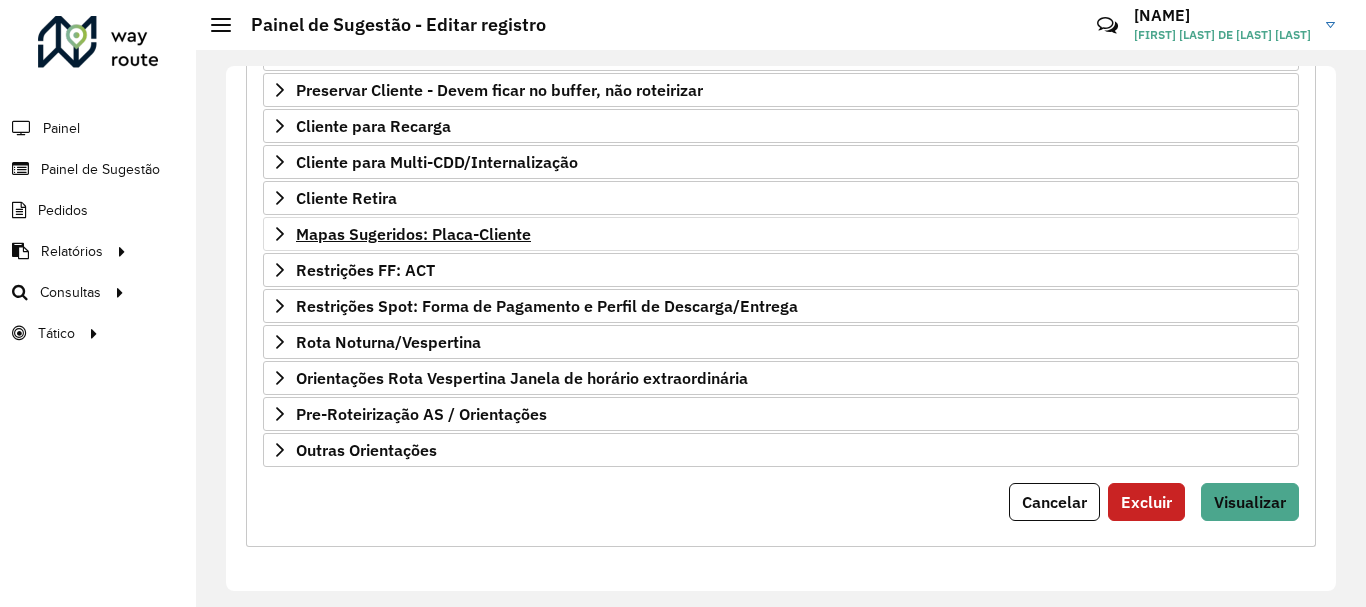scroll, scrollTop: 290, scrollLeft: 0, axis: vertical 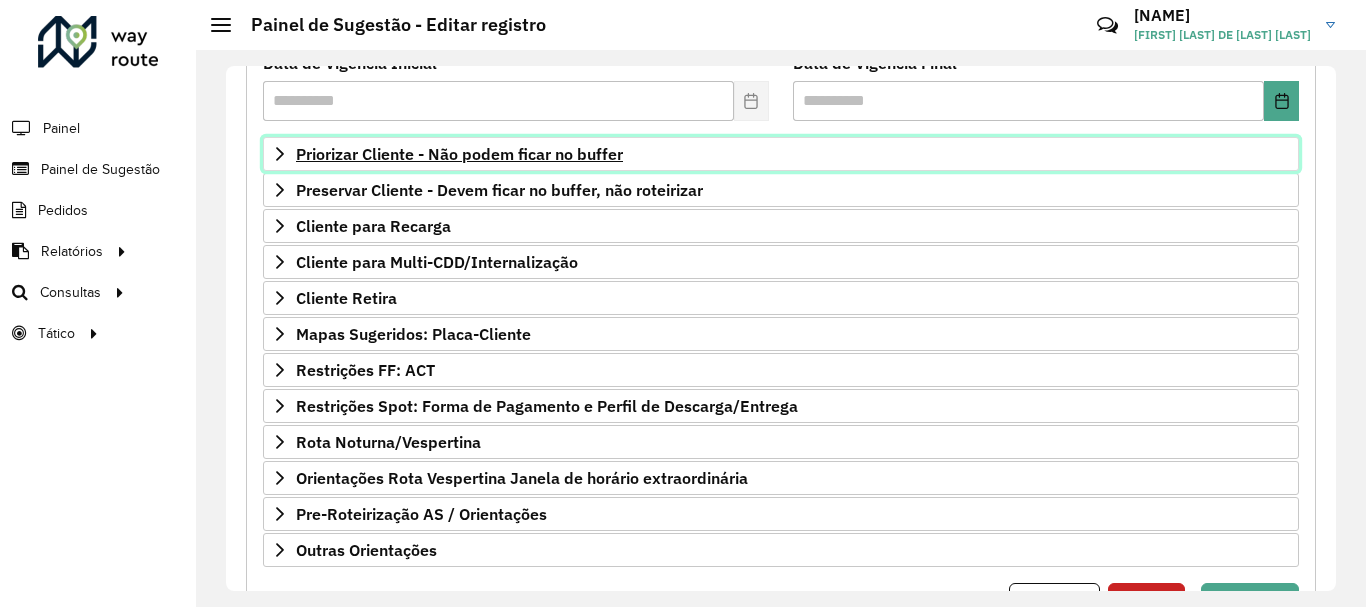 click on "Priorizar Cliente - Não podem ficar no buffer" at bounding box center (459, 154) 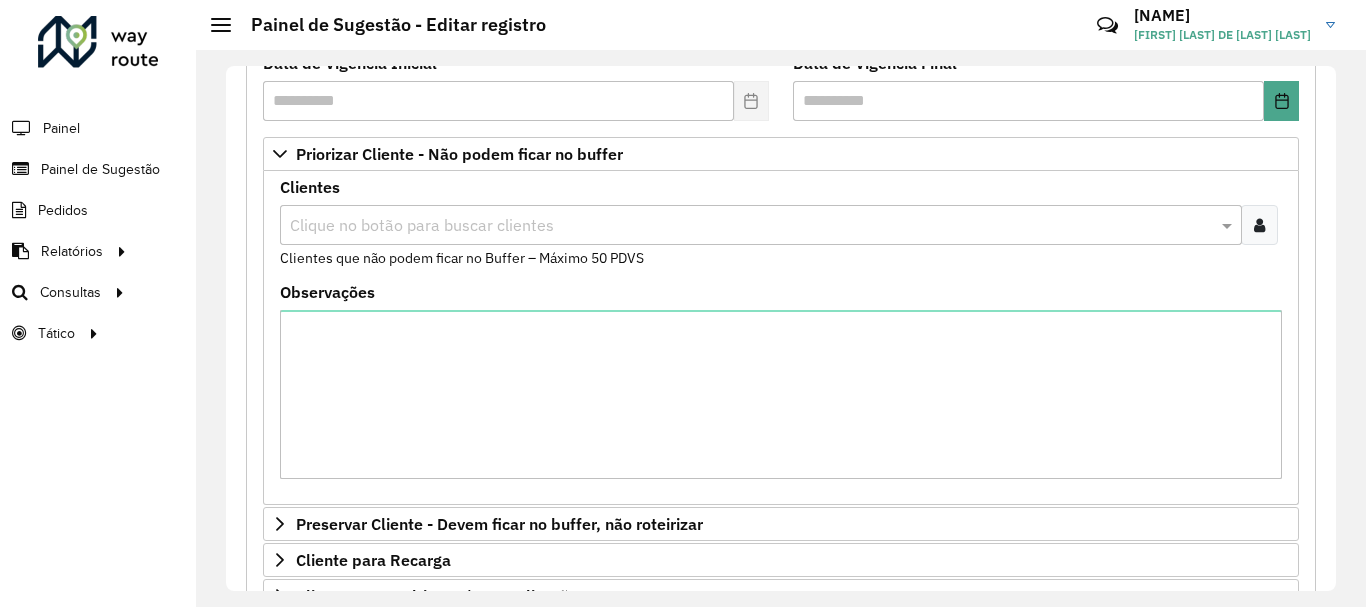 click at bounding box center [751, 226] 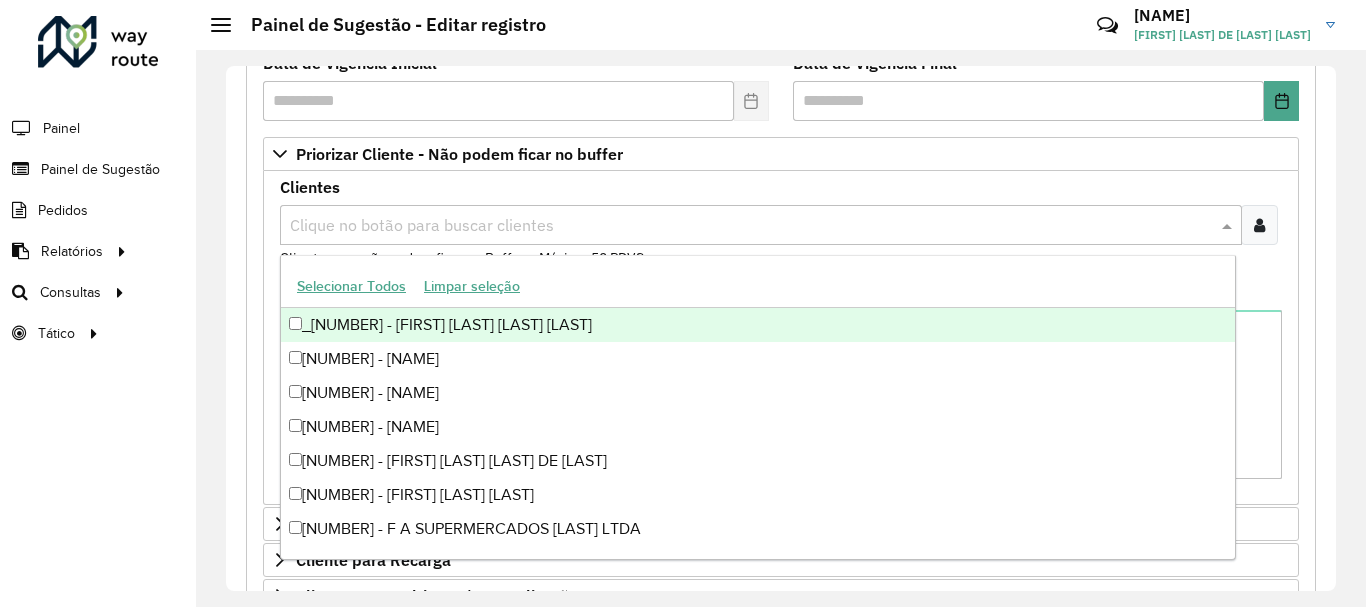 paste on "*****" 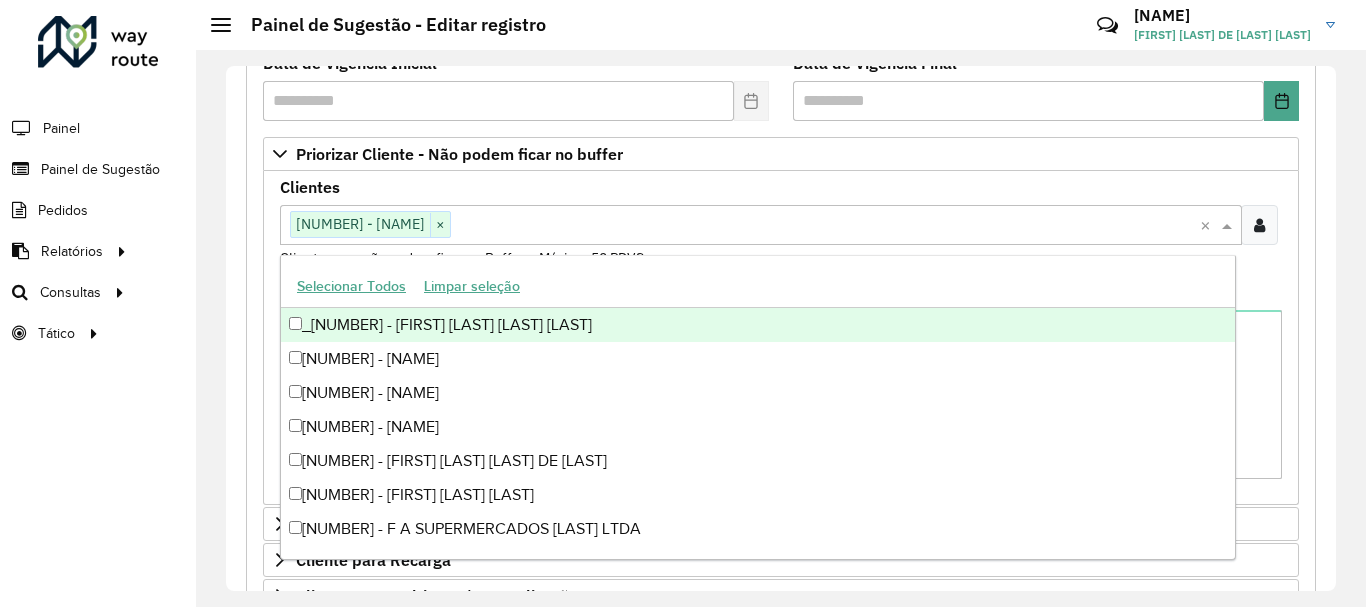 click at bounding box center (825, 226) 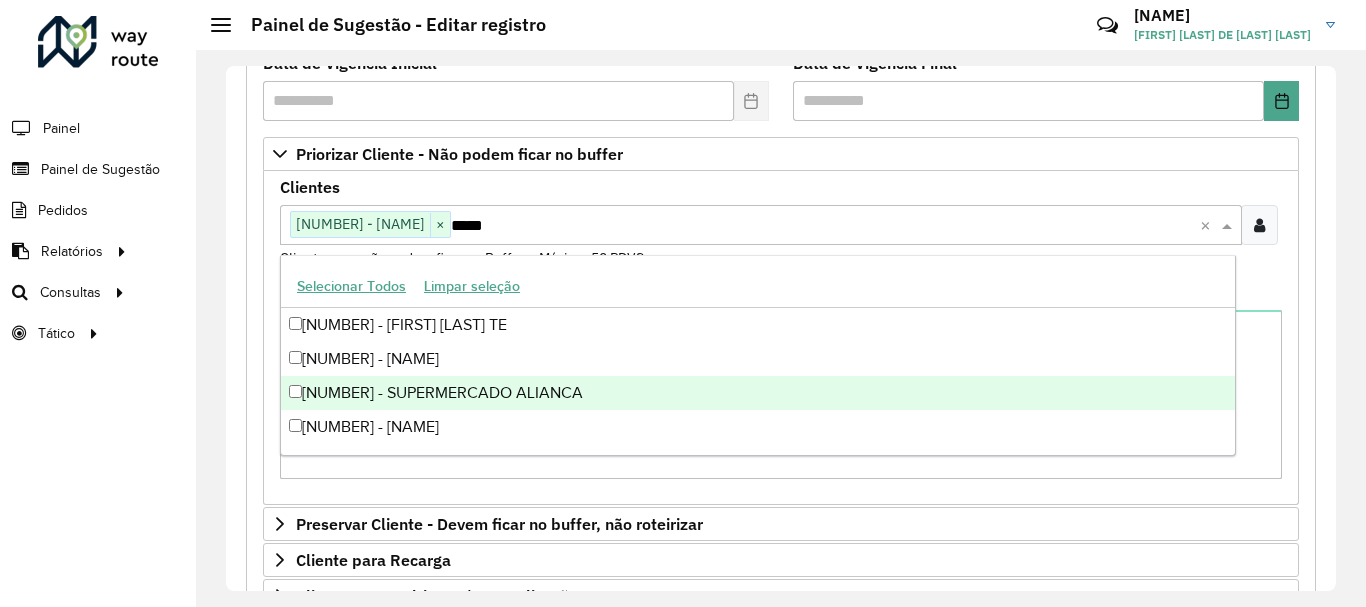 click on "[NUMBER] - SUPERMERCADO ALIANCA" at bounding box center [758, 393] 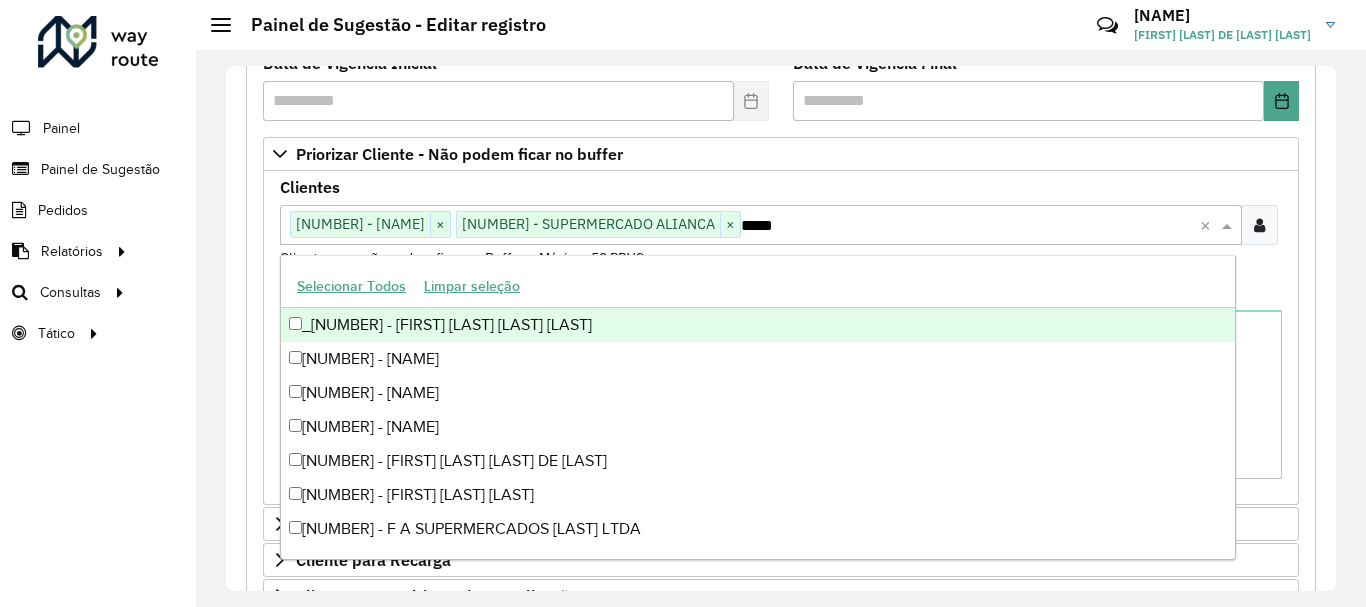 click on "Clientes  Clique no botão para buscar clientes [NUMBER] - [NAME] × [NUMBER] - [NAME] × **** × Clientes que não podem ficar no Buffer – Máximo 50 PDVS" at bounding box center (781, 224) 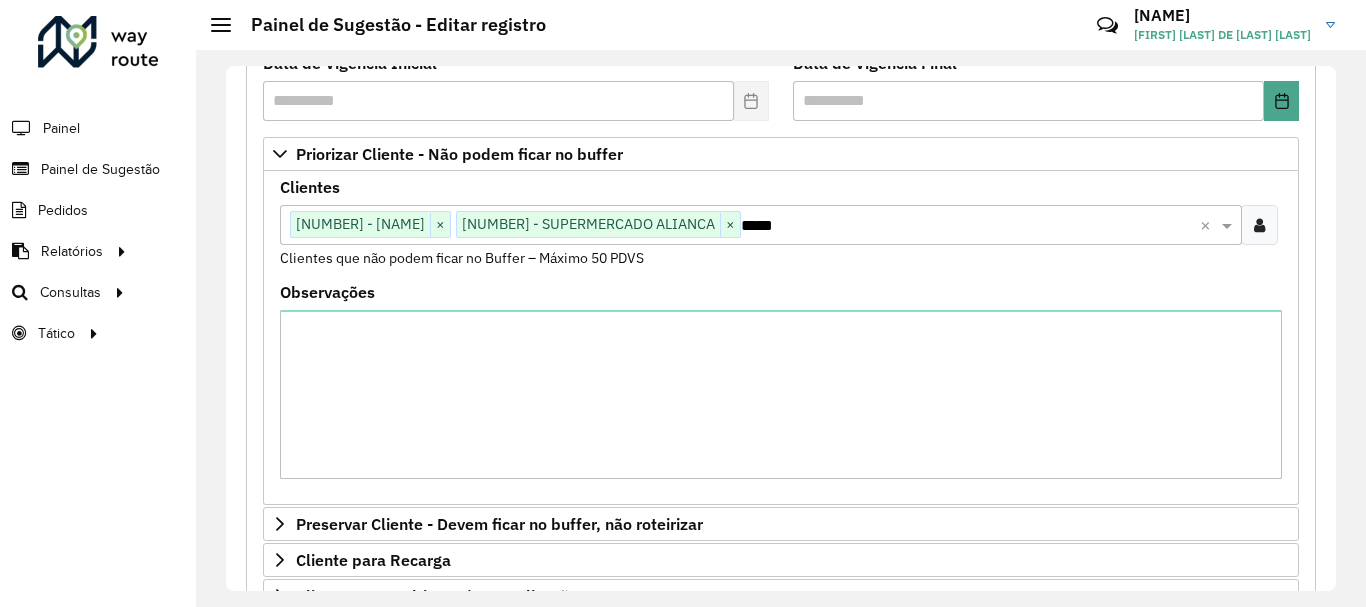 click on "****" at bounding box center [970, 226] 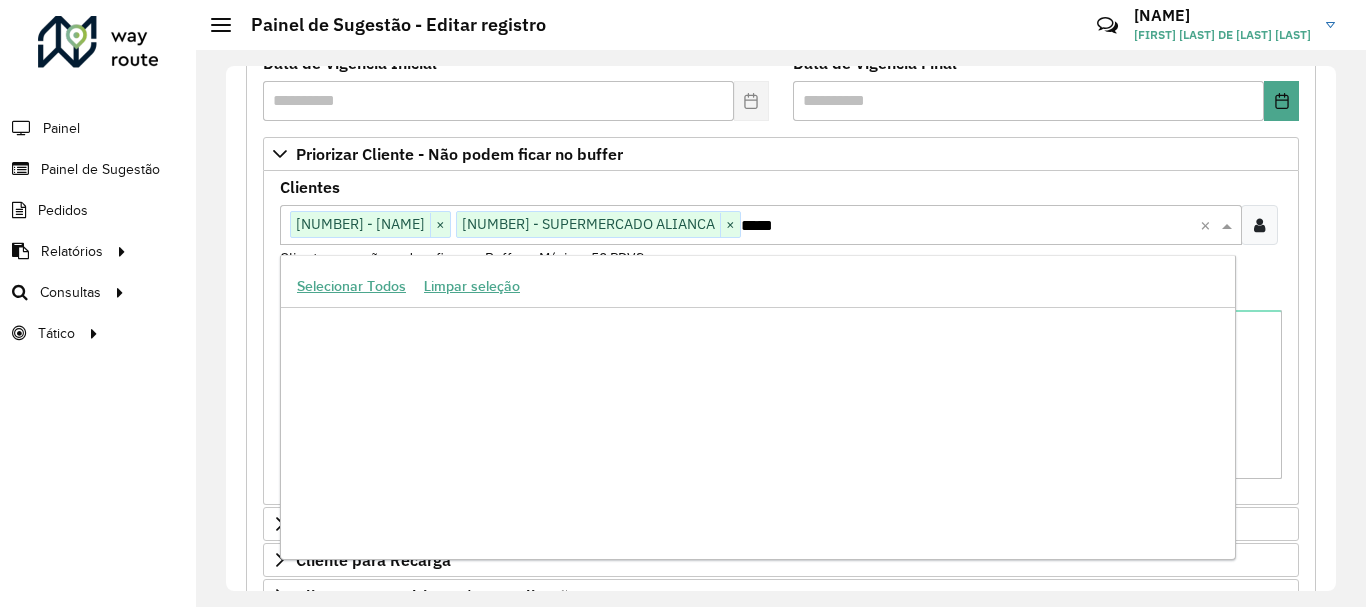 scroll, scrollTop: 1063112, scrollLeft: 0, axis: vertical 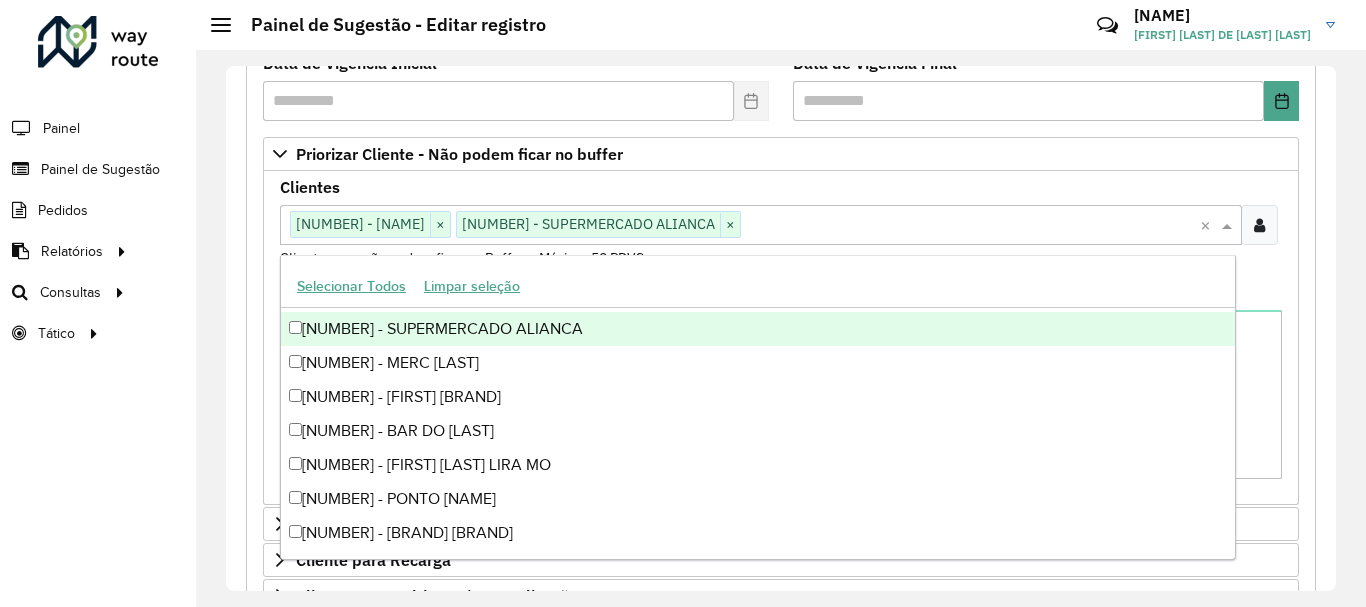 paste on "*****" 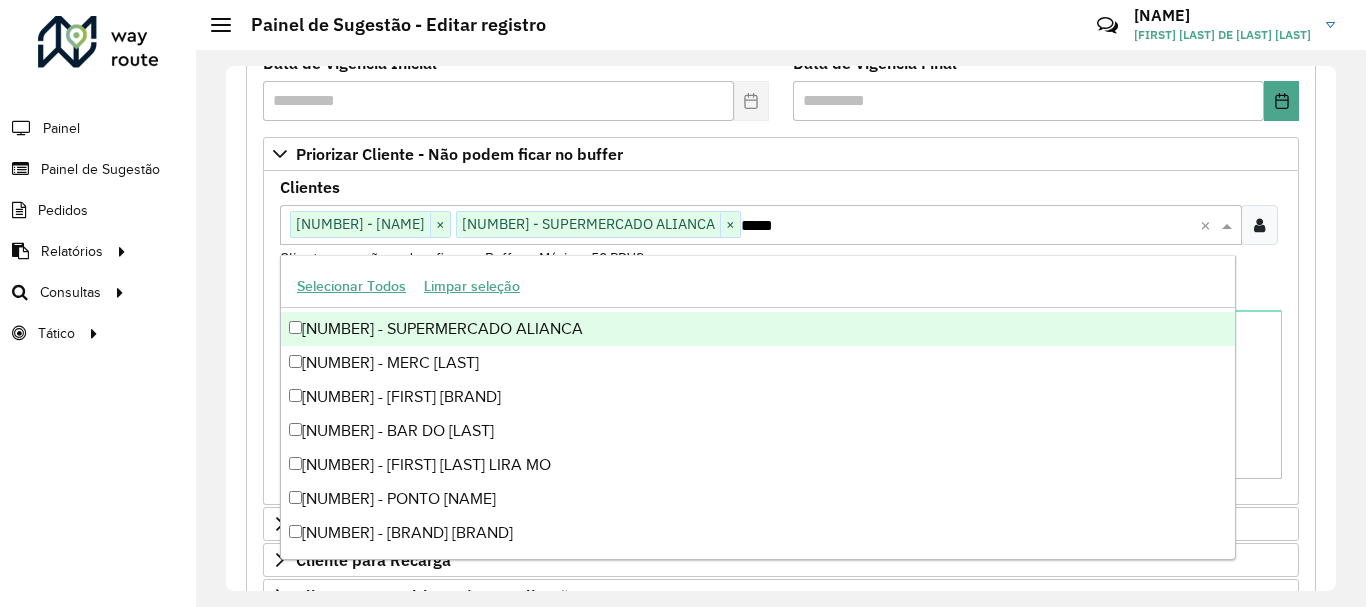 scroll, scrollTop: 0, scrollLeft: 0, axis: both 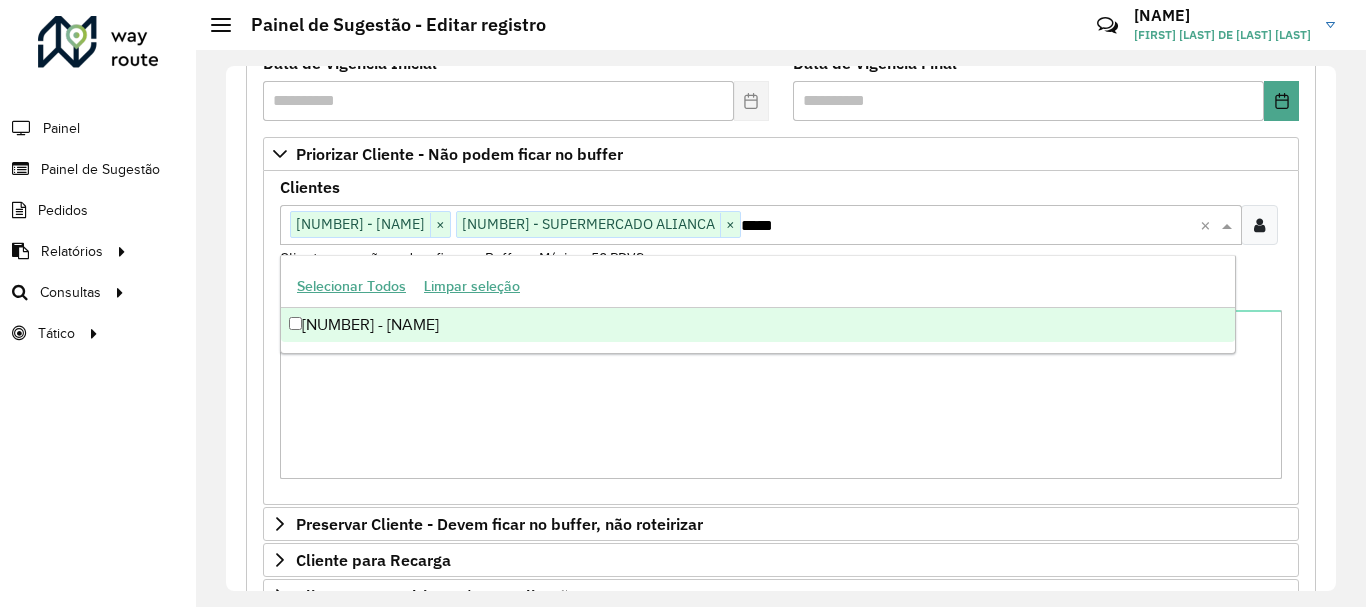 type on "*****" 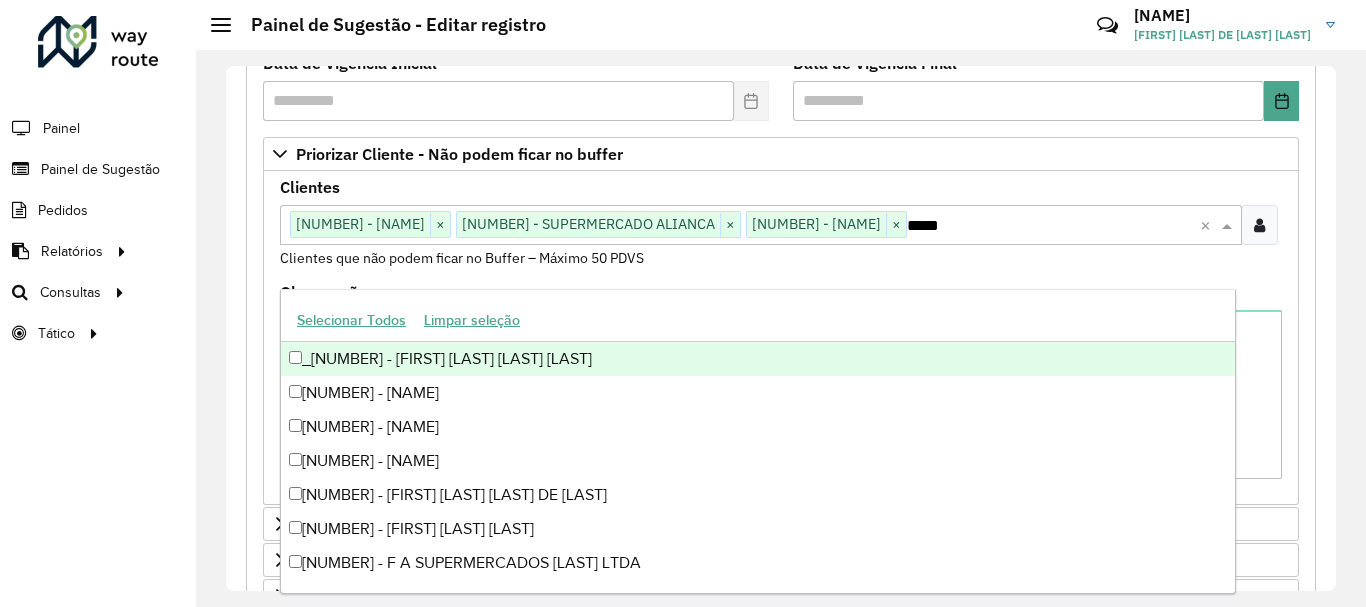 click on "*****" at bounding box center (1053, 226) 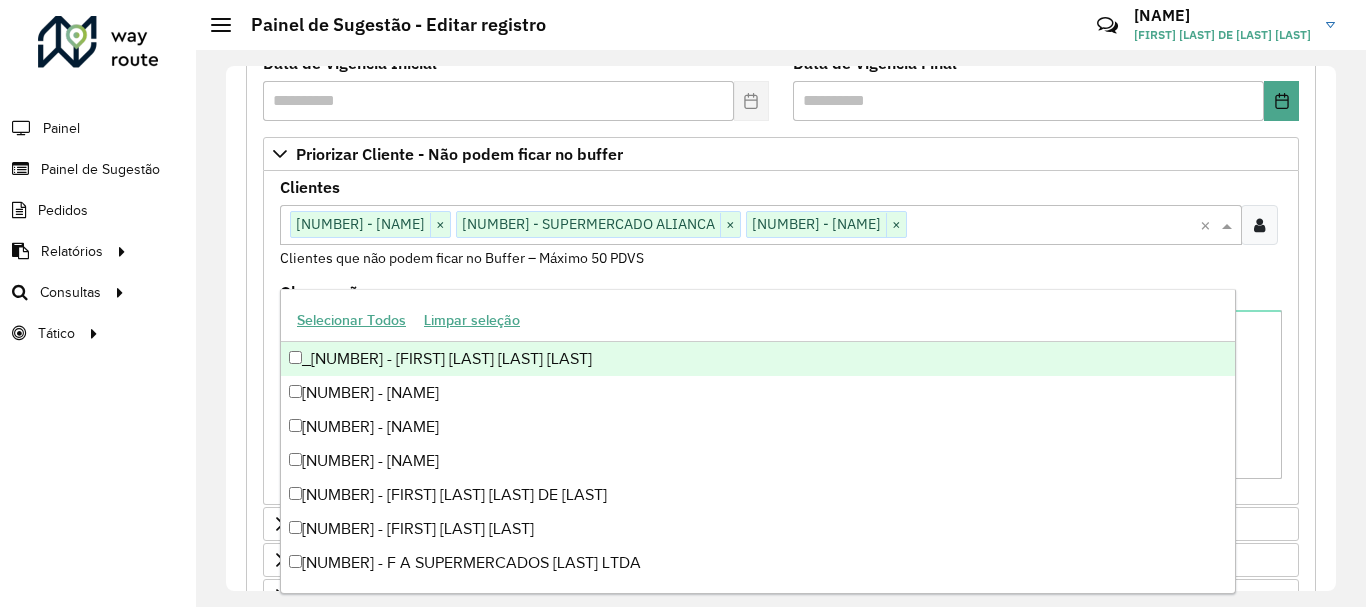 paste on "*****" 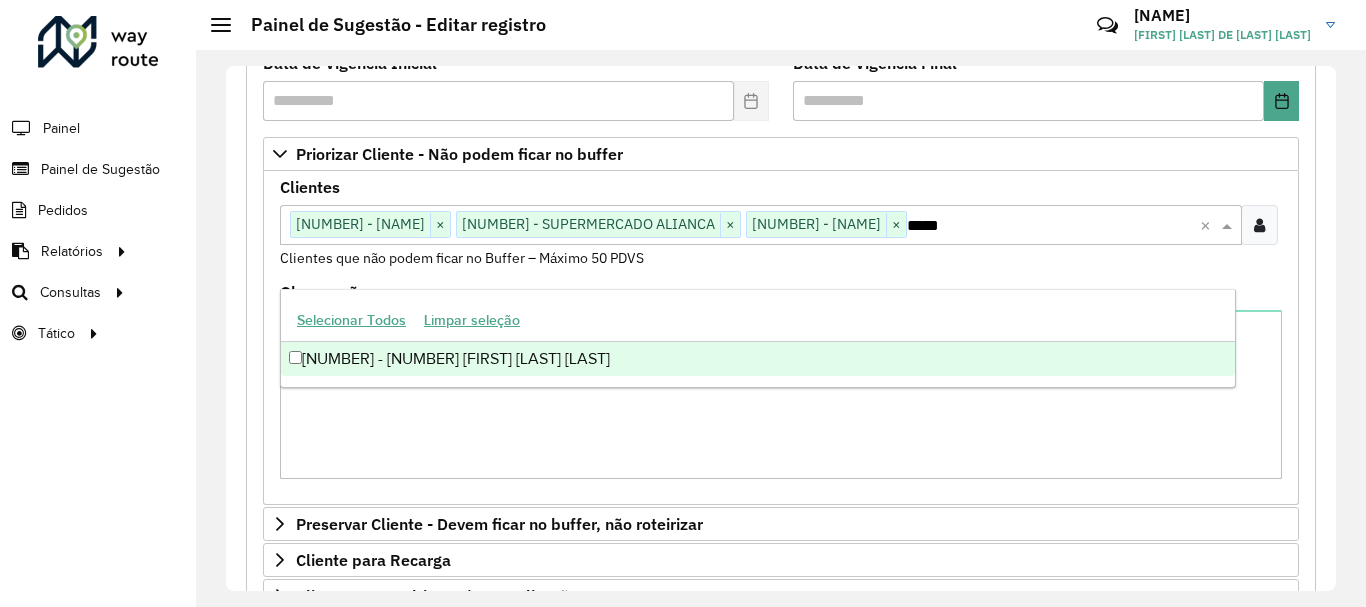 click on "[NUMBER] - [NUMBER] [FIRST] [LAST] [LAST]" at bounding box center (758, 359) 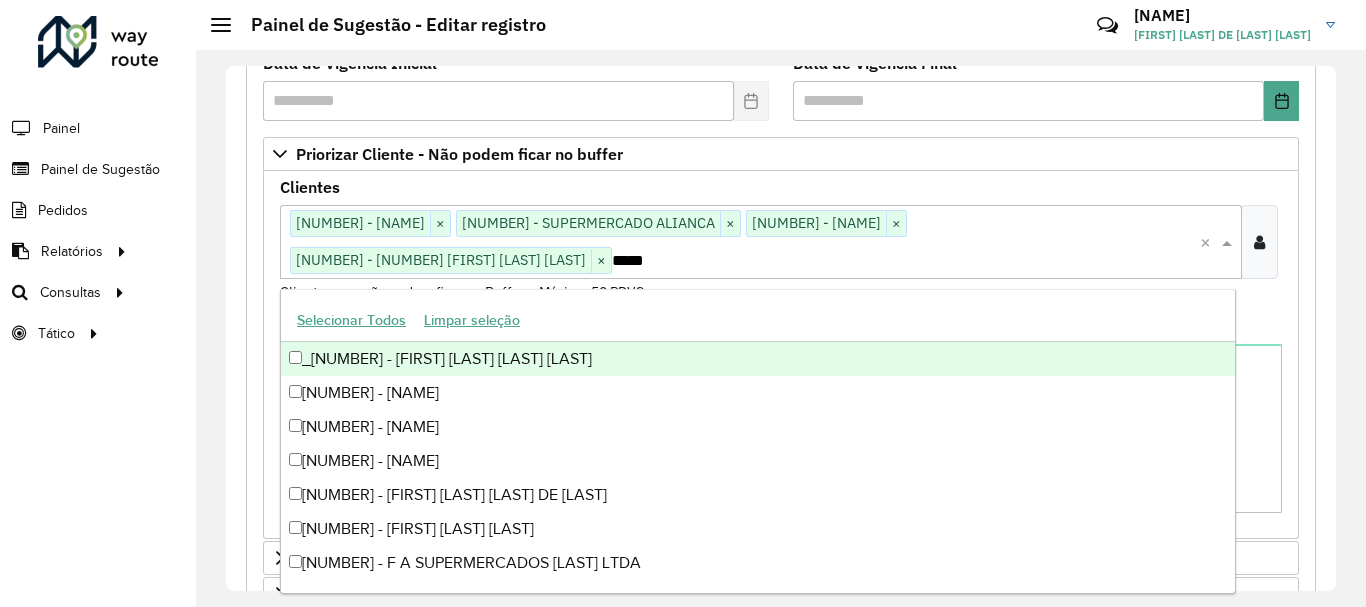 click on "*****" at bounding box center [906, 261] 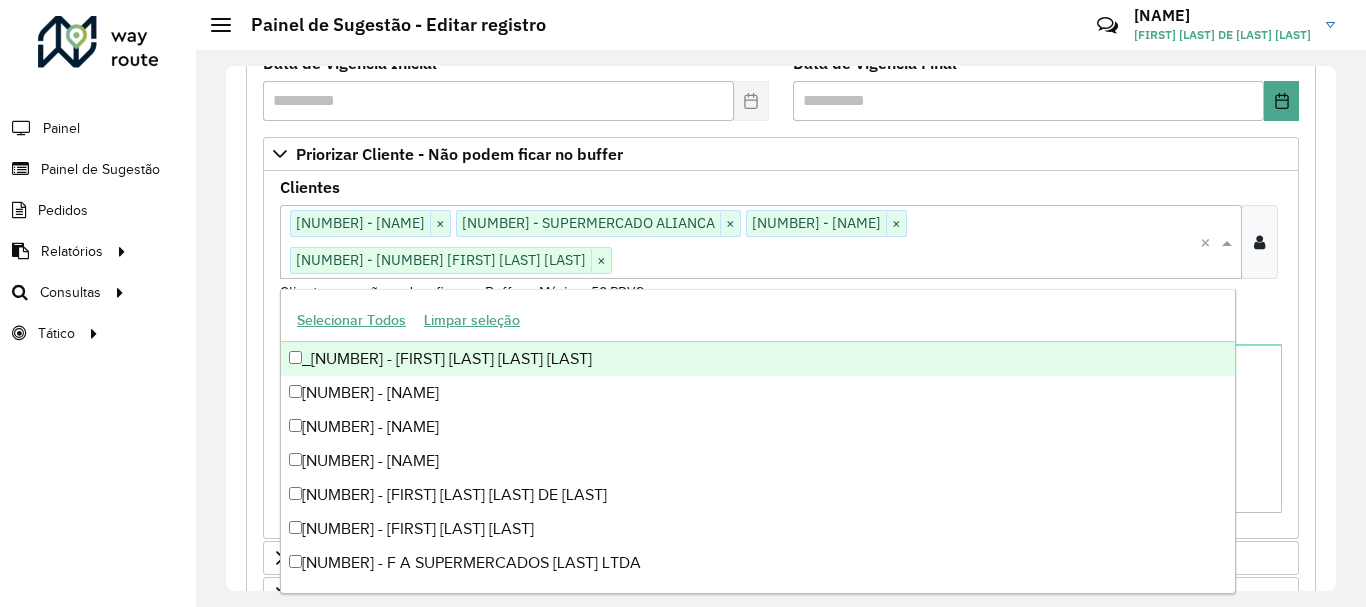 paste on "*****" 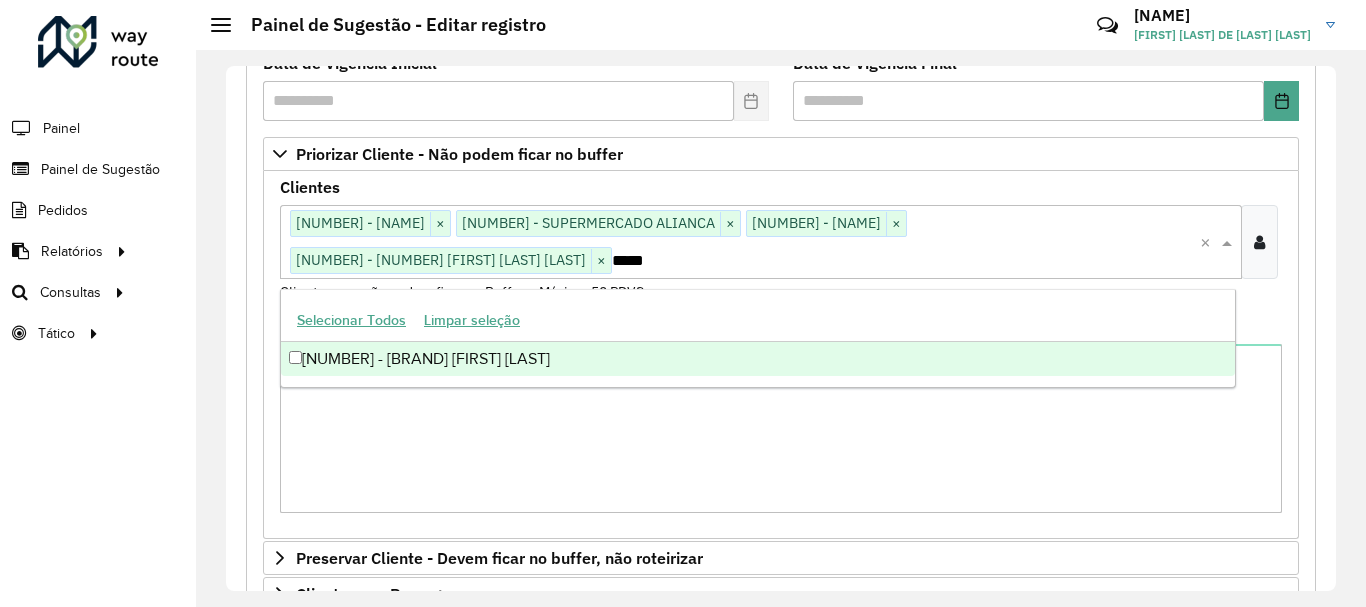 click on "[NUMBER] - [BRAND] [FIRST] [LAST]" at bounding box center [758, 359] 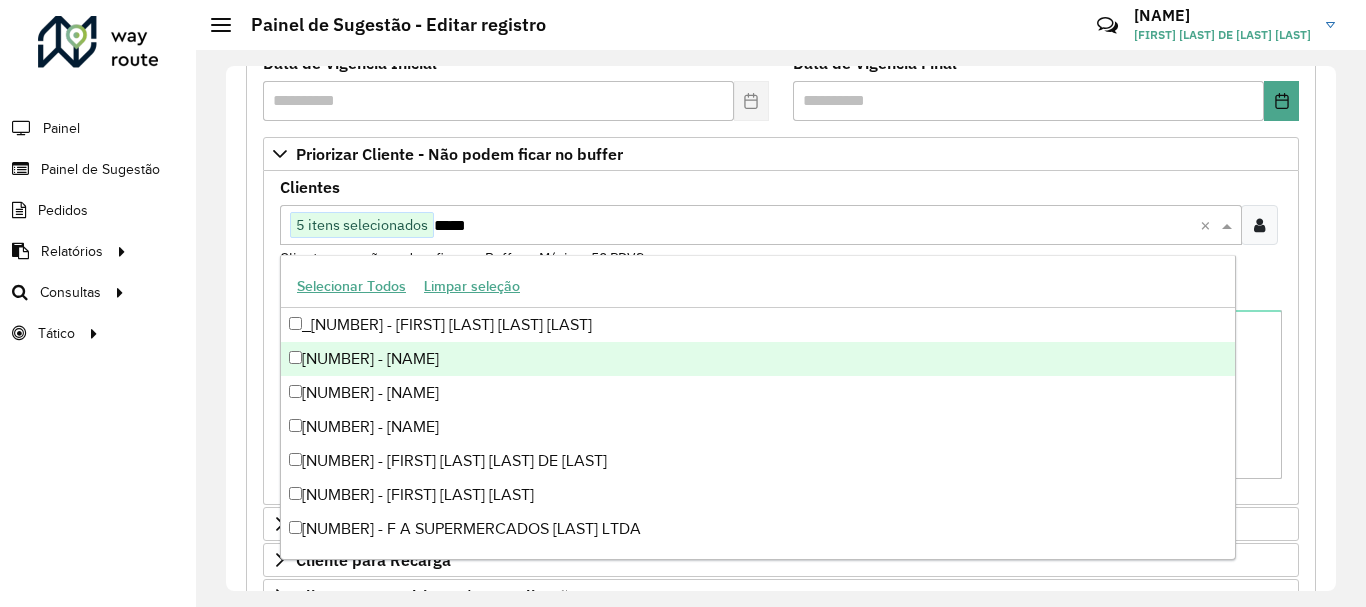 click on "*****" at bounding box center [817, 226] 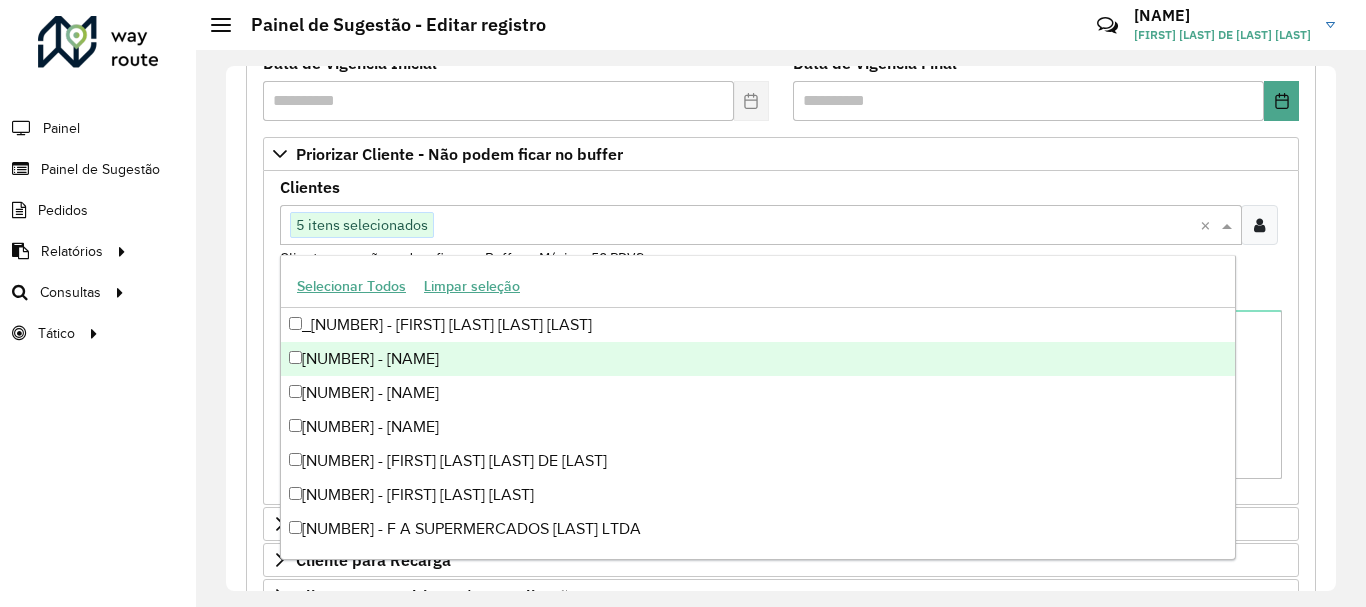 paste on "*****" 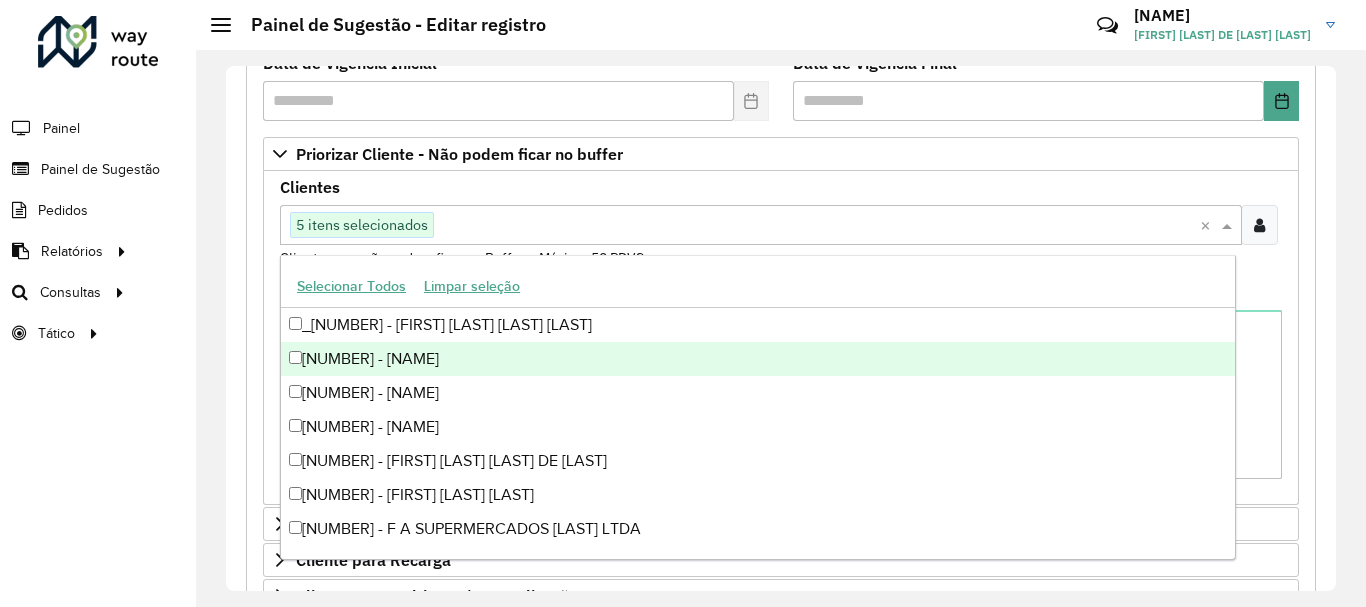 type on "*****" 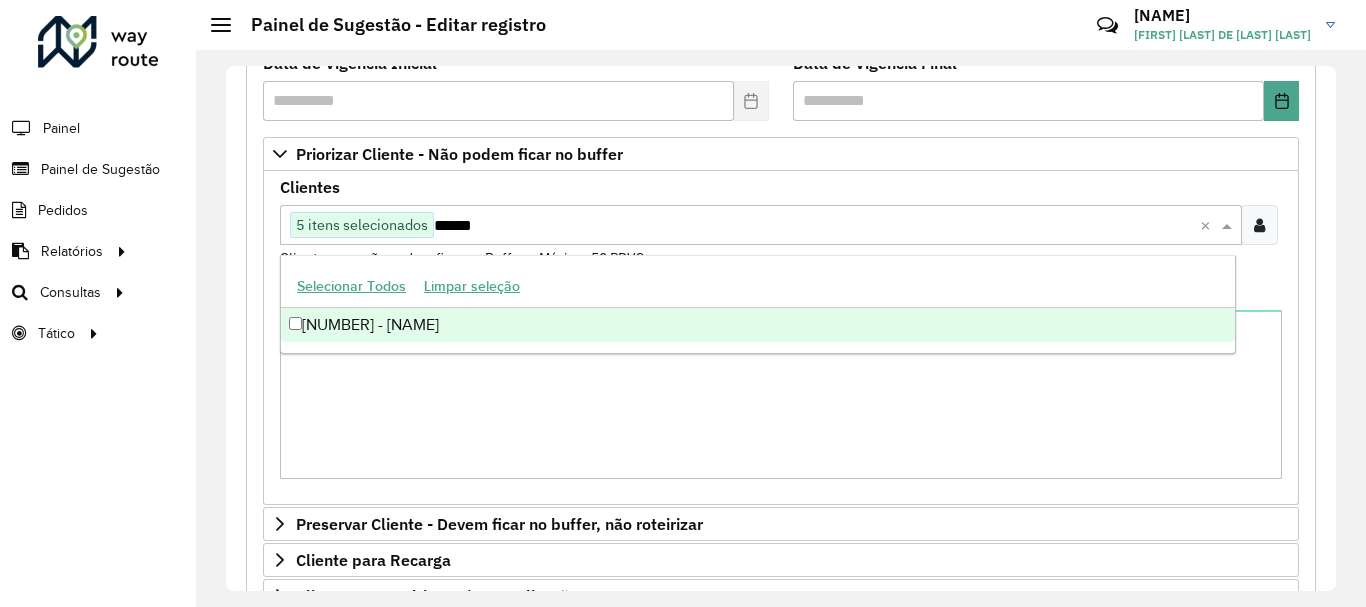 click on "[NUMBER] - [NAME]" at bounding box center [758, 325] 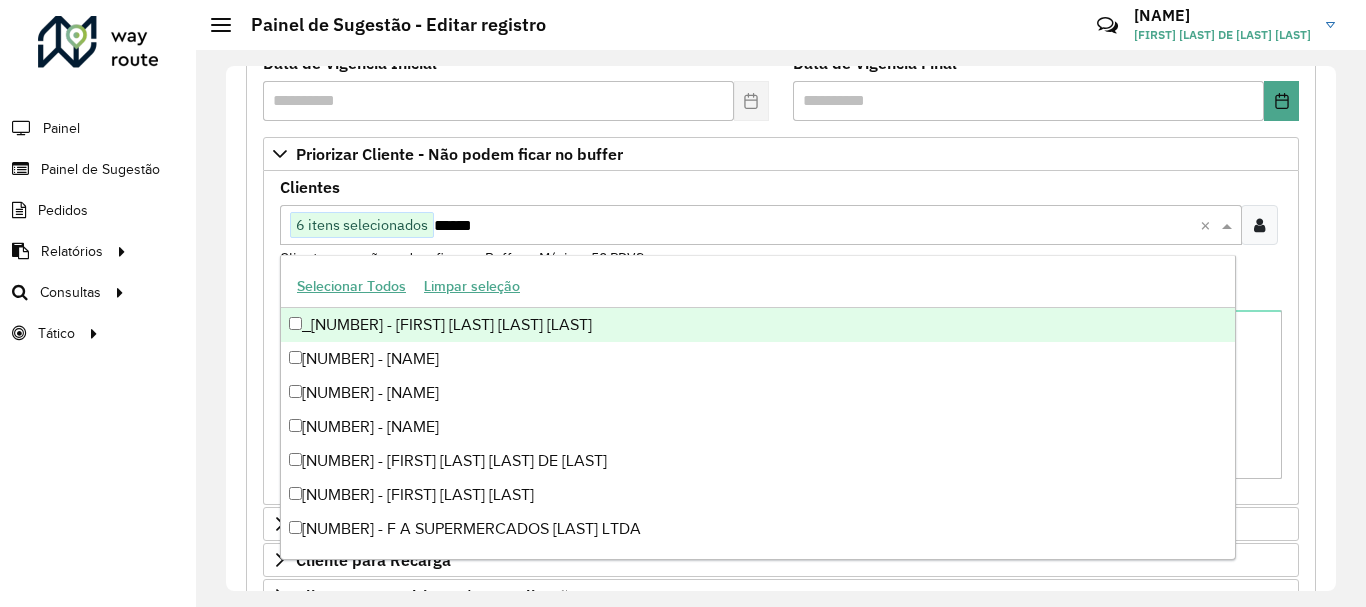 click on "*****" at bounding box center (817, 226) 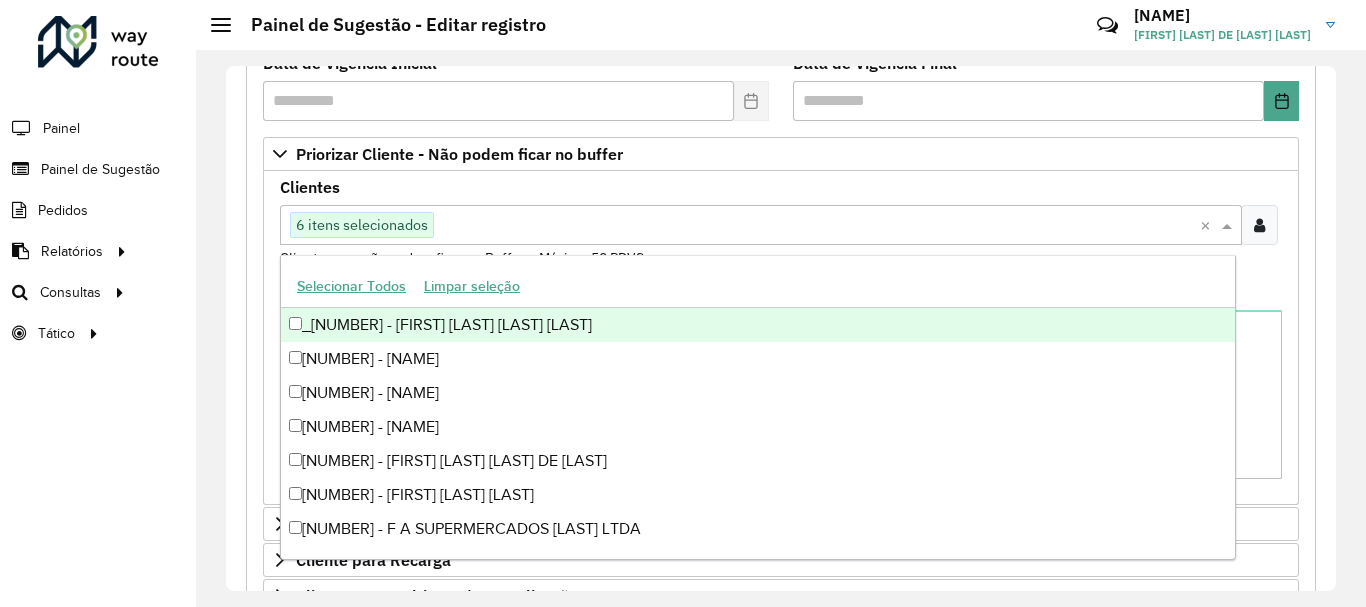 paste on "*****" 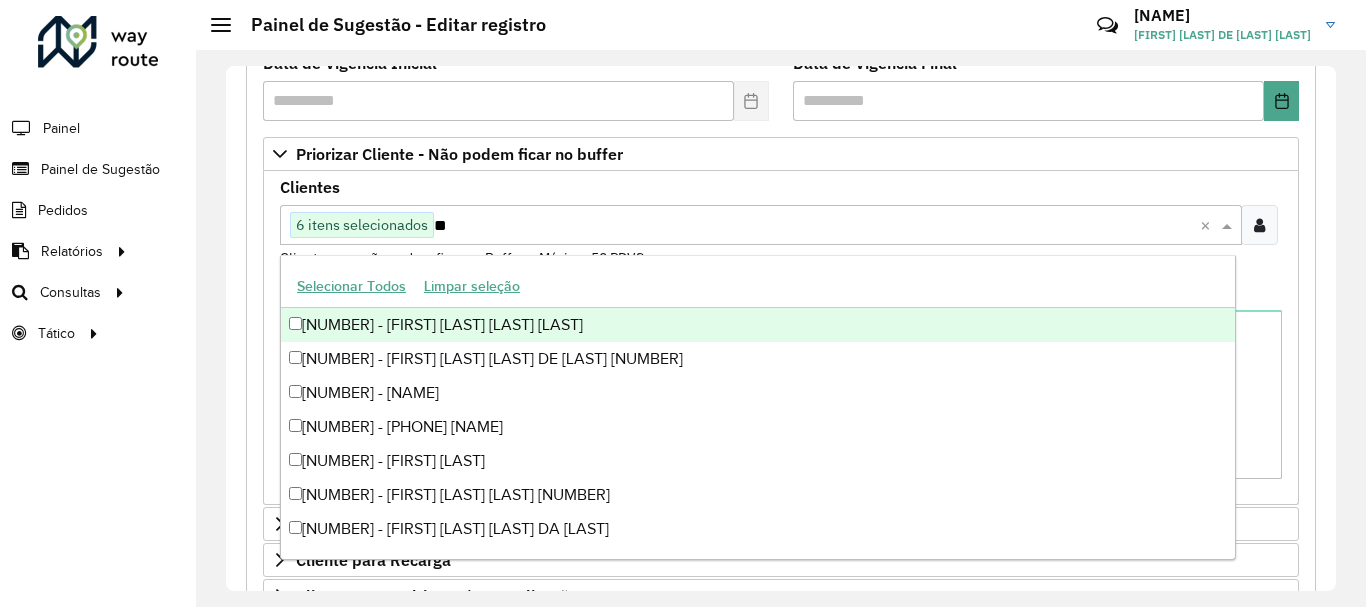type on "*" 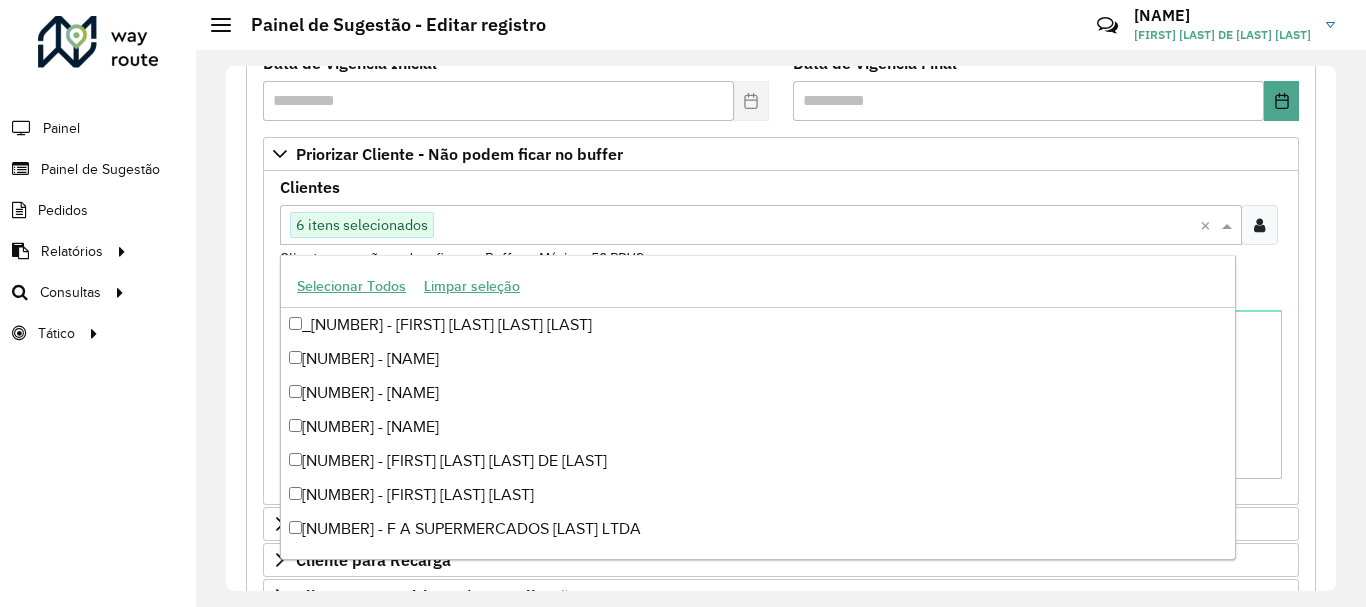 click at bounding box center (817, 226) 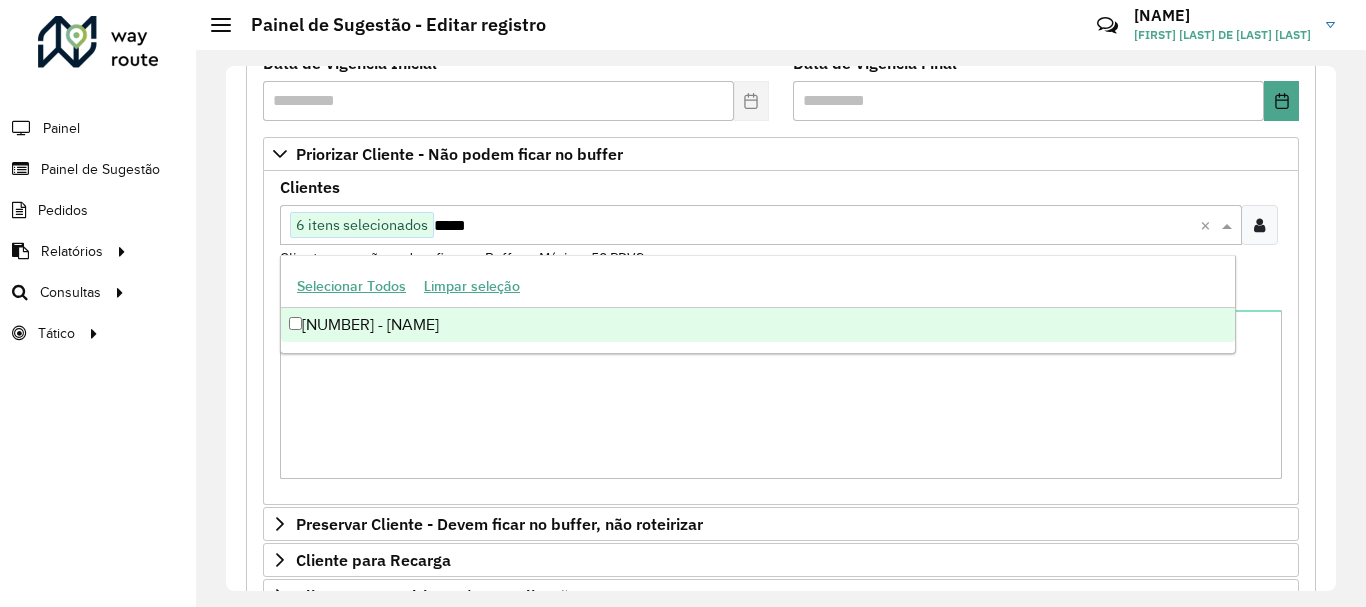 click on "[NUMBER] - [NAME]" at bounding box center (758, 325) 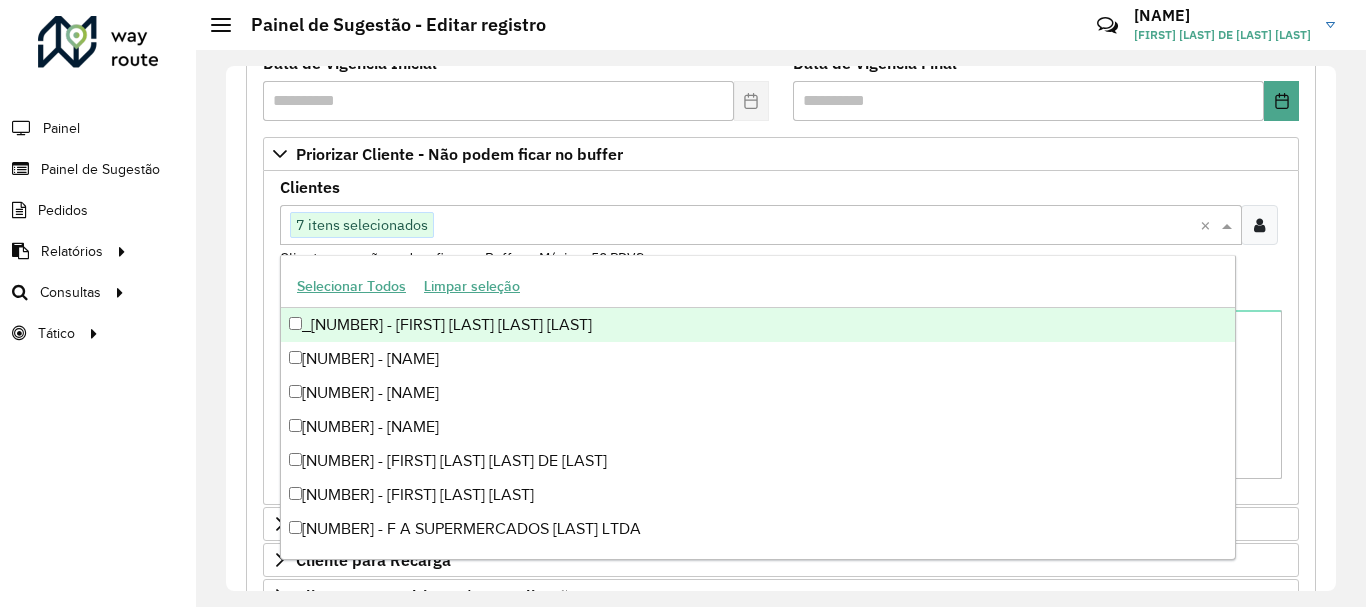 paste on "****" 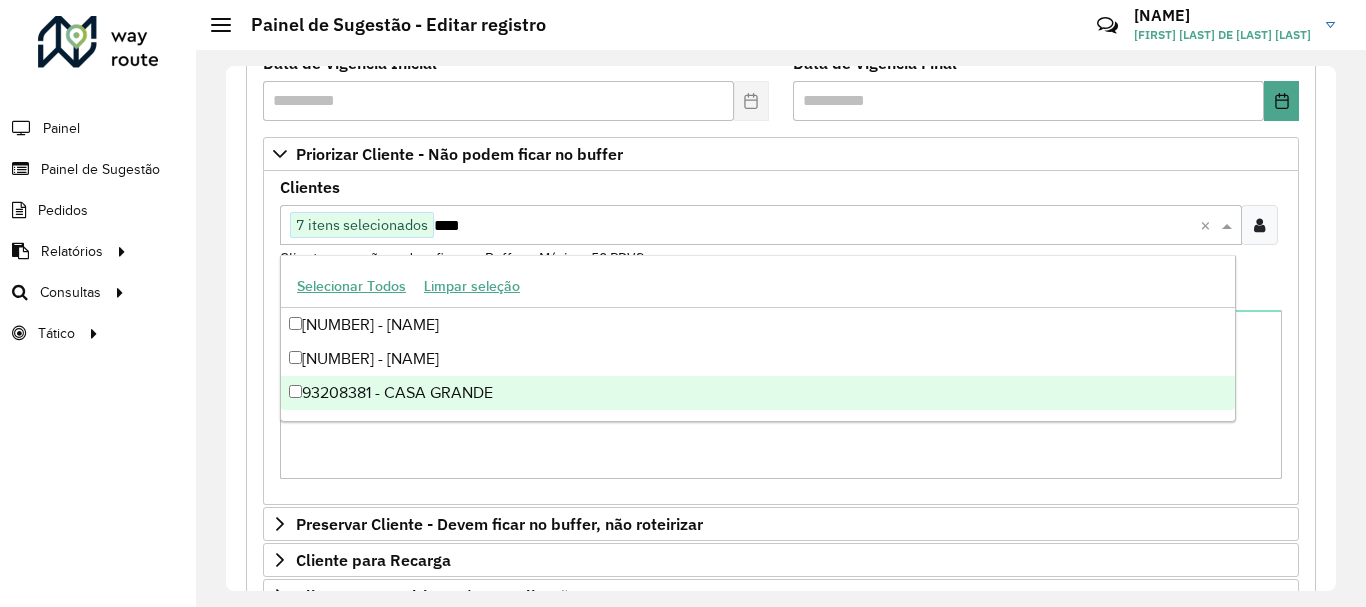 click on "93208381 - CASA GRANDE" at bounding box center (758, 393) 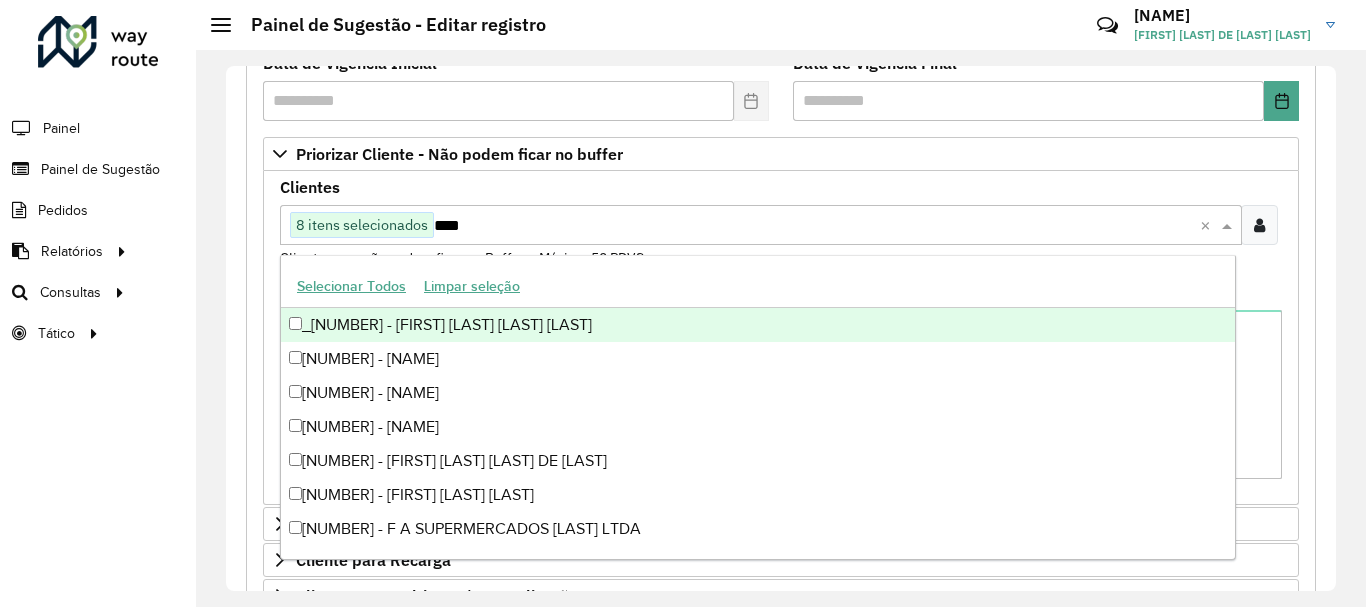 click on "****" at bounding box center [817, 226] 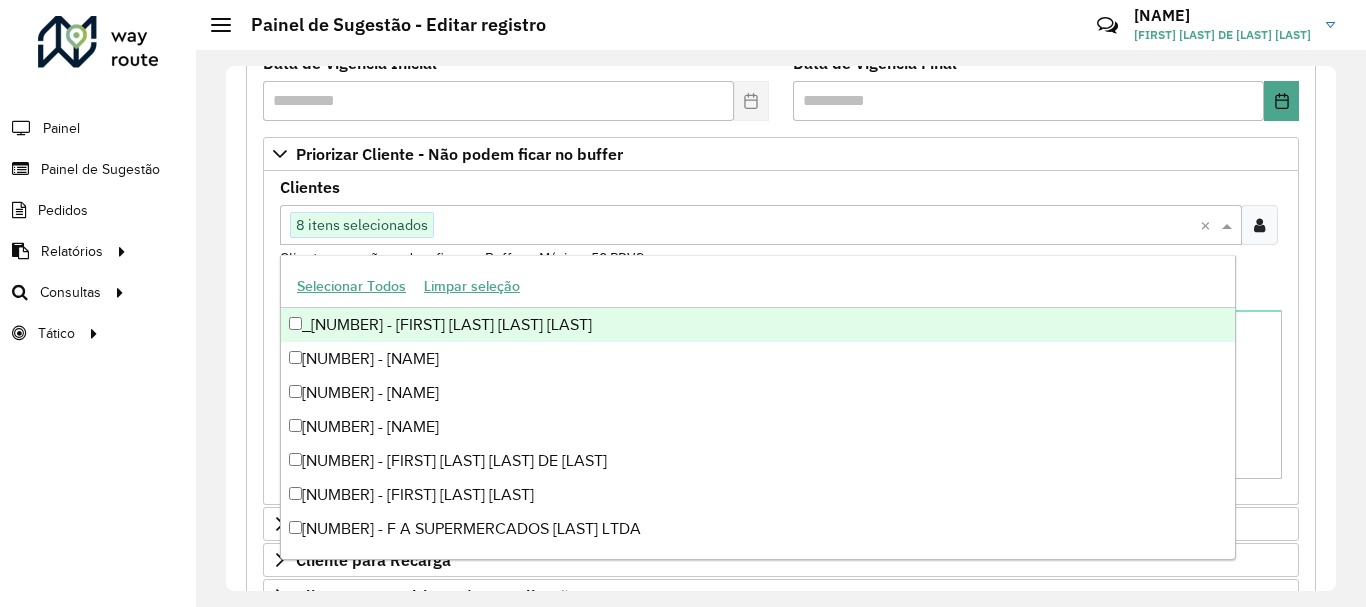 paste on "*****" 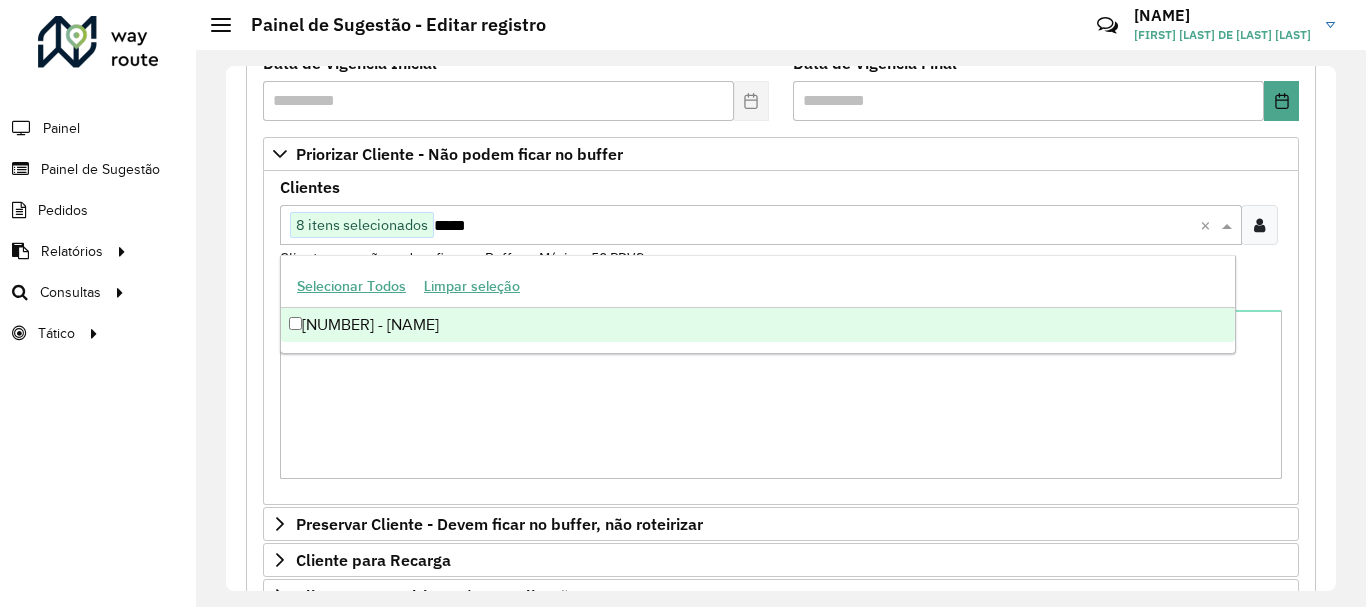 type on "*****" 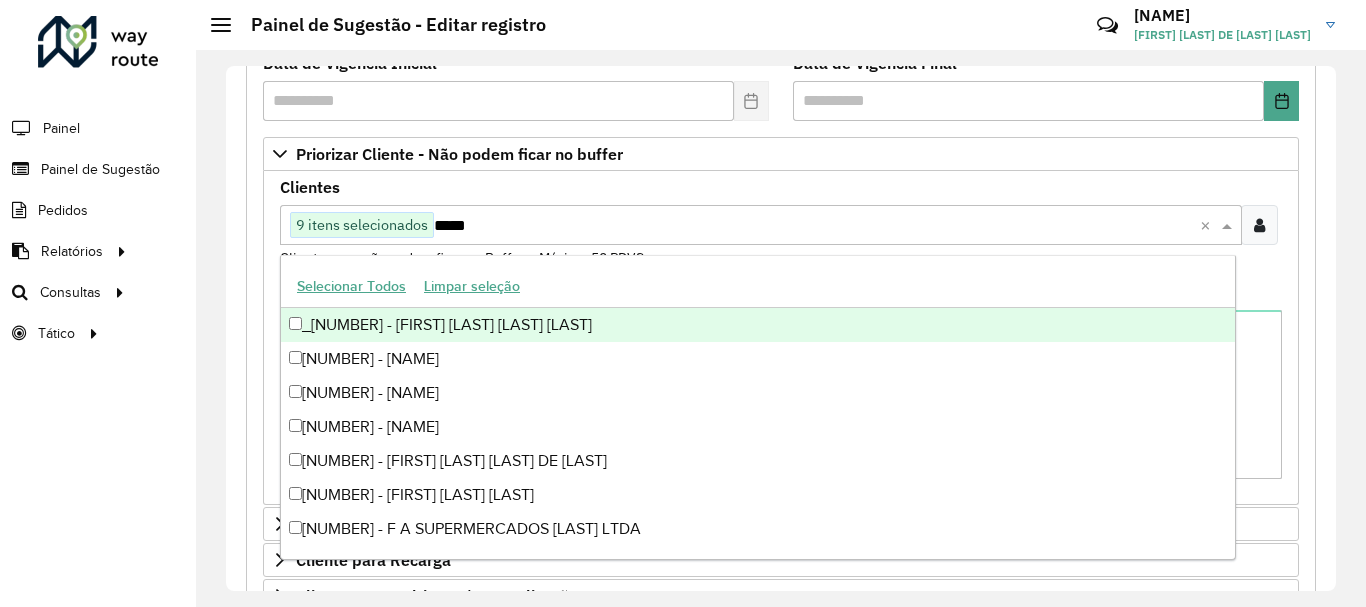 click on "*****" at bounding box center (817, 226) 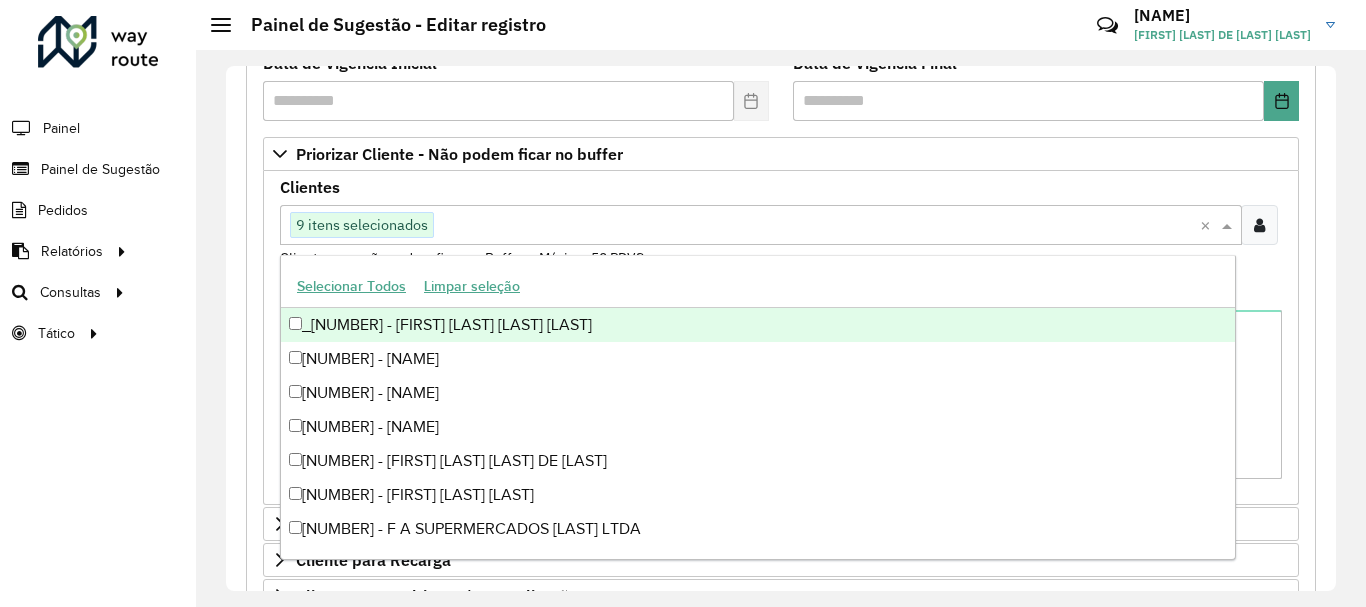 paste on "***" 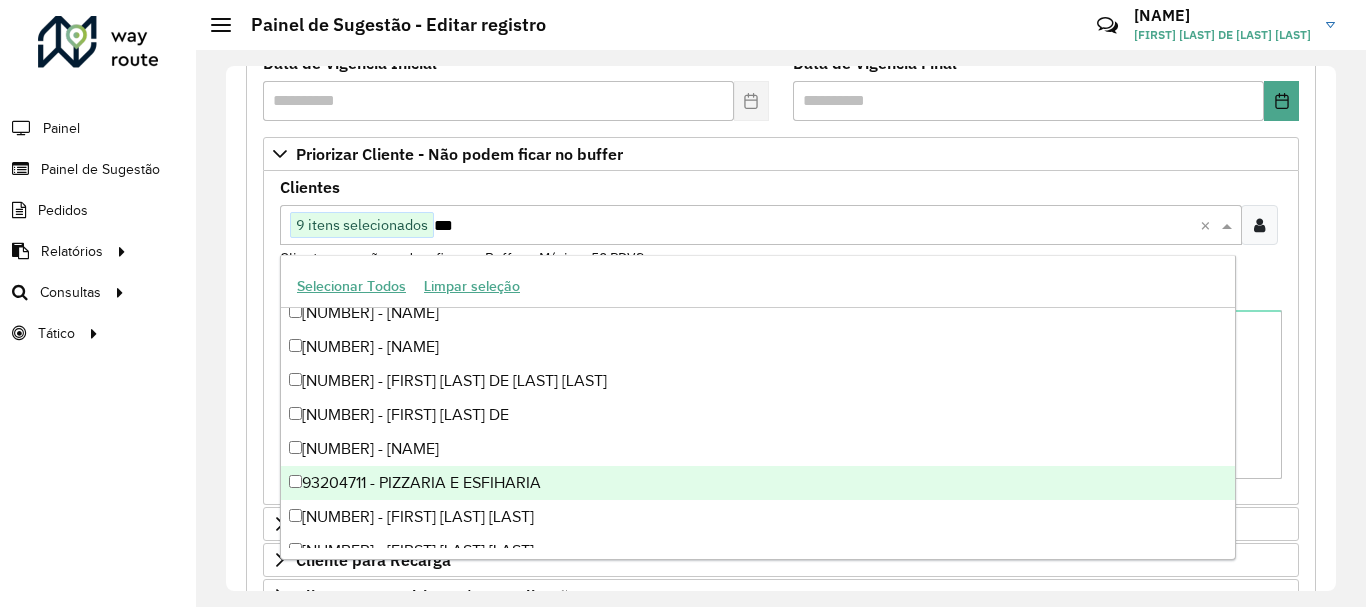 scroll, scrollTop: 3040, scrollLeft: 0, axis: vertical 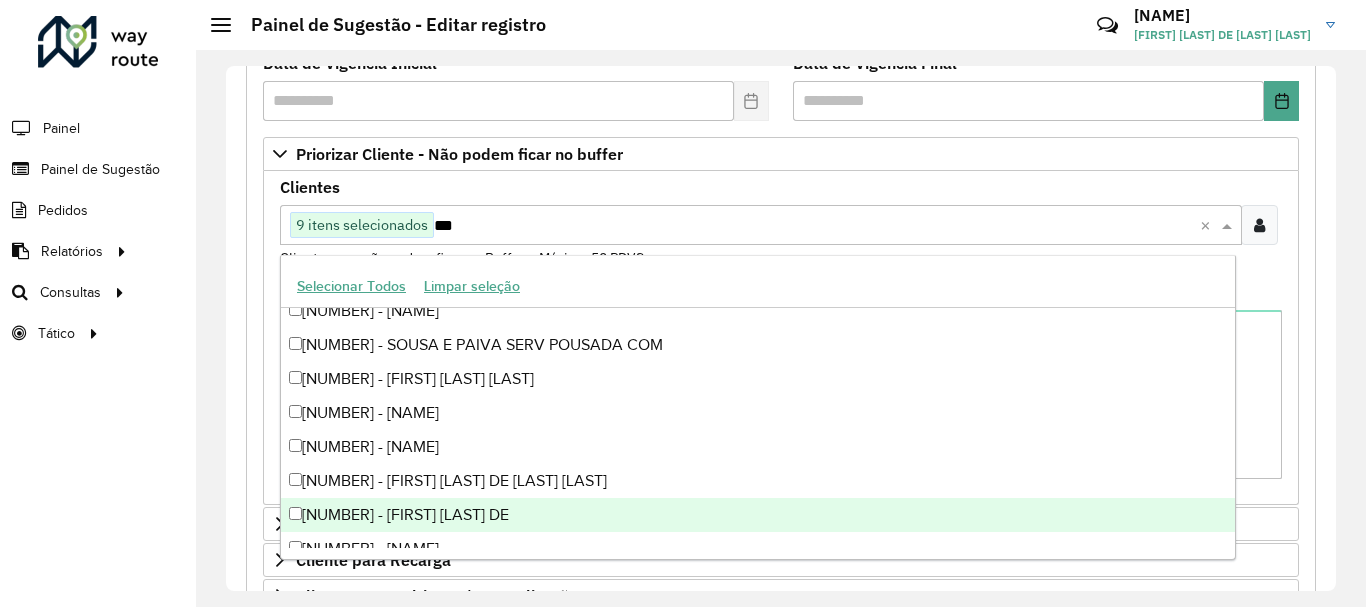 click on "[NUMBER] - [FIRST] [LAST] DE" at bounding box center (758, 515) 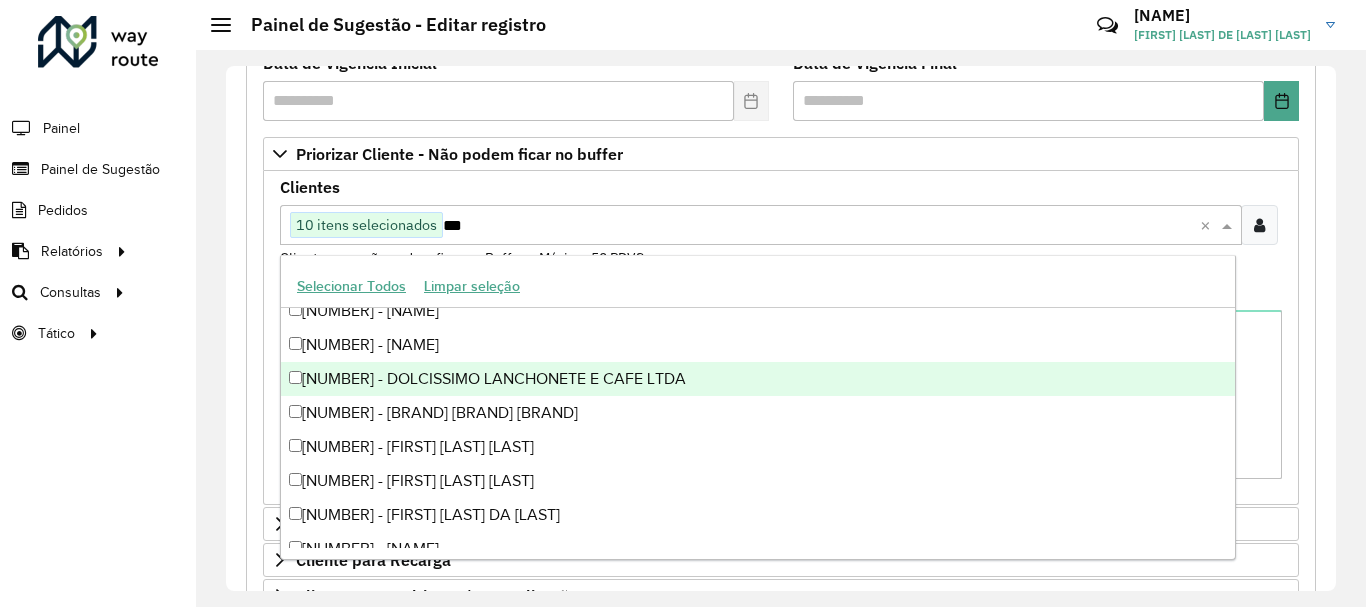 click on "***" at bounding box center (821, 226) 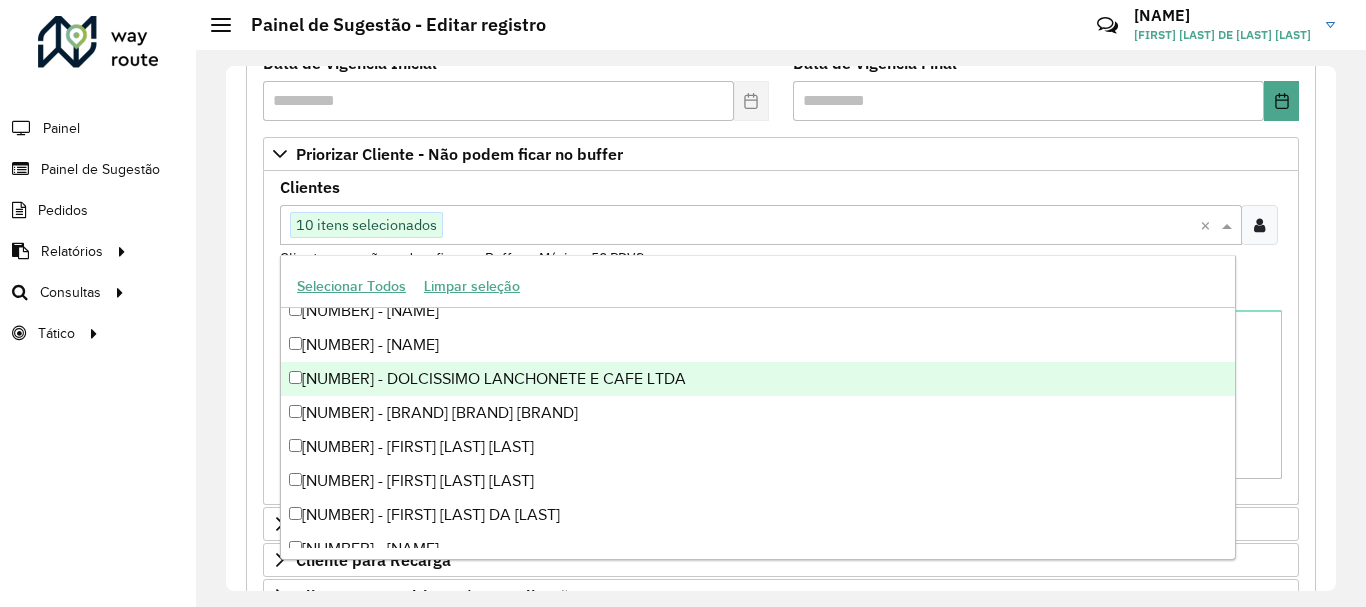 paste on "****" 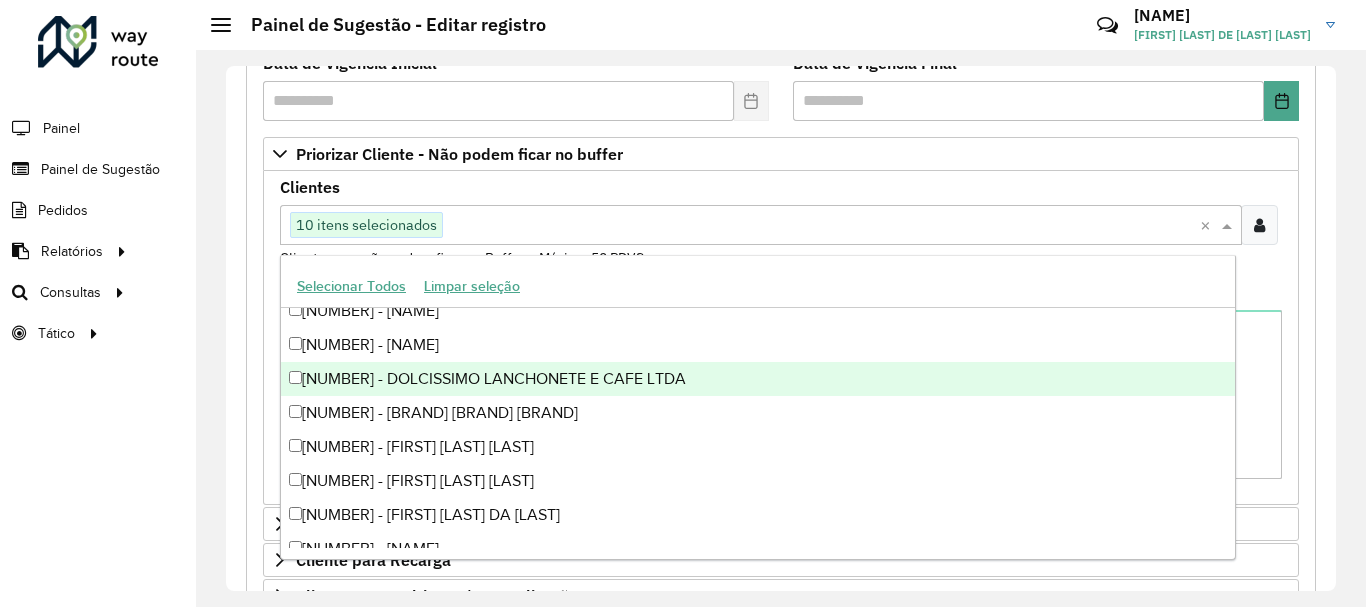 type on "****" 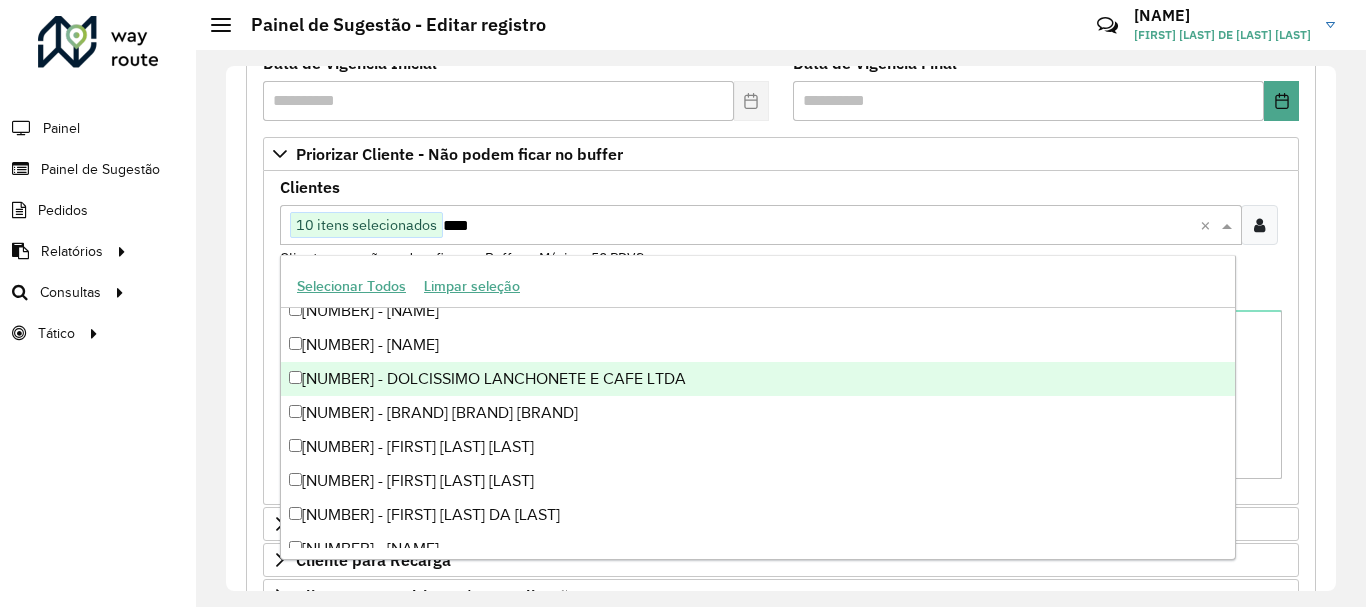 scroll, scrollTop: 0, scrollLeft: 0, axis: both 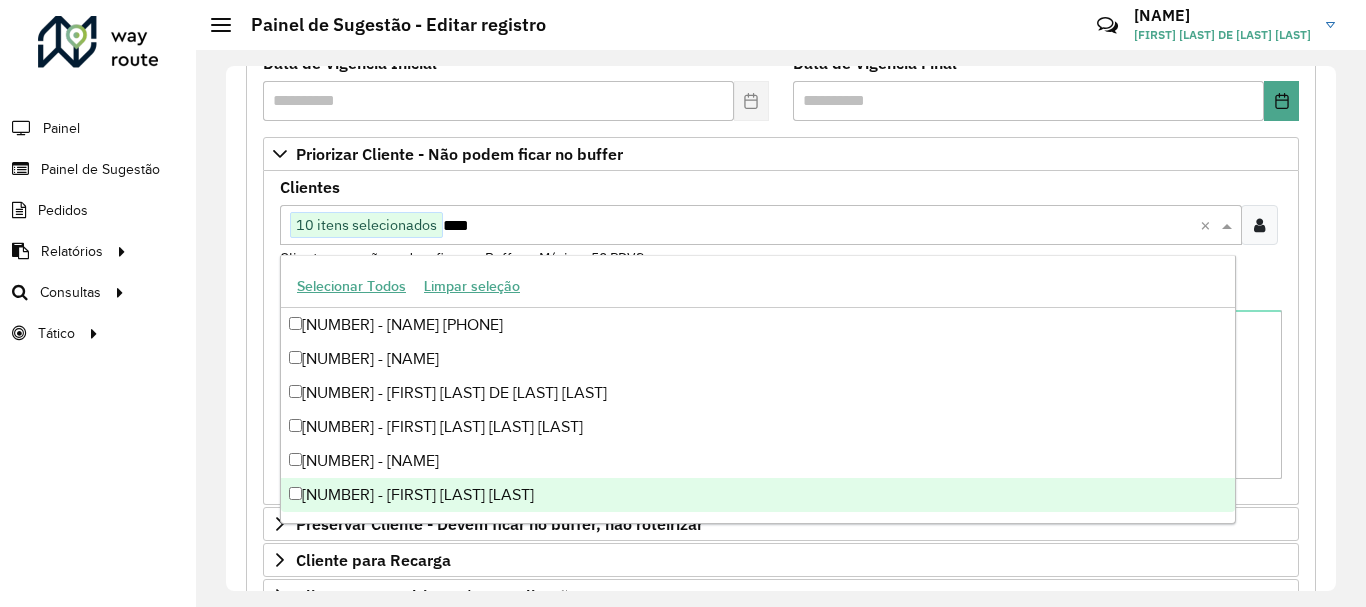 click on "[NUMBER] - [FIRST] [LAST] [LAST]" at bounding box center (758, 495) 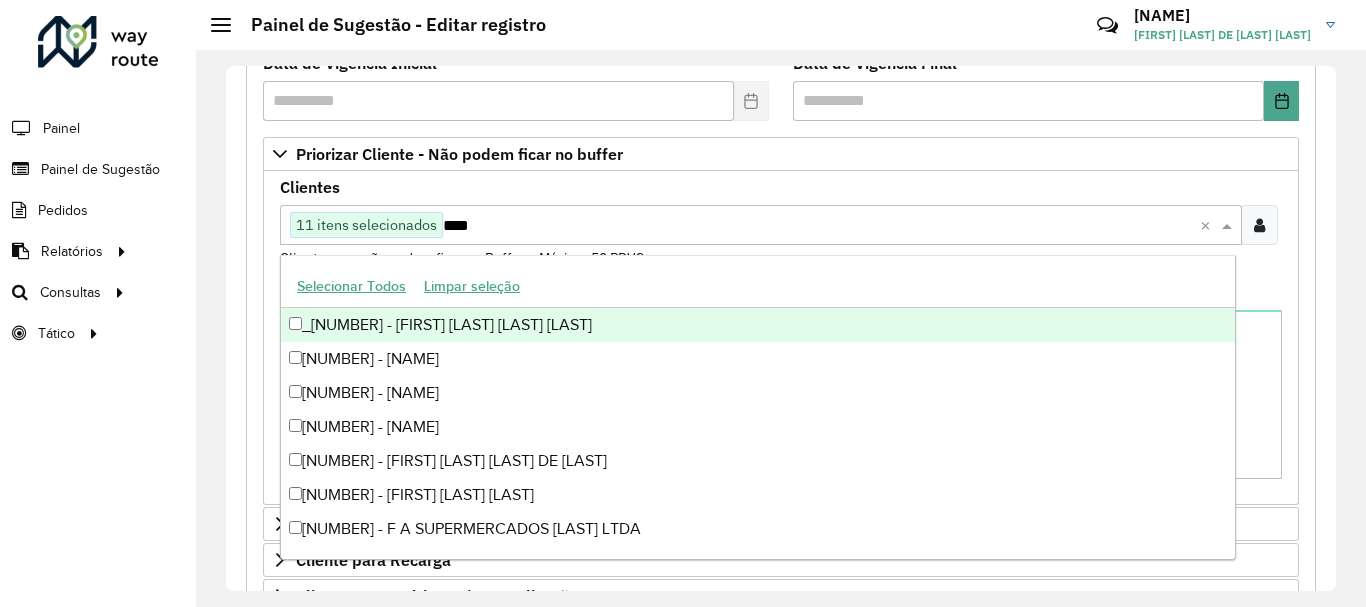 click on "Clique no botão para buscar clientes 11 itens selecionados ****" at bounding box center (740, 225) 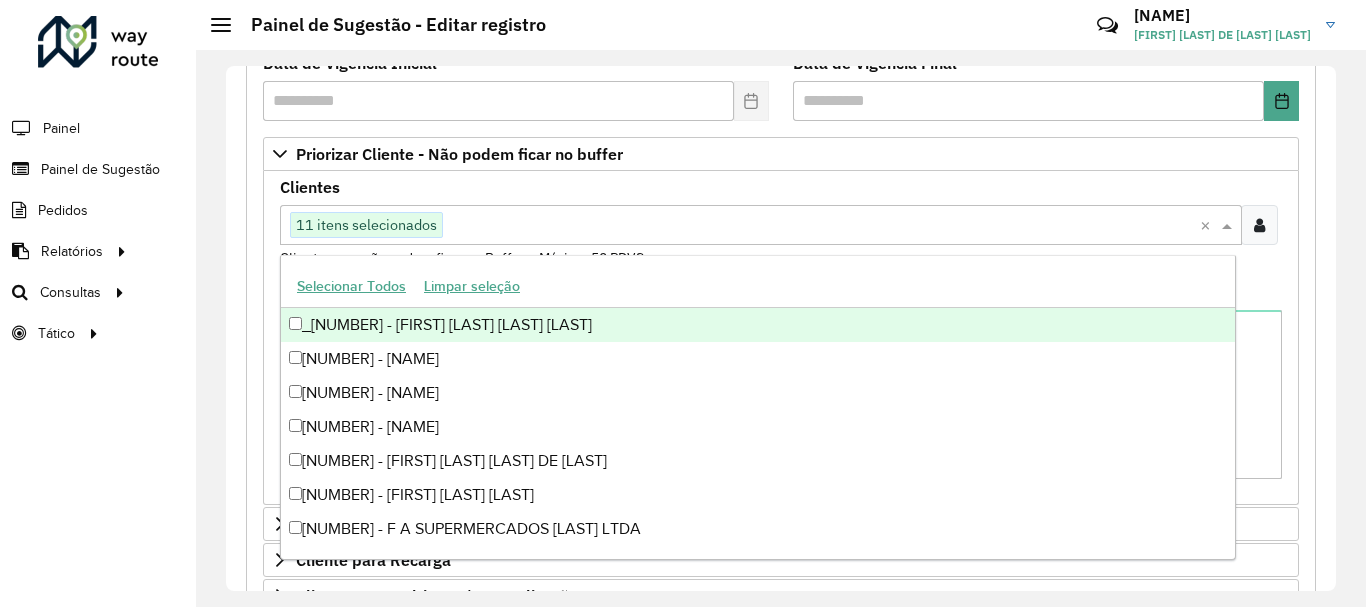 paste on "****" 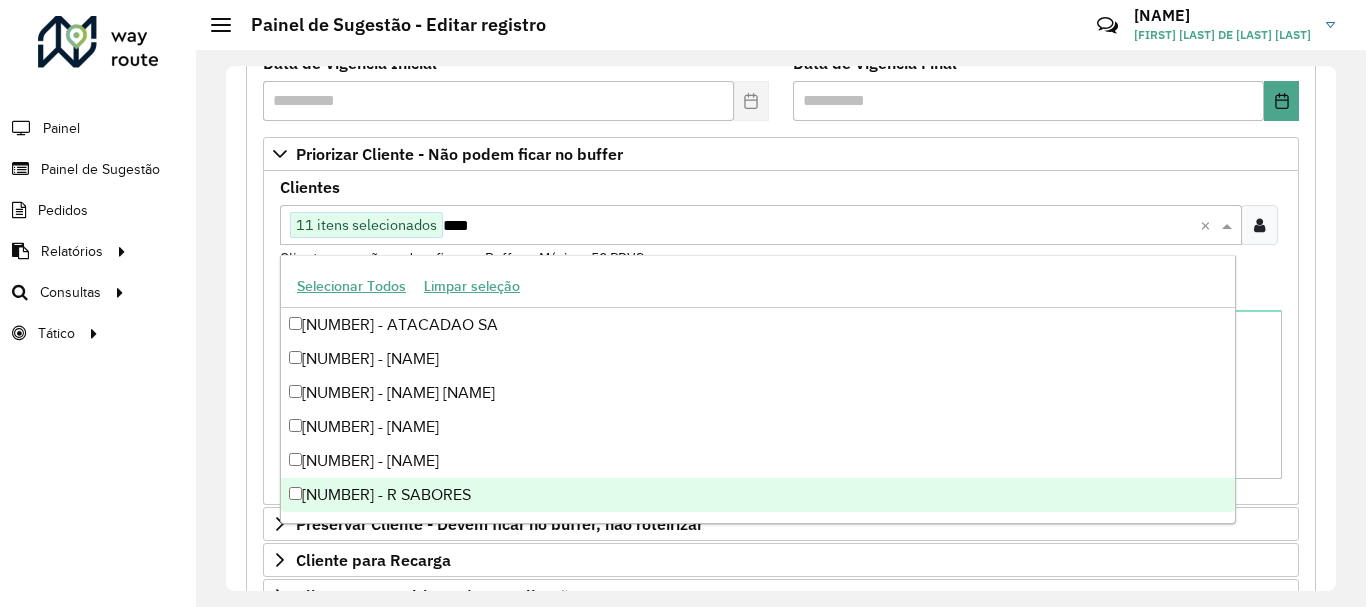 click on "[NUMBER] - R SABORES" at bounding box center (758, 495) 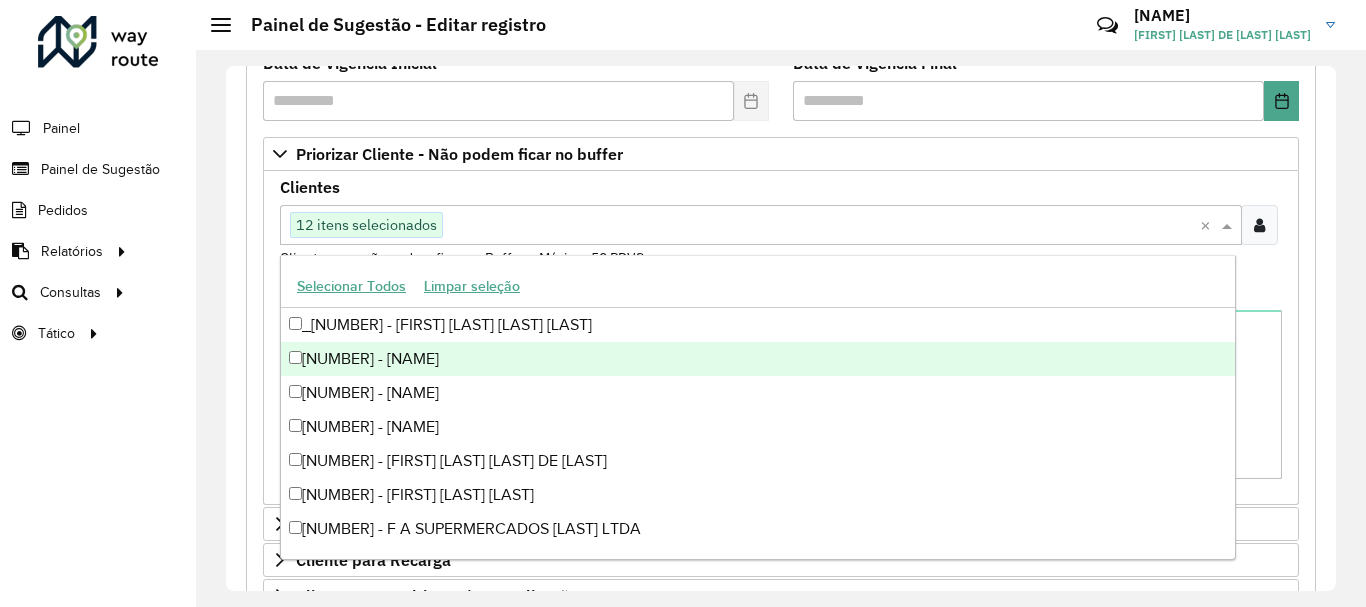 paste on "***" 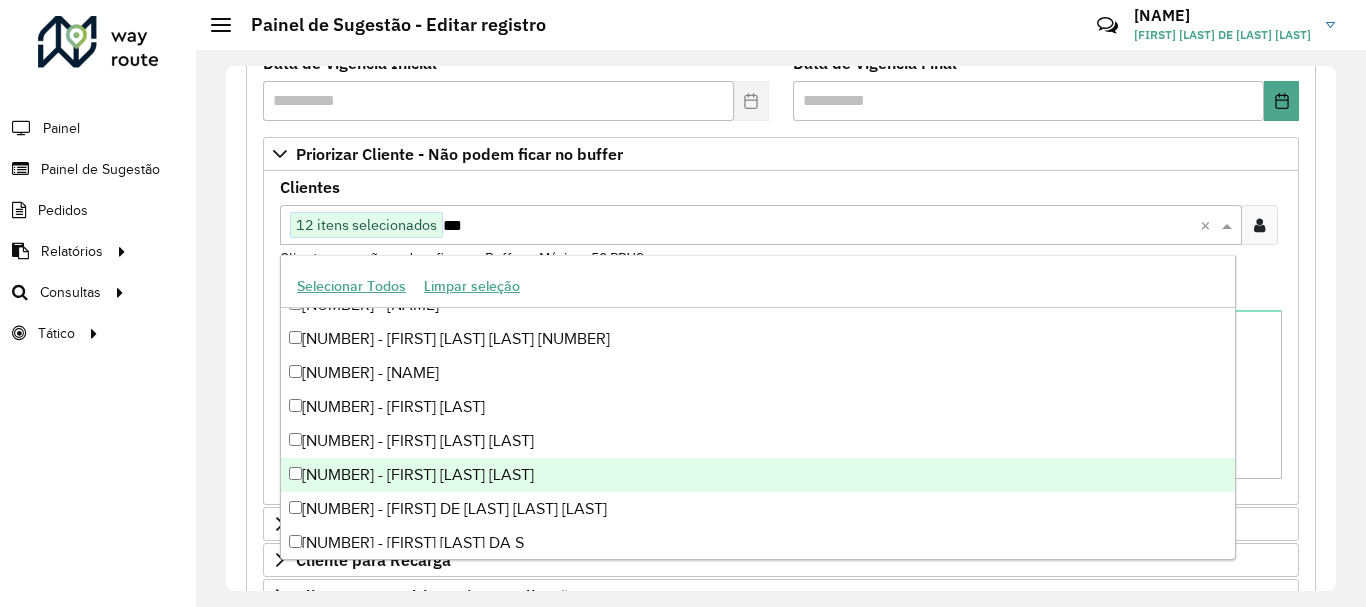 scroll, scrollTop: 2500, scrollLeft: 0, axis: vertical 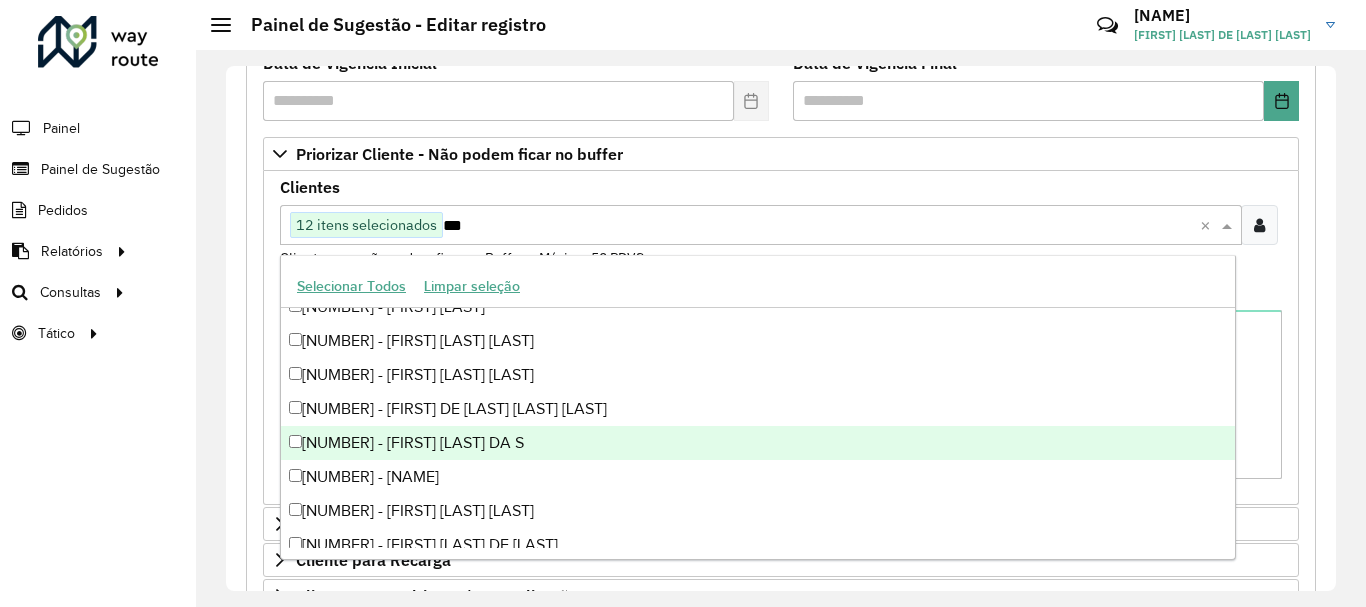 click on "[NUMBER] - [FIRST] [LAST] DA S" at bounding box center (758, 443) 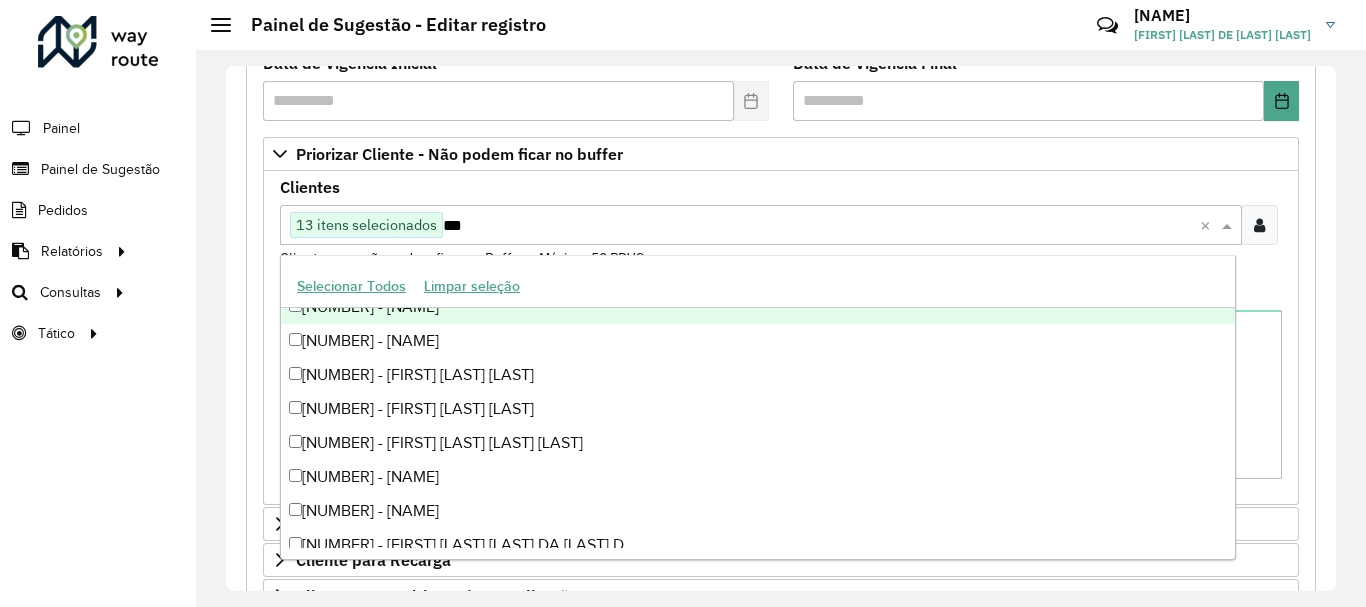 click on "***" at bounding box center [821, 226] 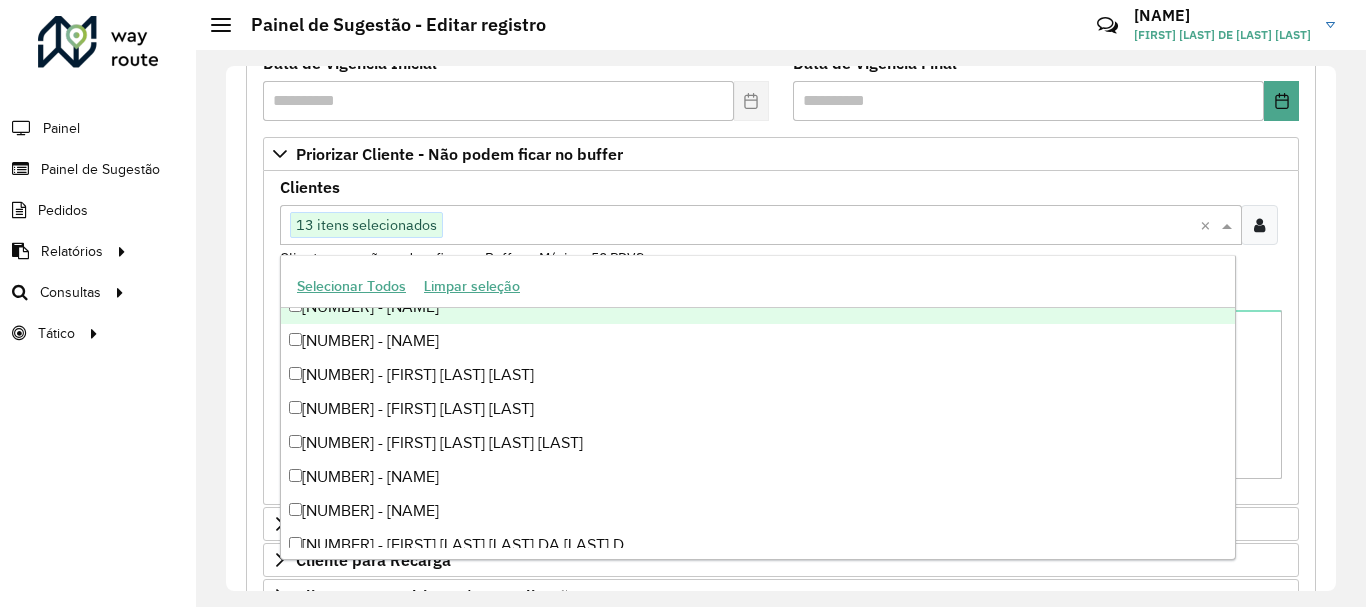 paste on "***" 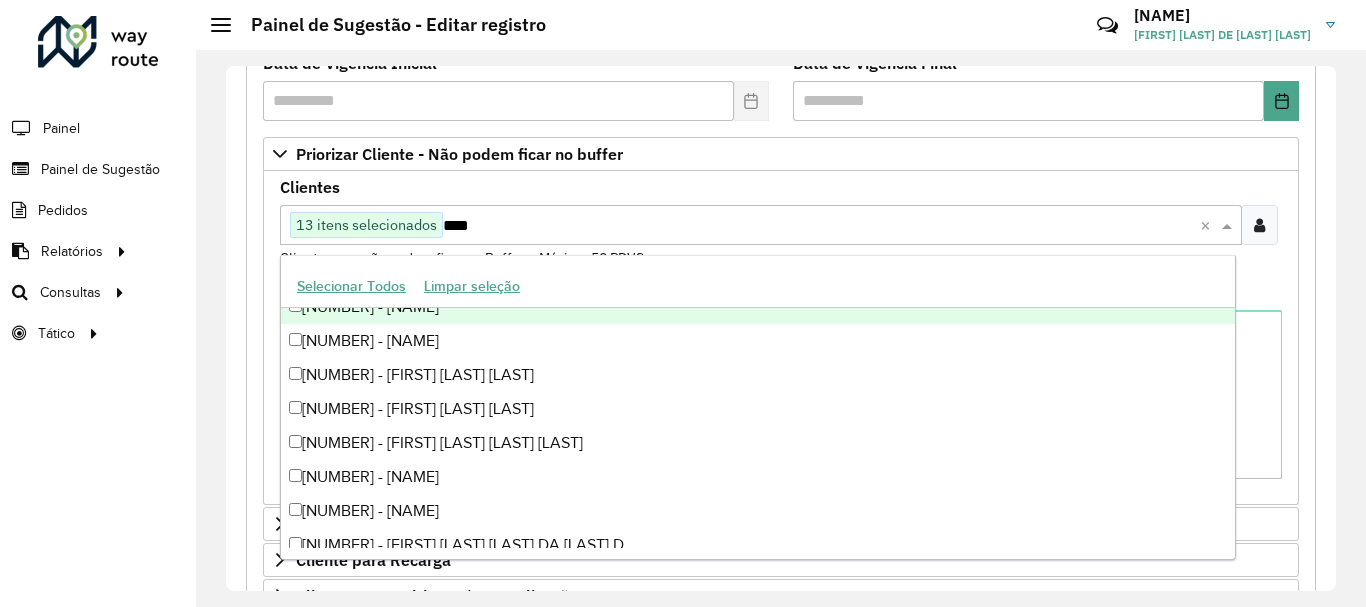 scroll, scrollTop: 916, scrollLeft: 0, axis: vertical 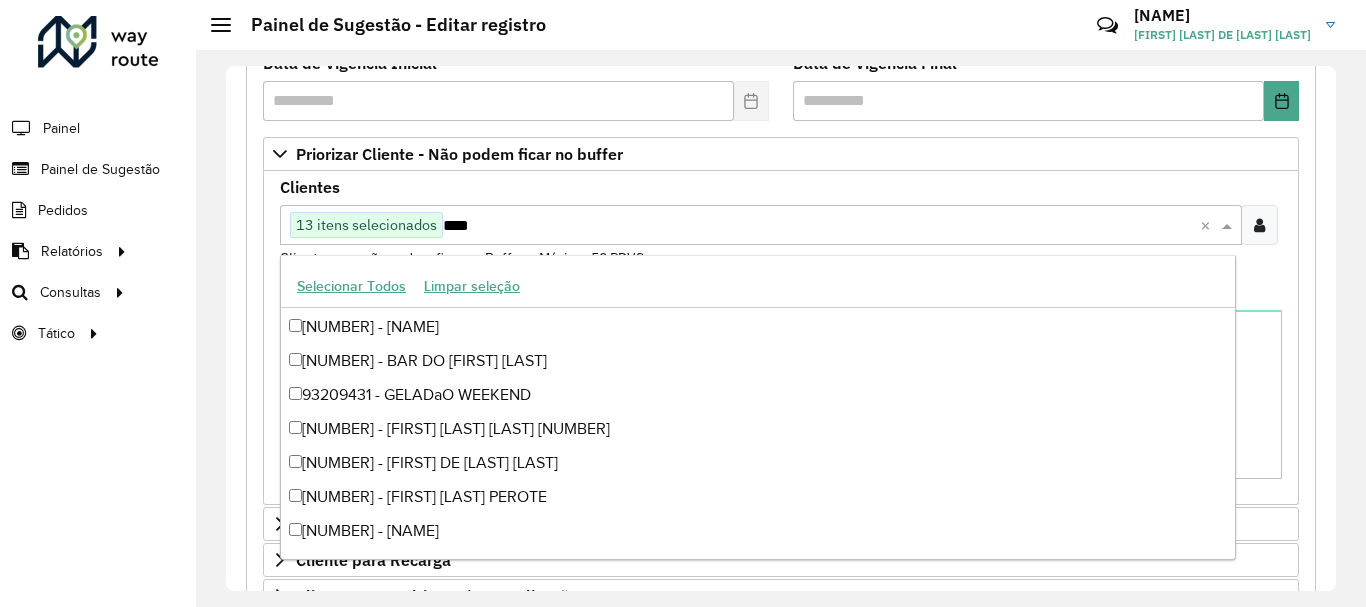 type on "***" 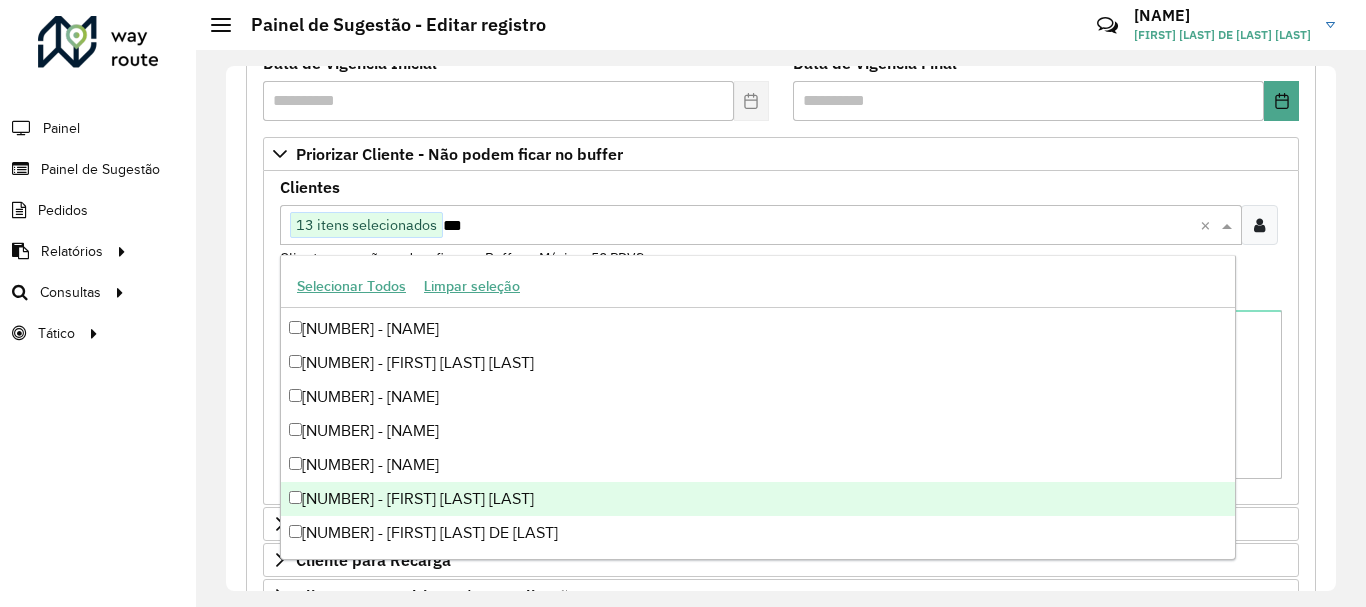 scroll, scrollTop: 2816, scrollLeft: 0, axis: vertical 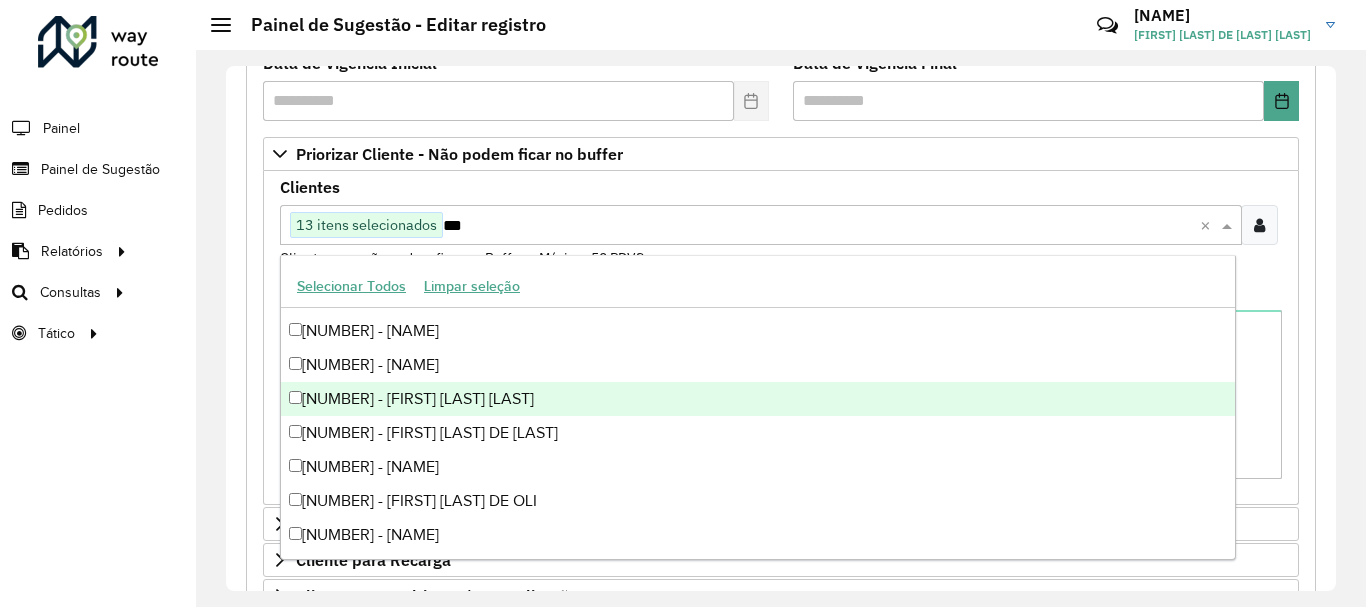 click on "[NUMBER] - [FIRST] [LAST] [LAST]" at bounding box center (758, 399) 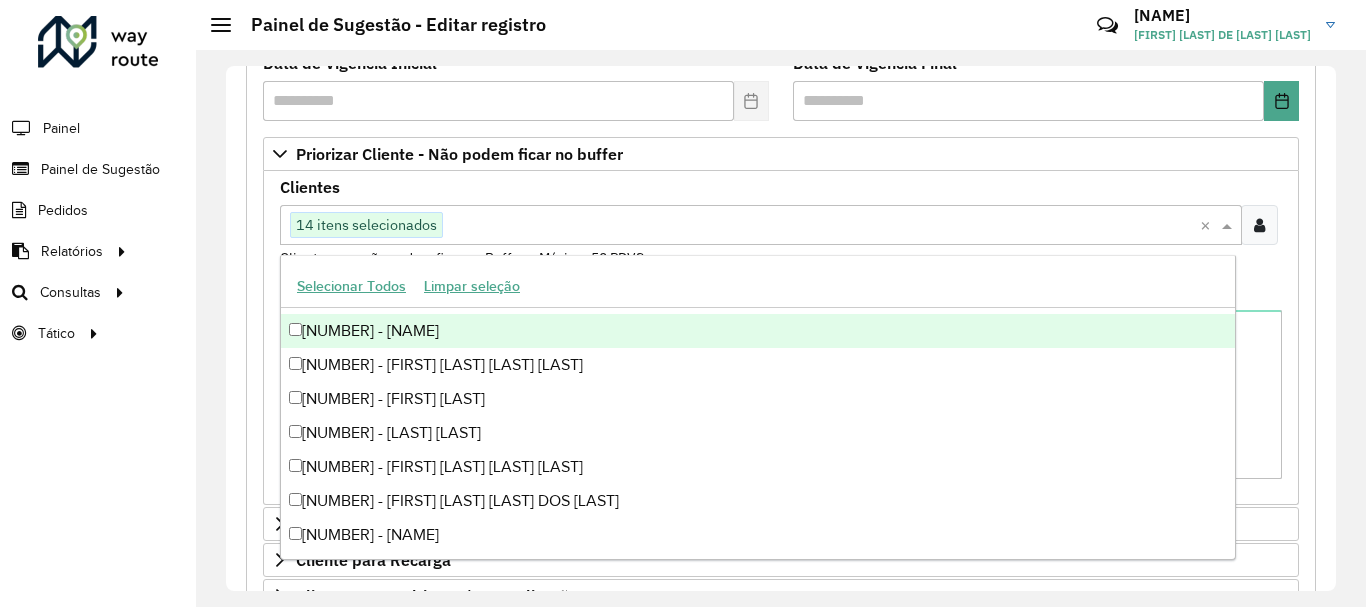paste on "****" 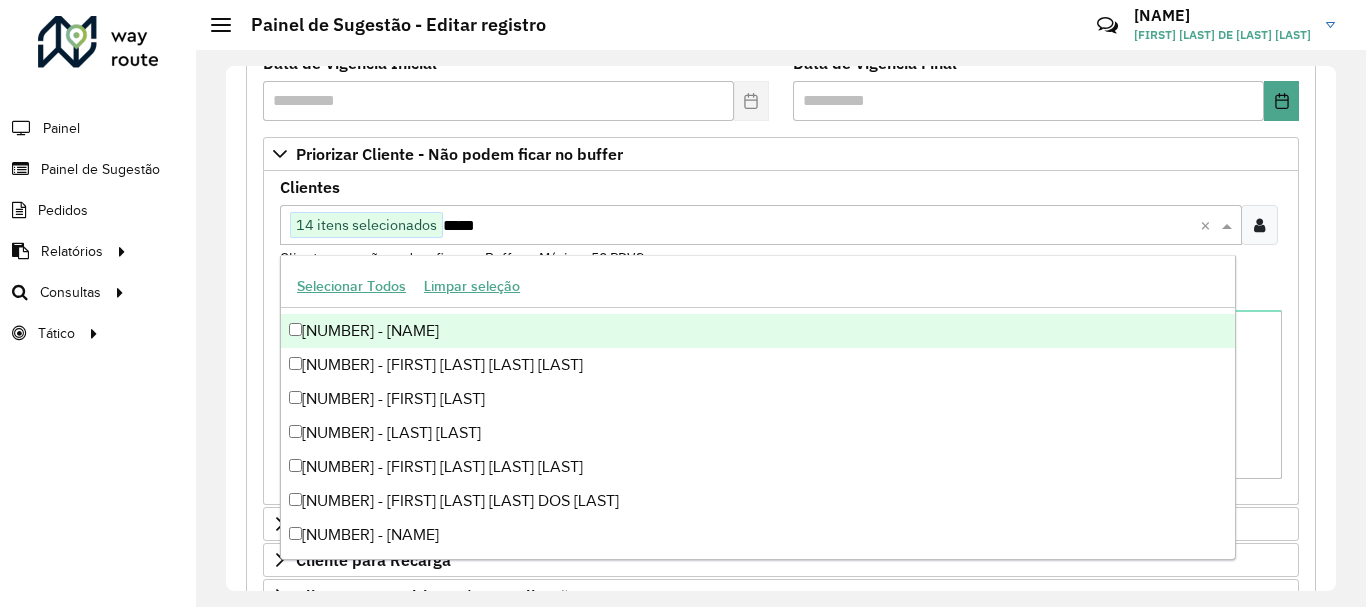 scroll, scrollTop: 0, scrollLeft: 0, axis: both 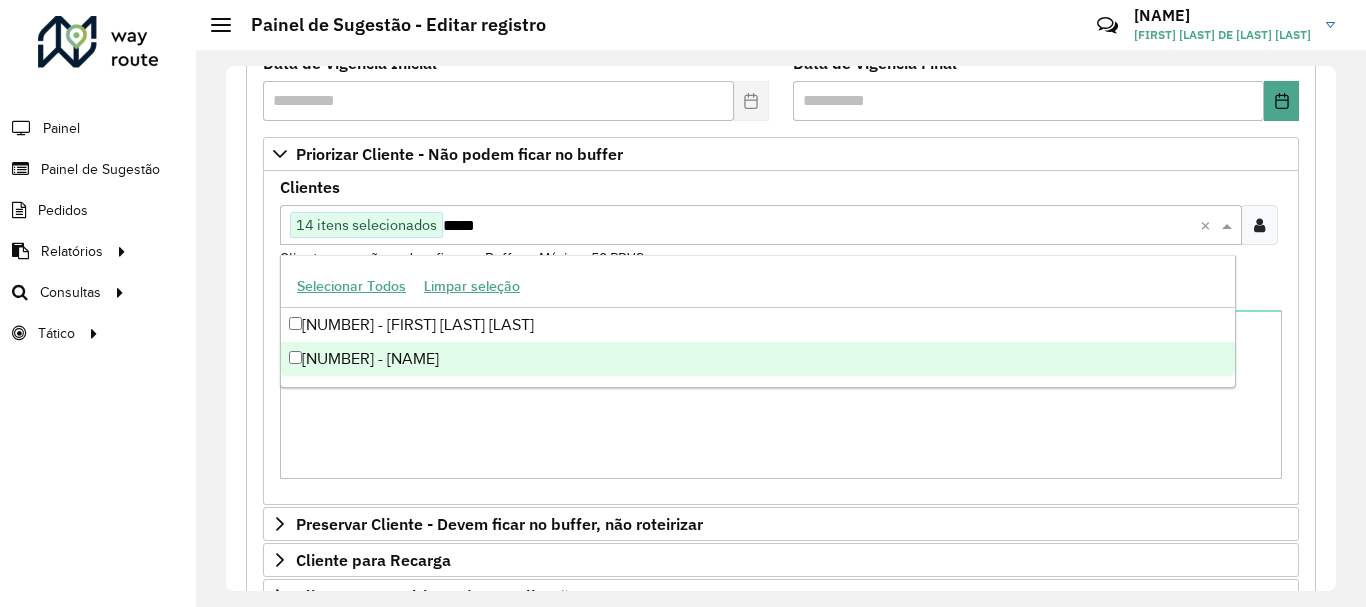 click on "[NUMBER] - [NAME]" at bounding box center [758, 359] 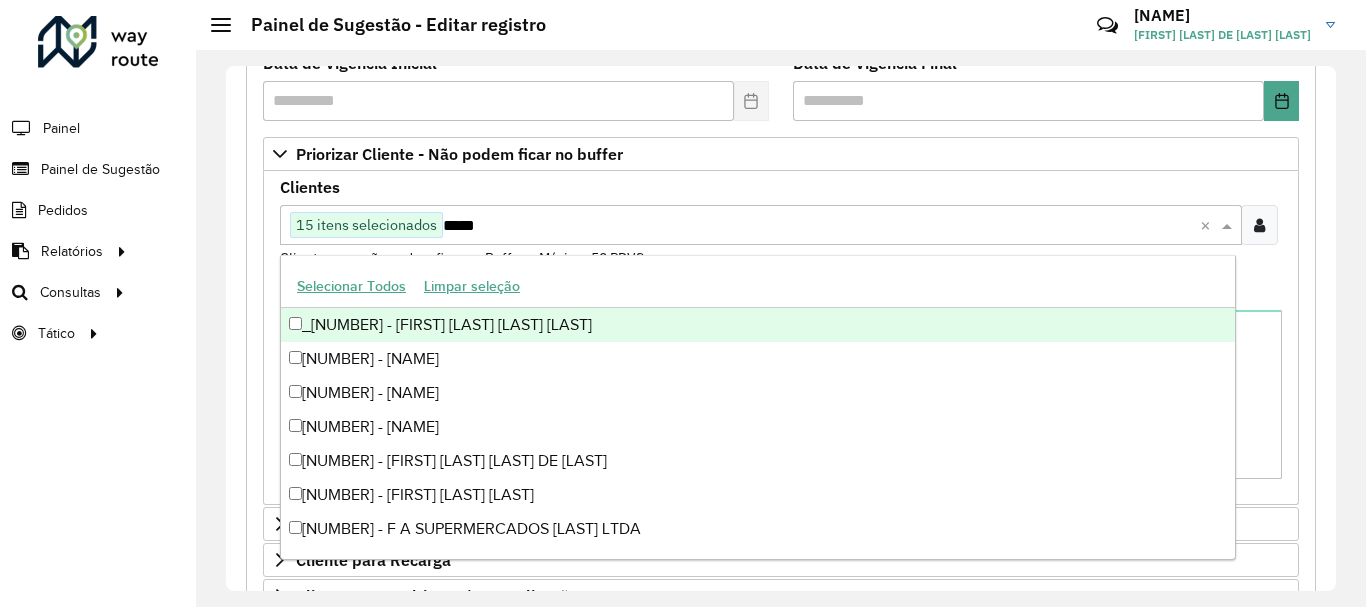 click on "****" at bounding box center [821, 226] 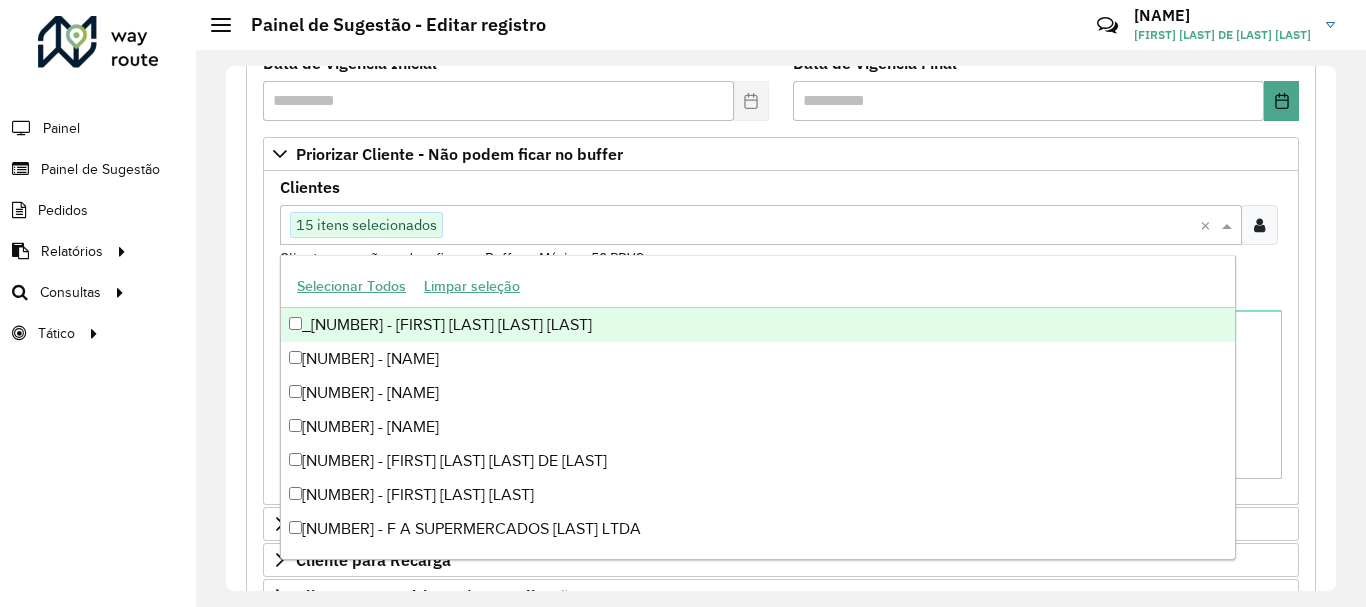 paste on "*****" 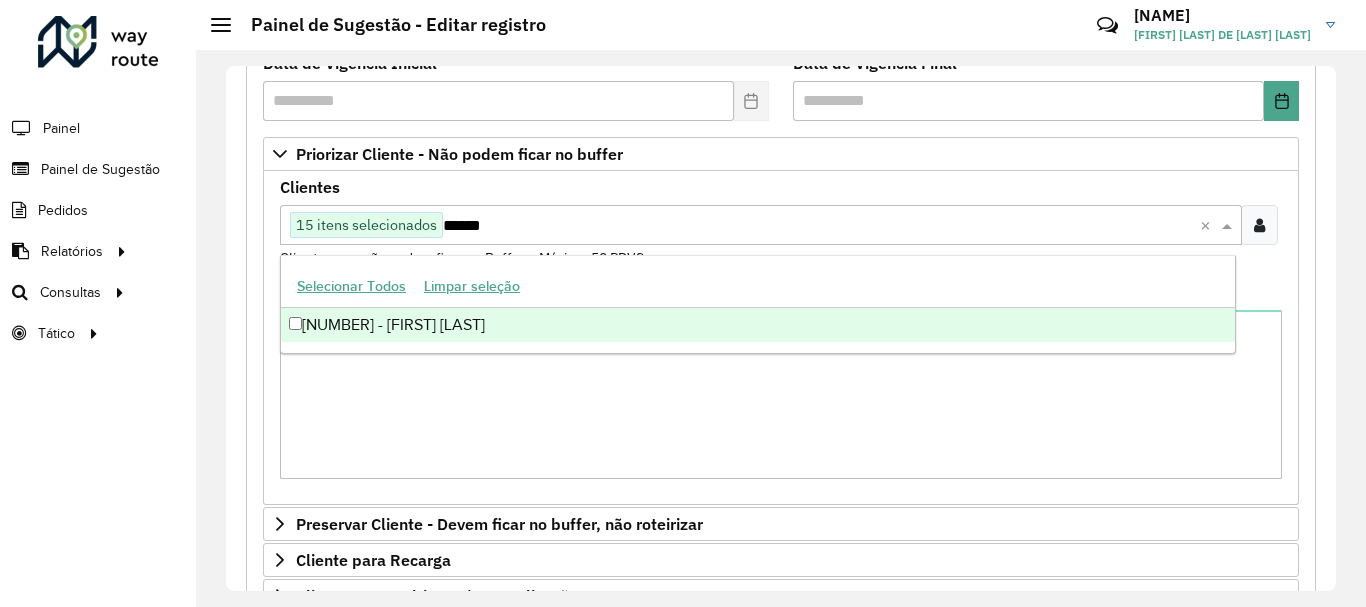 type on "*****" 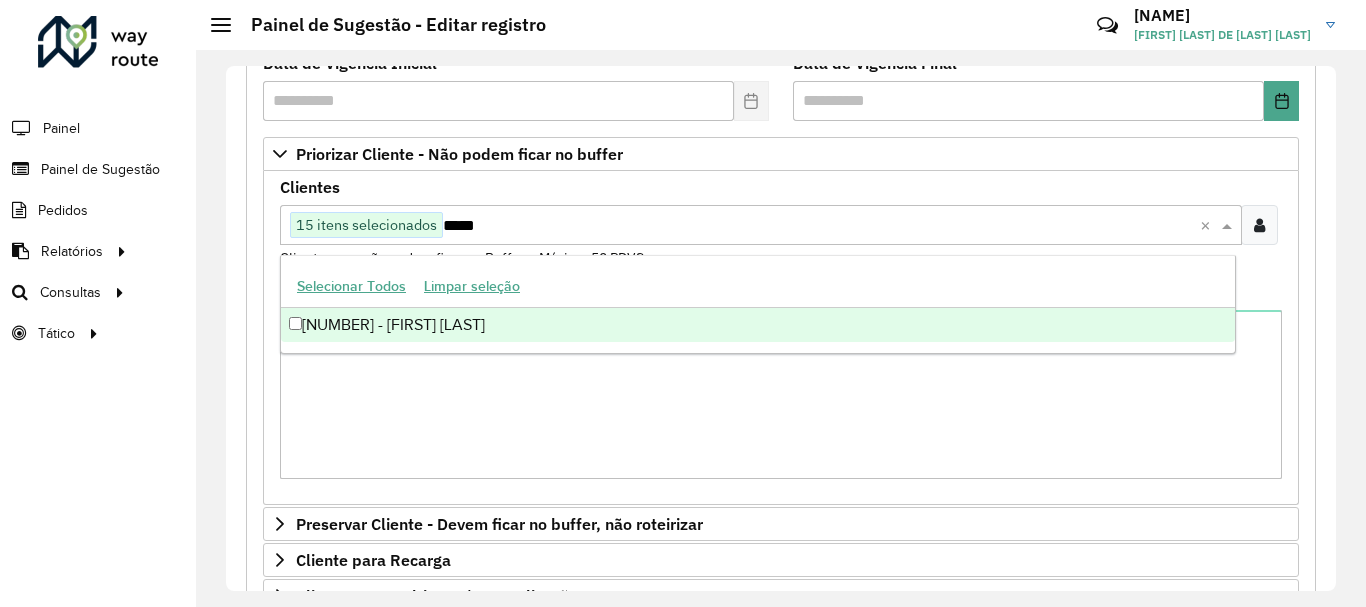 click on "[NUMBER] - [FIRST] [LAST]" at bounding box center (758, 325) 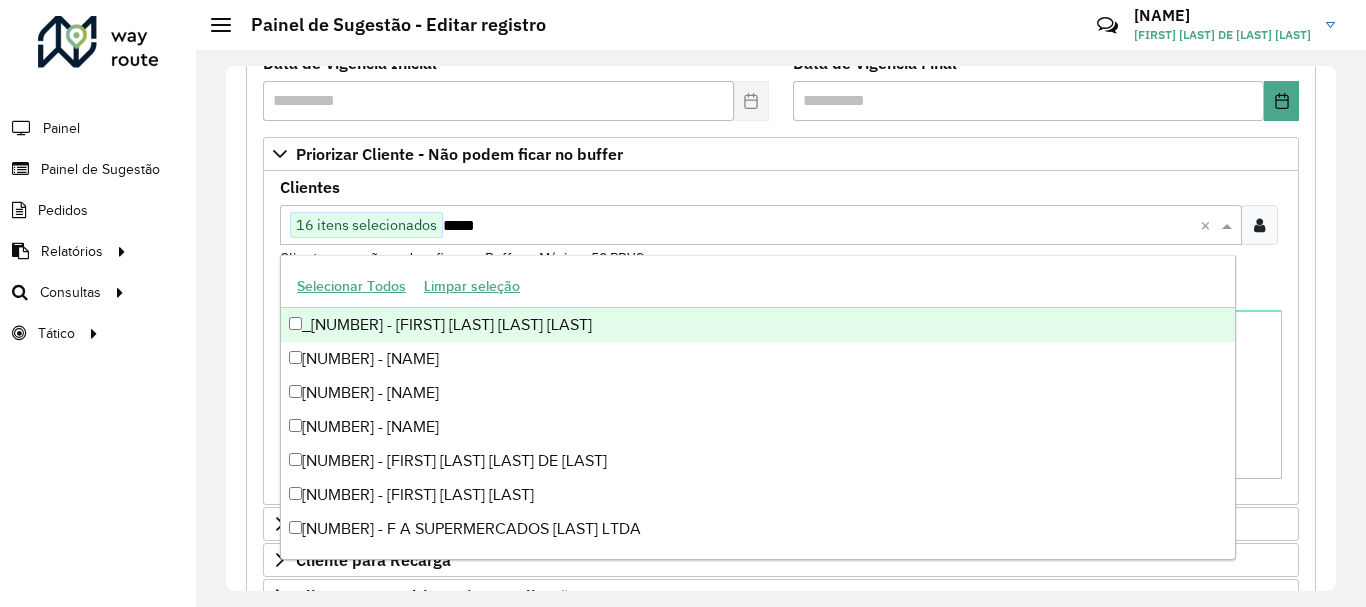 click on "*****" at bounding box center [821, 226] 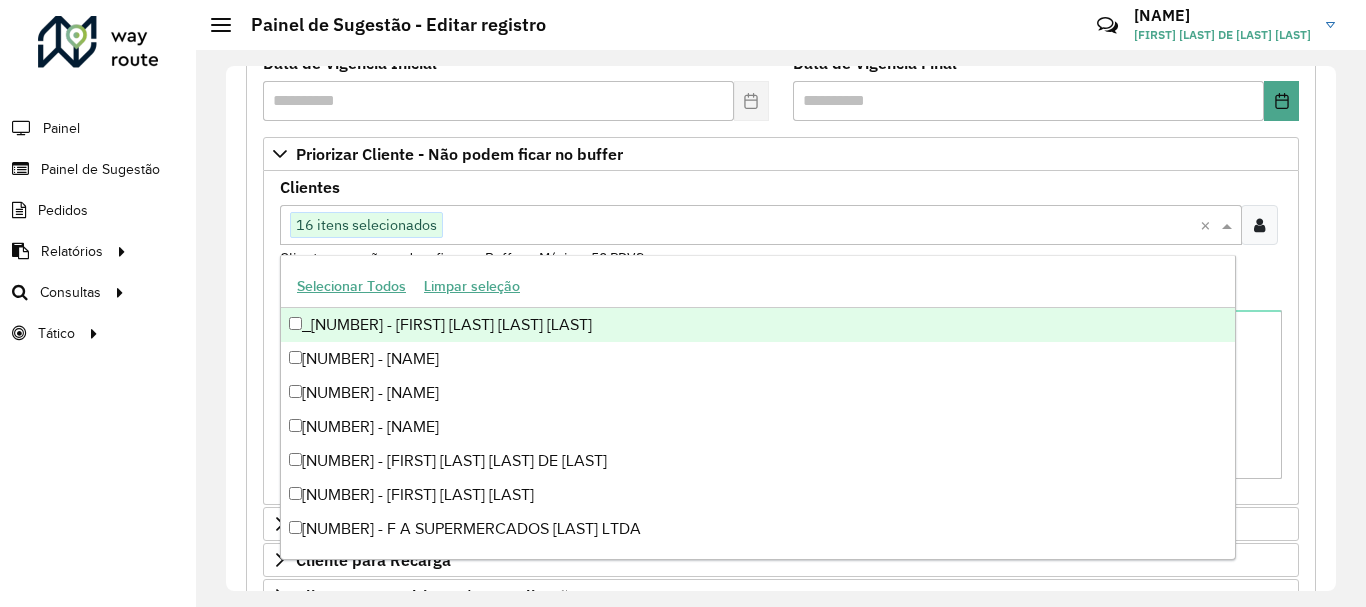 paste on "*****" 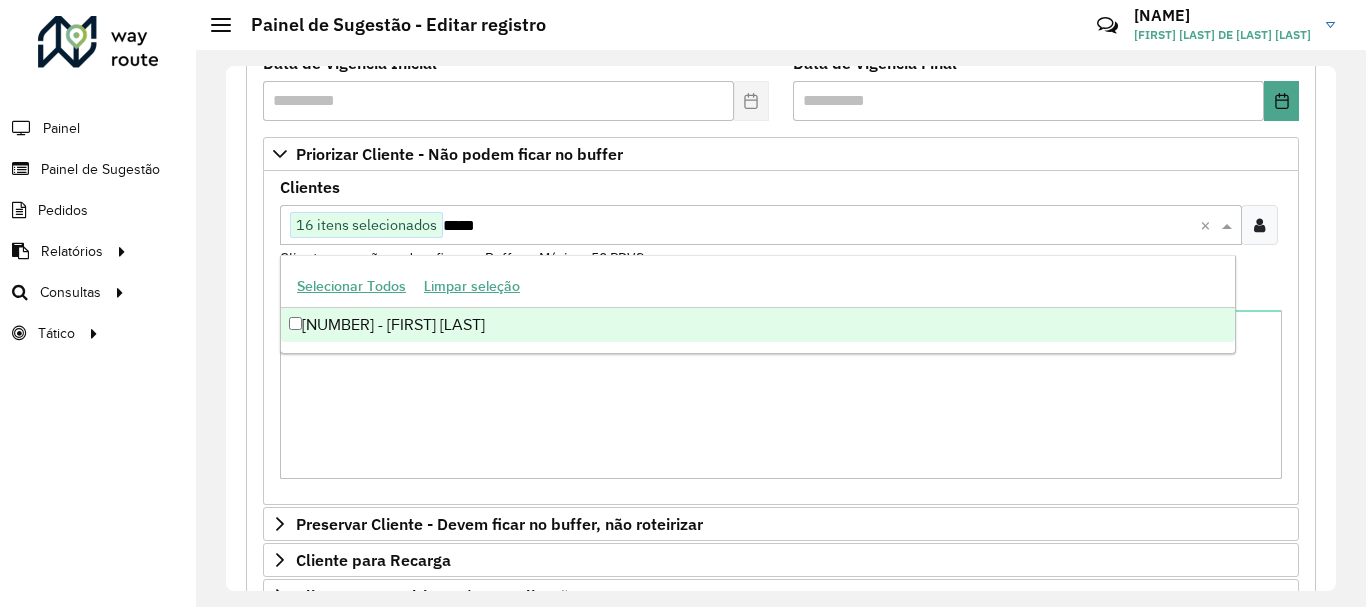 type on "*****" 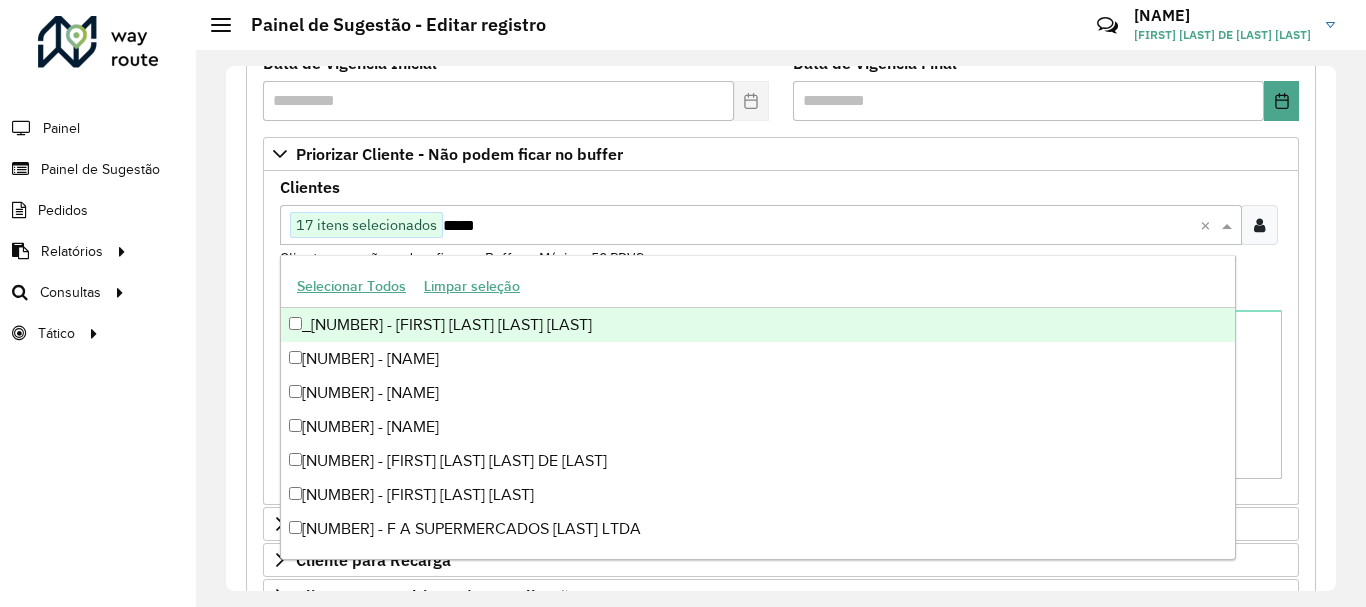 click on "*****" at bounding box center (821, 226) 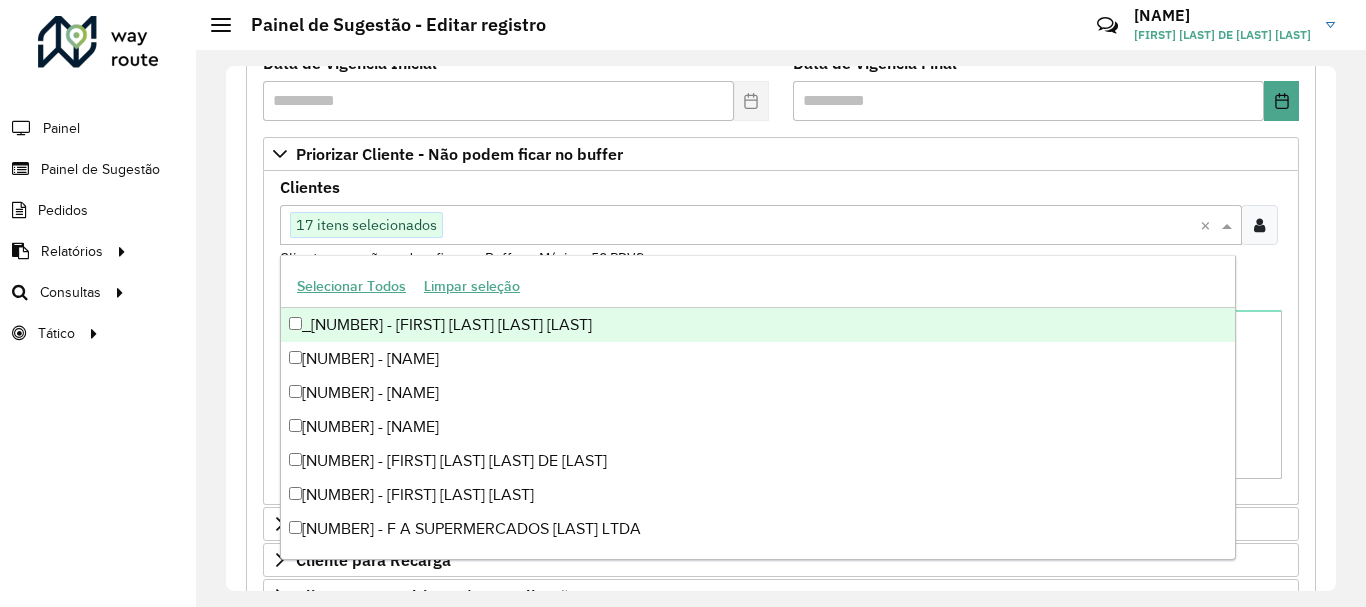 paste on "*****" 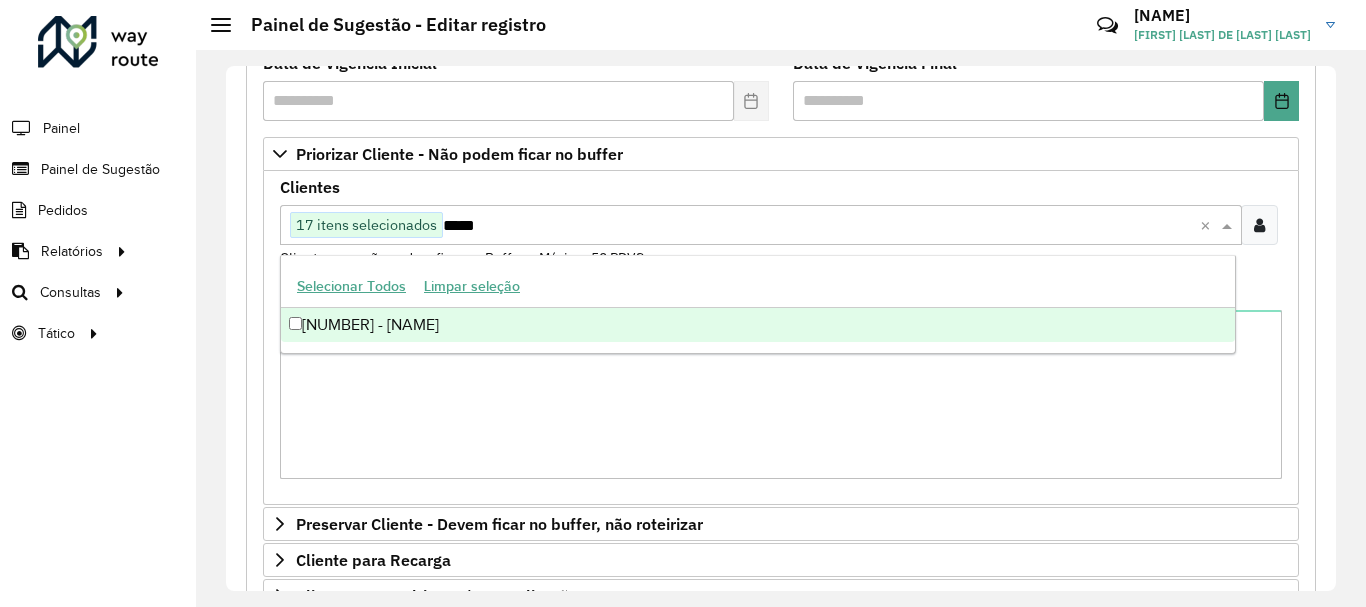 type on "*****" 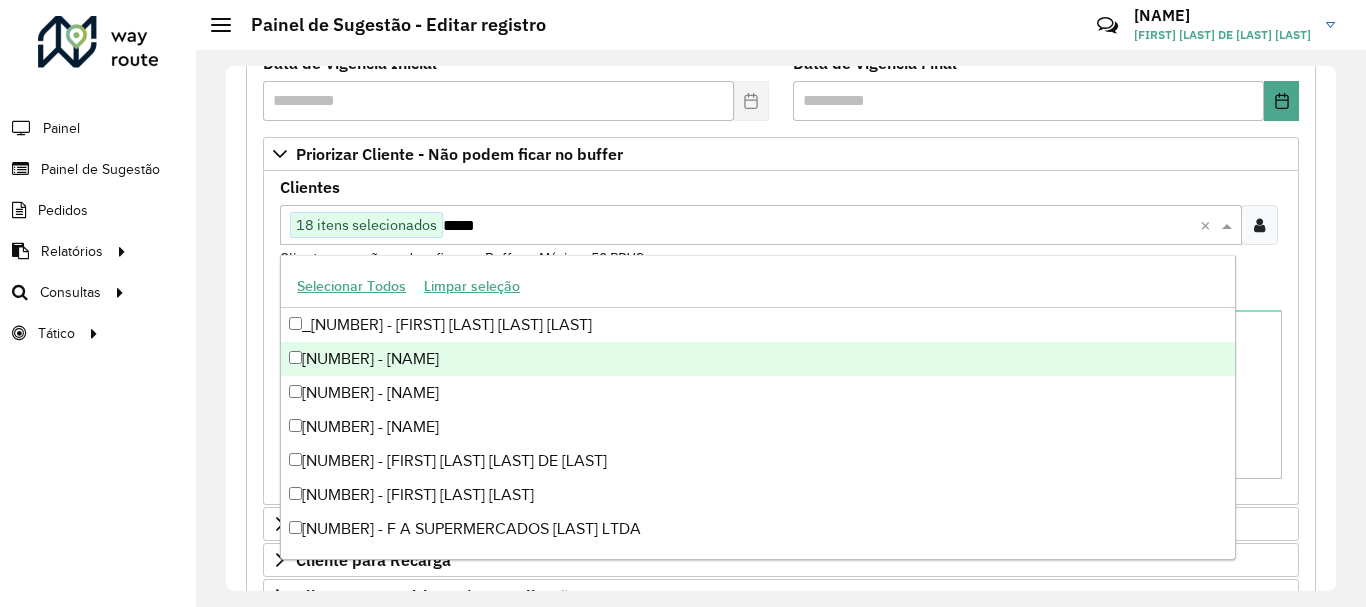 click on "Clientes  Clique no botão para buscar clientes 18 itens selecionados ***** × Clientes que não podem ficar no Buffer – Máximo 50 PDVS" at bounding box center [781, 232] 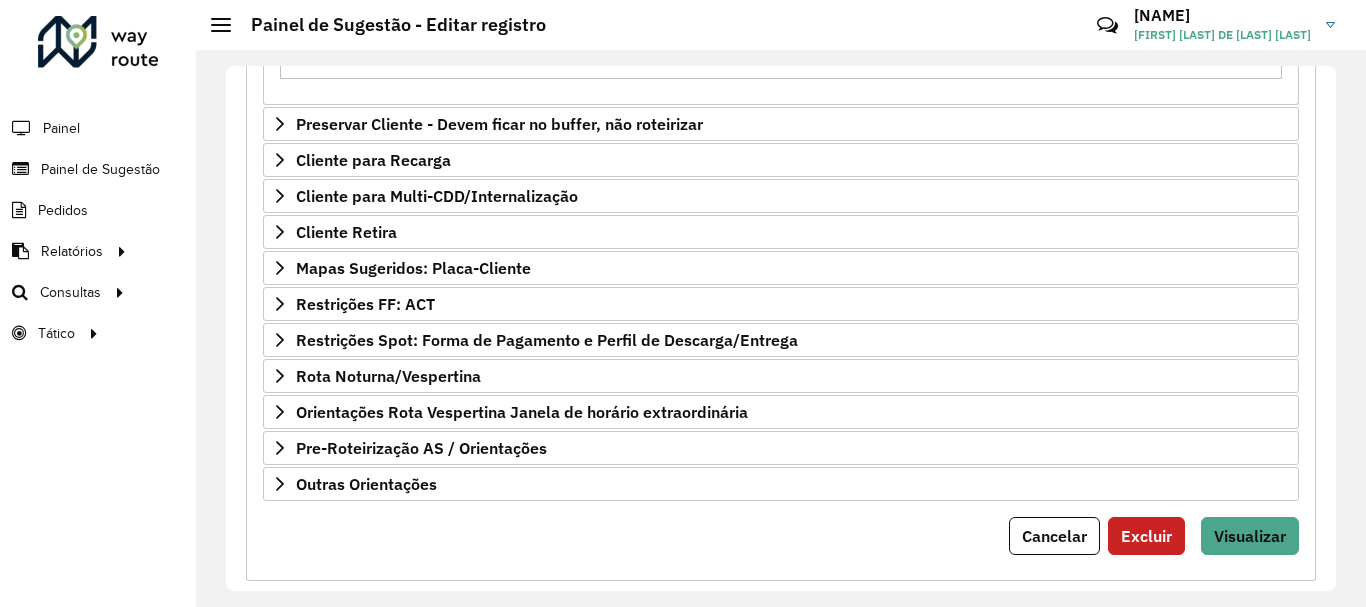 scroll, scrollTop: 724, scrollLeft: 0, axis: vertical 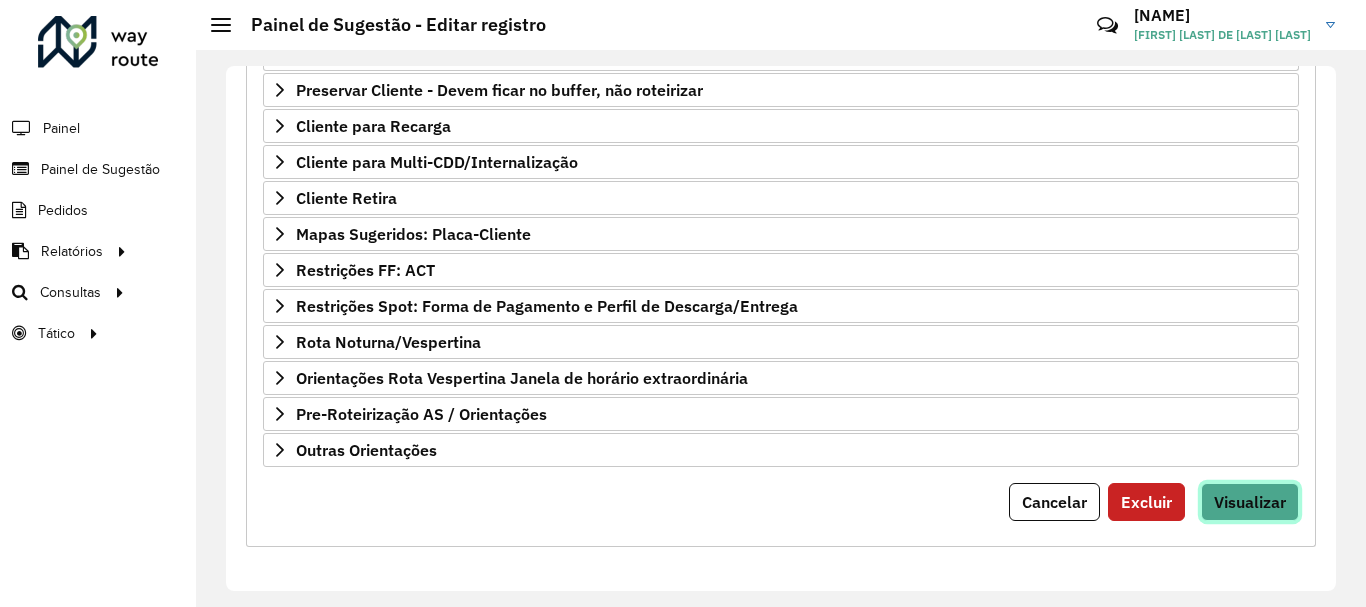 click on "Visualizar" at bounding box center (1250, 502) 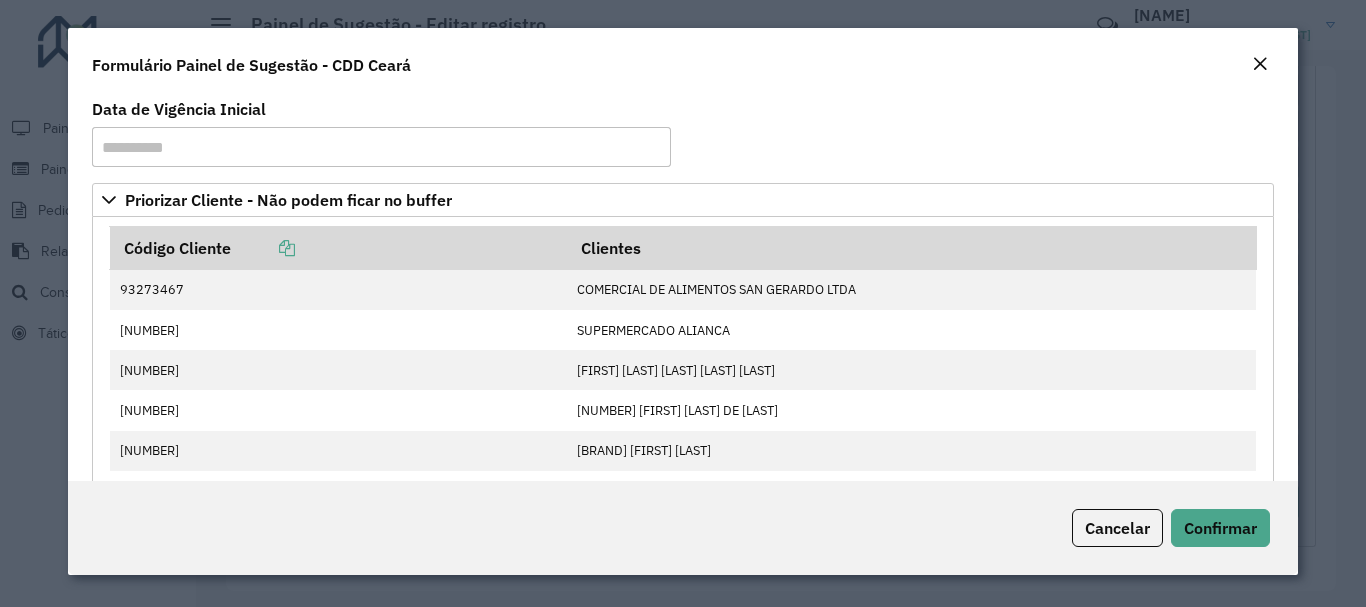 click on "Cancelar Confirmar" 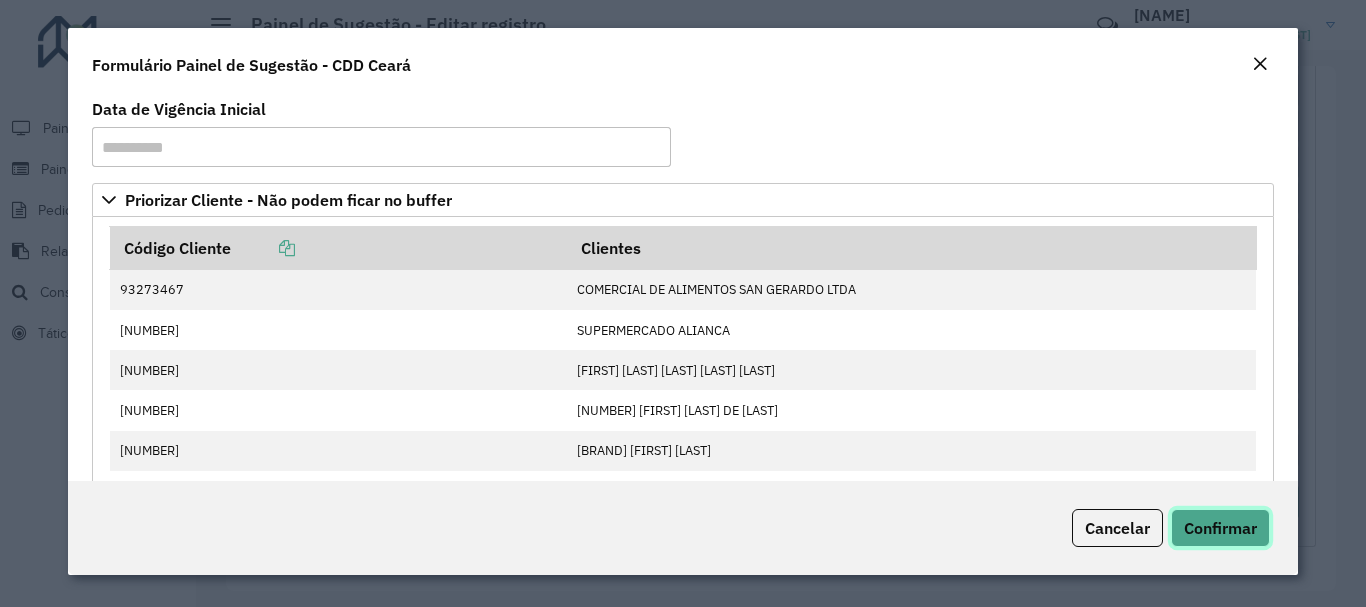 click on "Confirmar" 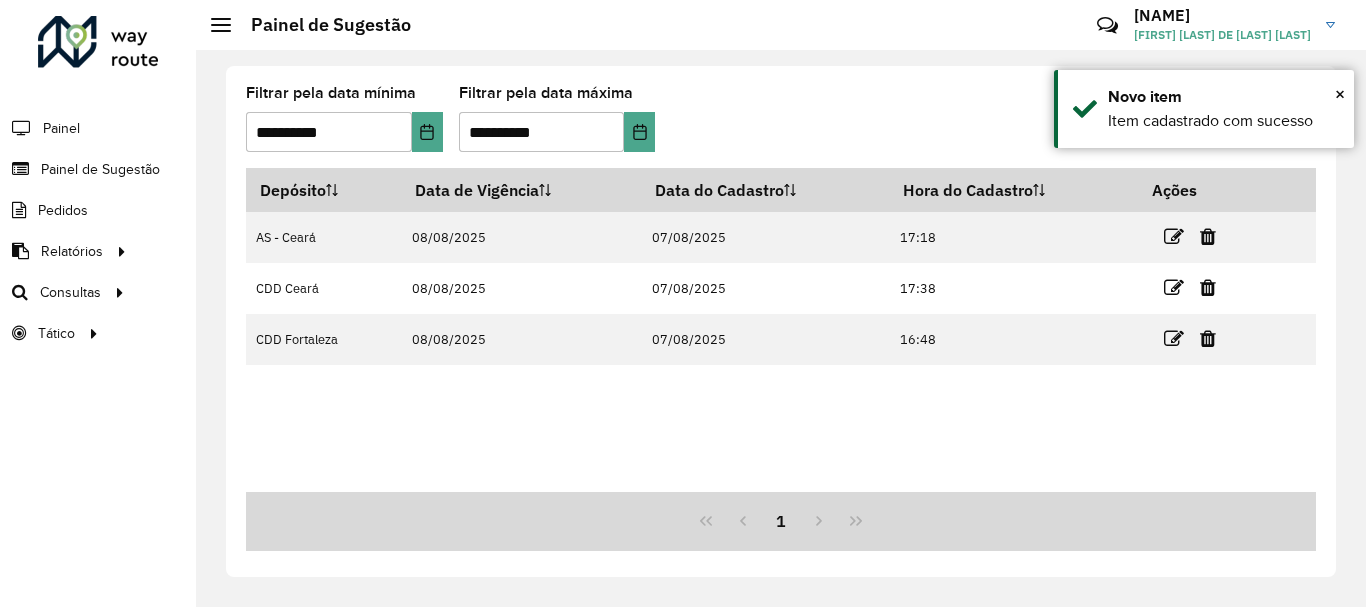 click on "Depósito   Data de Vigência   Data do Cadastro   Hora do Cadastro   Ações   AS - [STATE]   08/08/2025   07/08/2025   17:18   CDD [STATE]   08/08/2025   07/08/2025   17:38   CDD [CITY]   08/08/2025   07/08/2025   16:48" at bounding box center [781, 330] 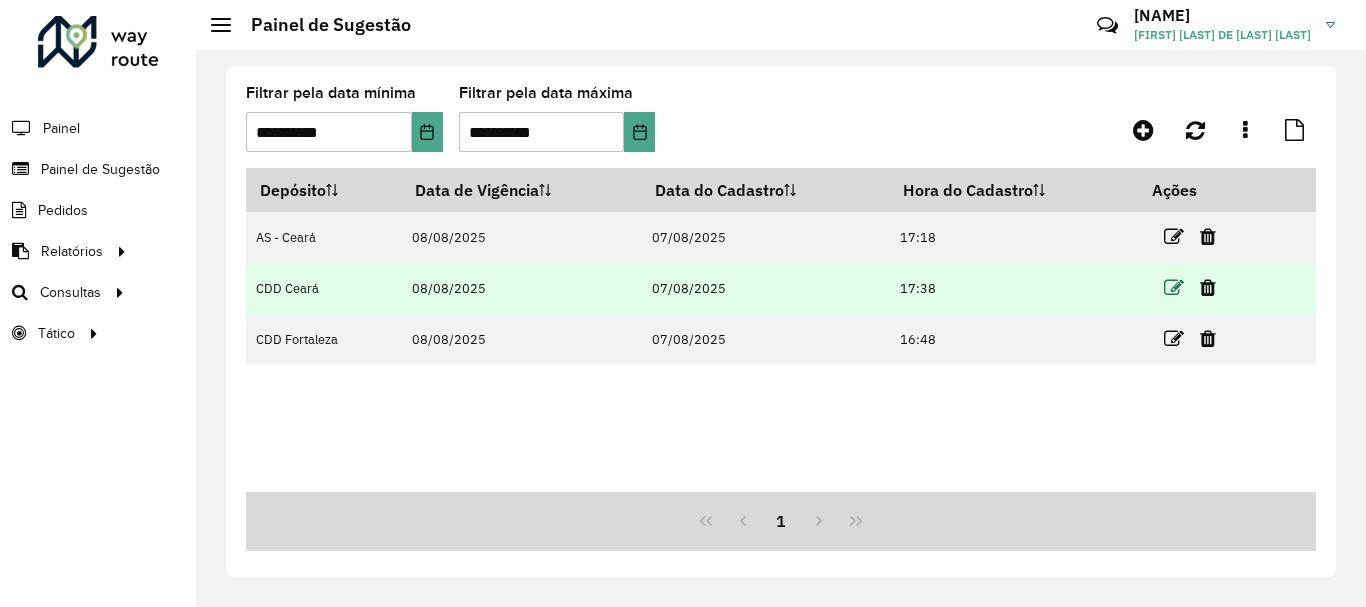 click at bounding box center (1174, 288) 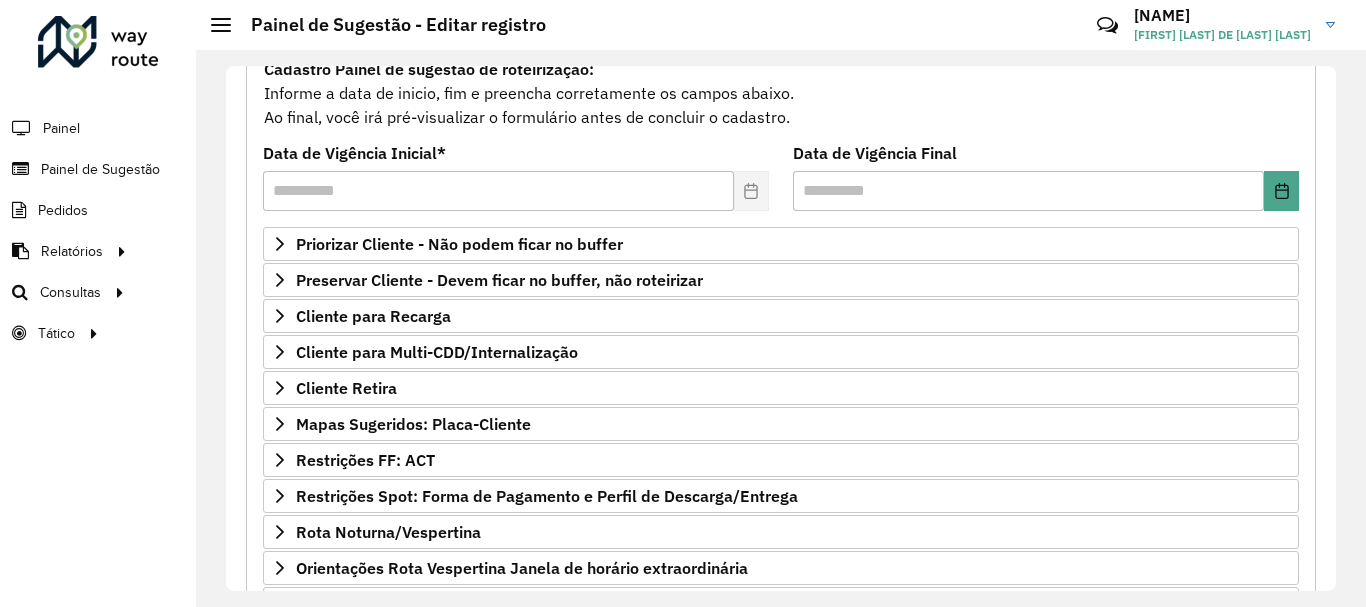 scroll, scrollTop: 300, scrollLeft: 0, axis: vertical 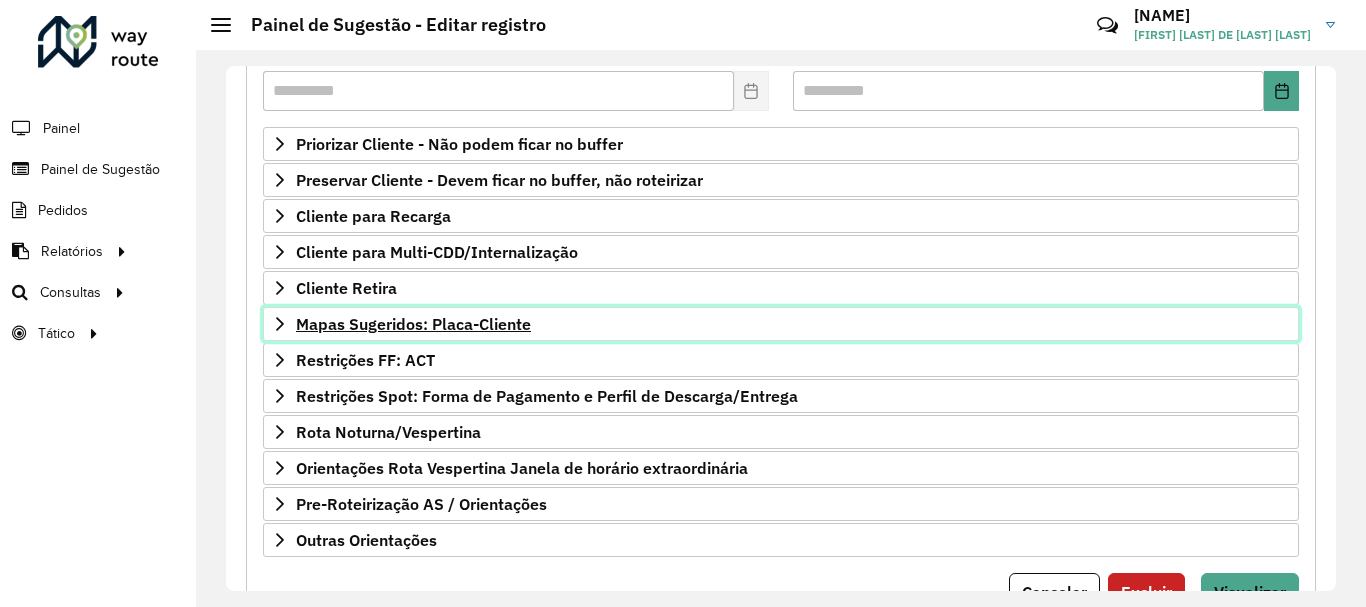 click on "Mapas Sugeridos: Placa-Cliente" at bounding box center (413, 324) 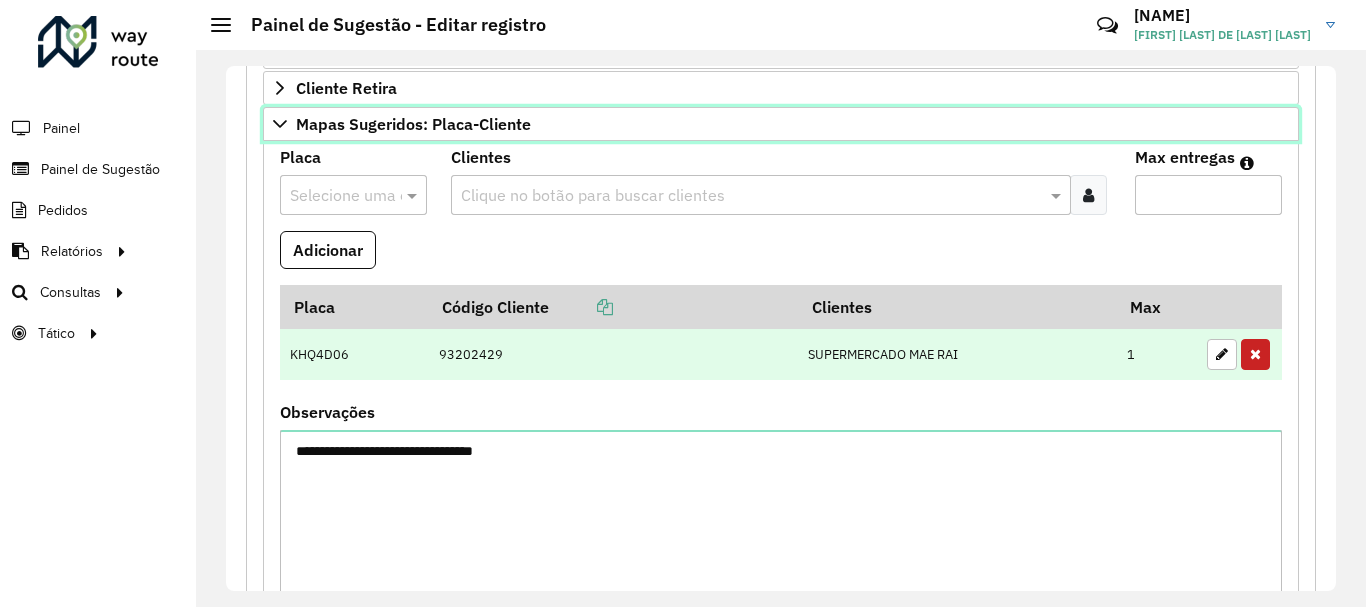 scroll, scrollTop: 600, scrollLeft: 0, axis: vertical 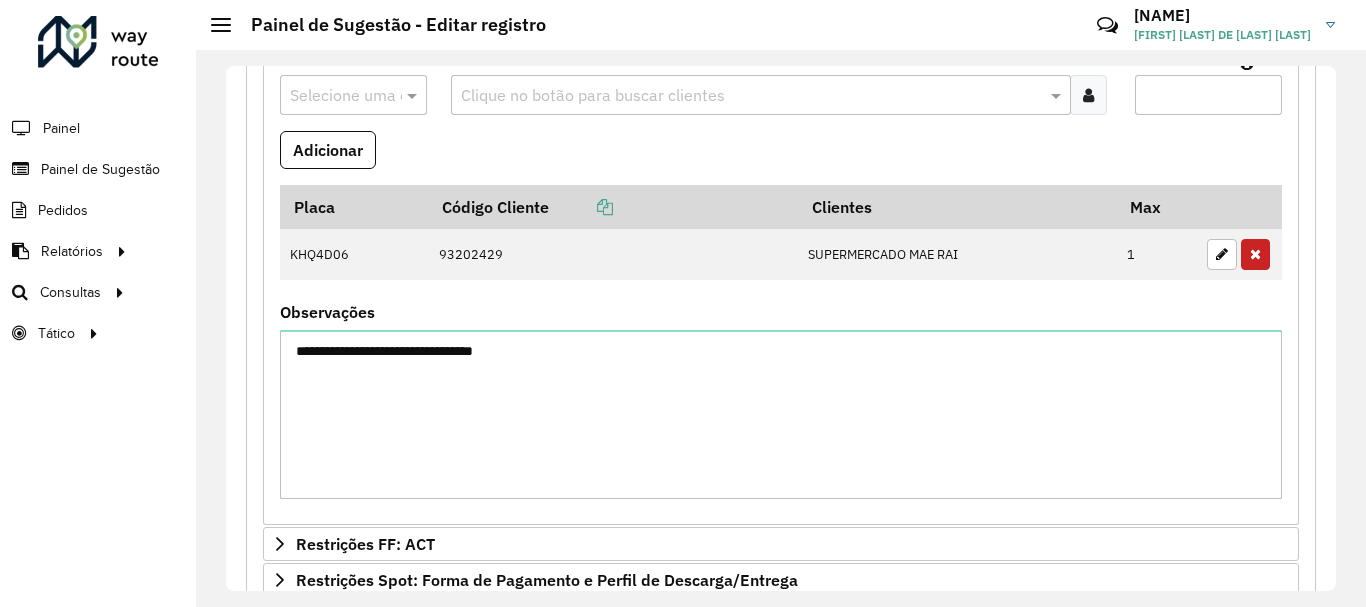 click on "**********" at bounding box center (781, 233) 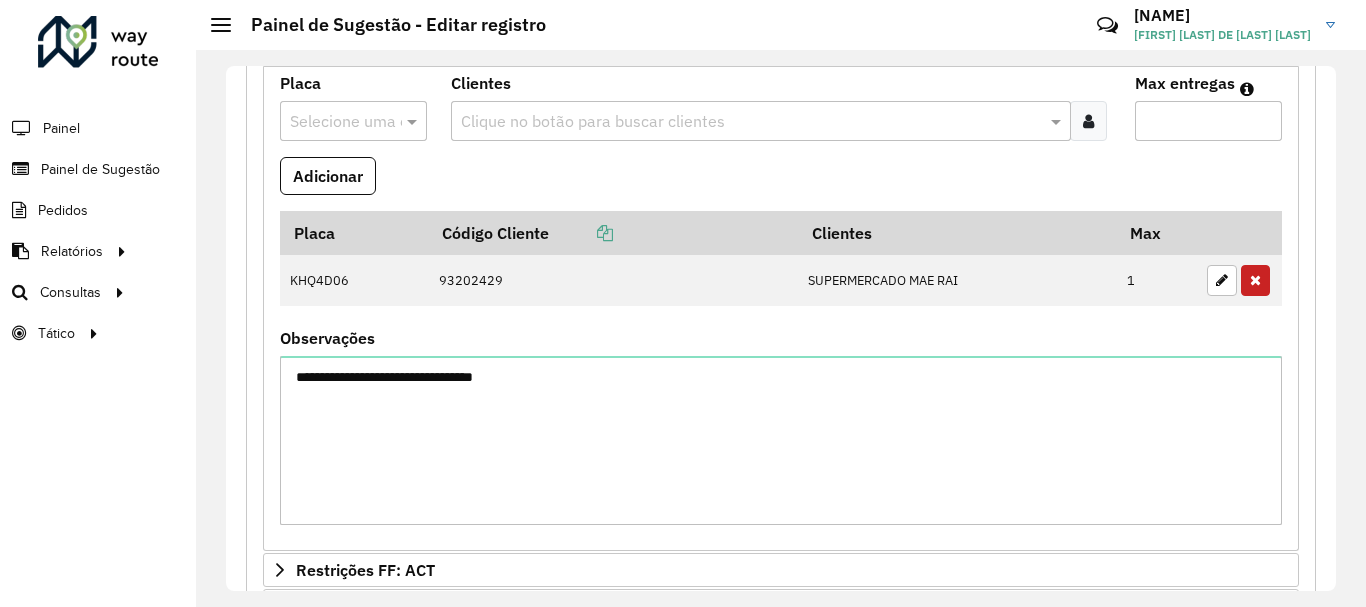 scroll, scrollTop: 874, scrollLeft: 0, axis: vertical 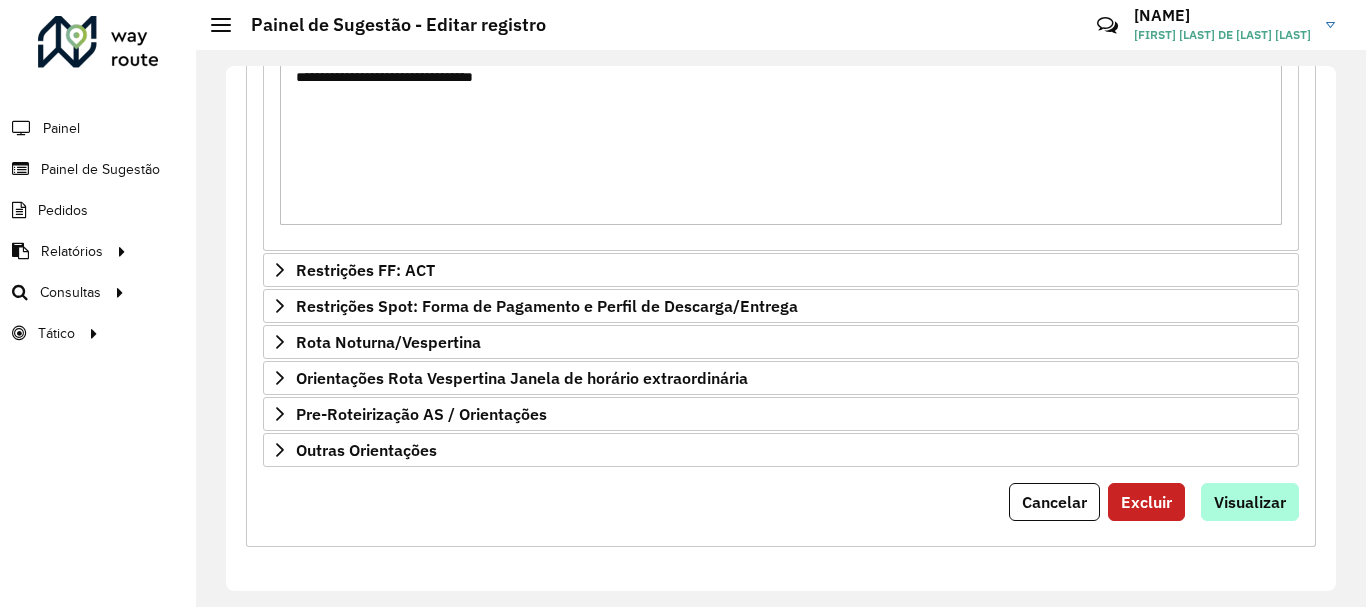 drag, startPoint x: 1297, startPoint y: 505, endPoint x: 1279, endPoint y: 503, distance: 18.110771 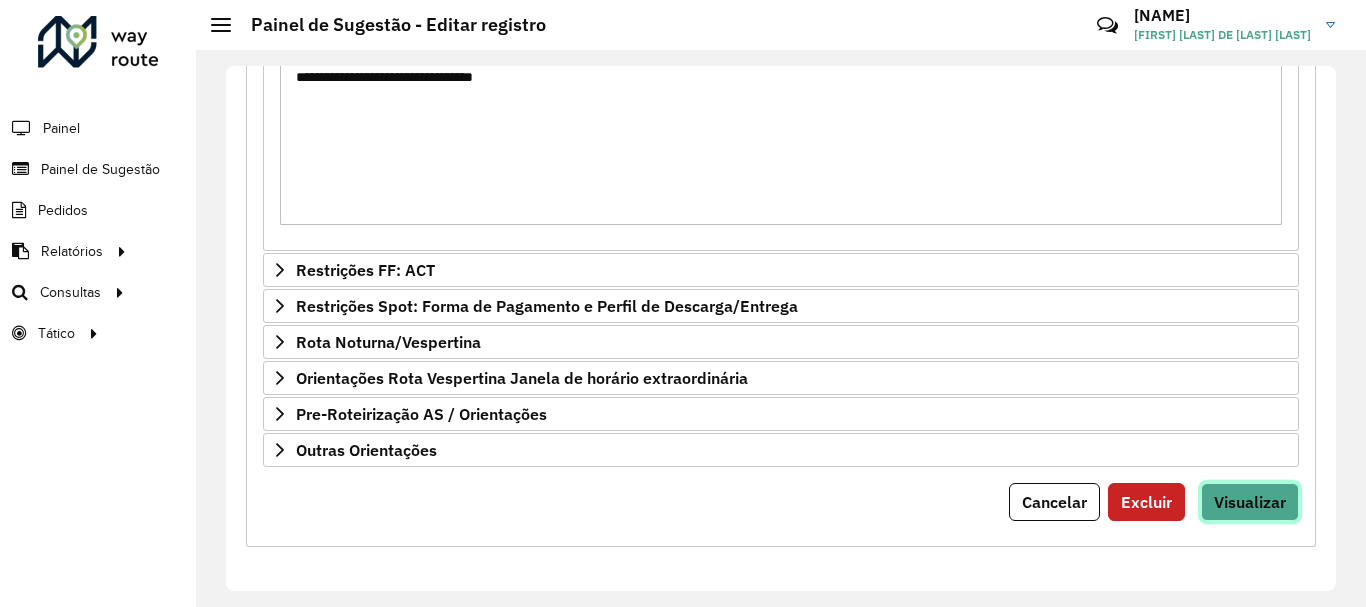 click on "Visualizar" at bounding box center [1250, 502] 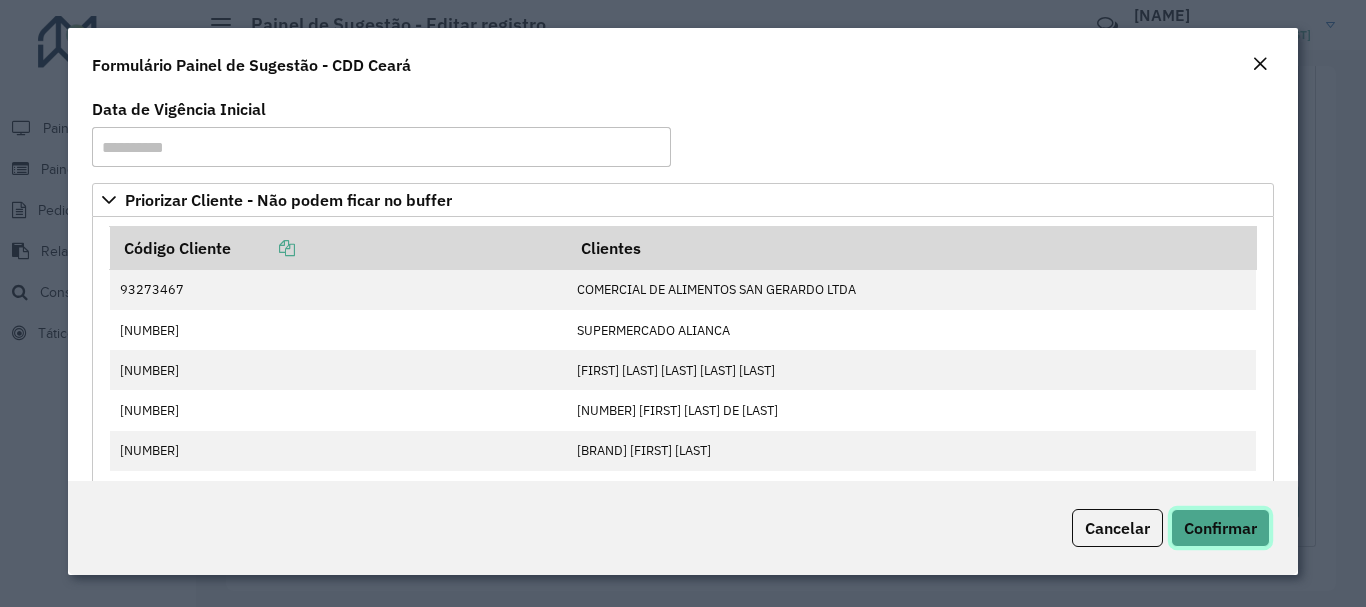 click on "Confirmar" 